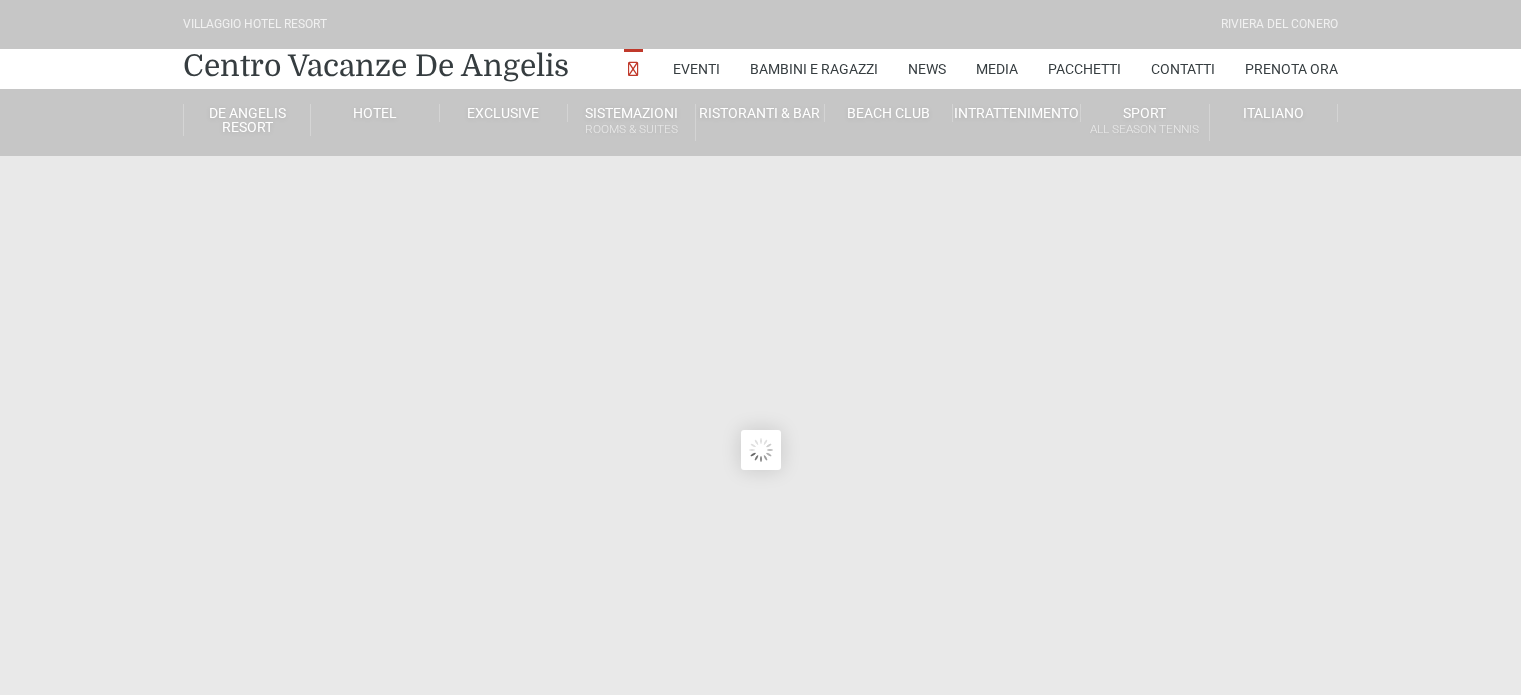 scroll, scrollTop: 0, scrollLeft: 0, axis: both 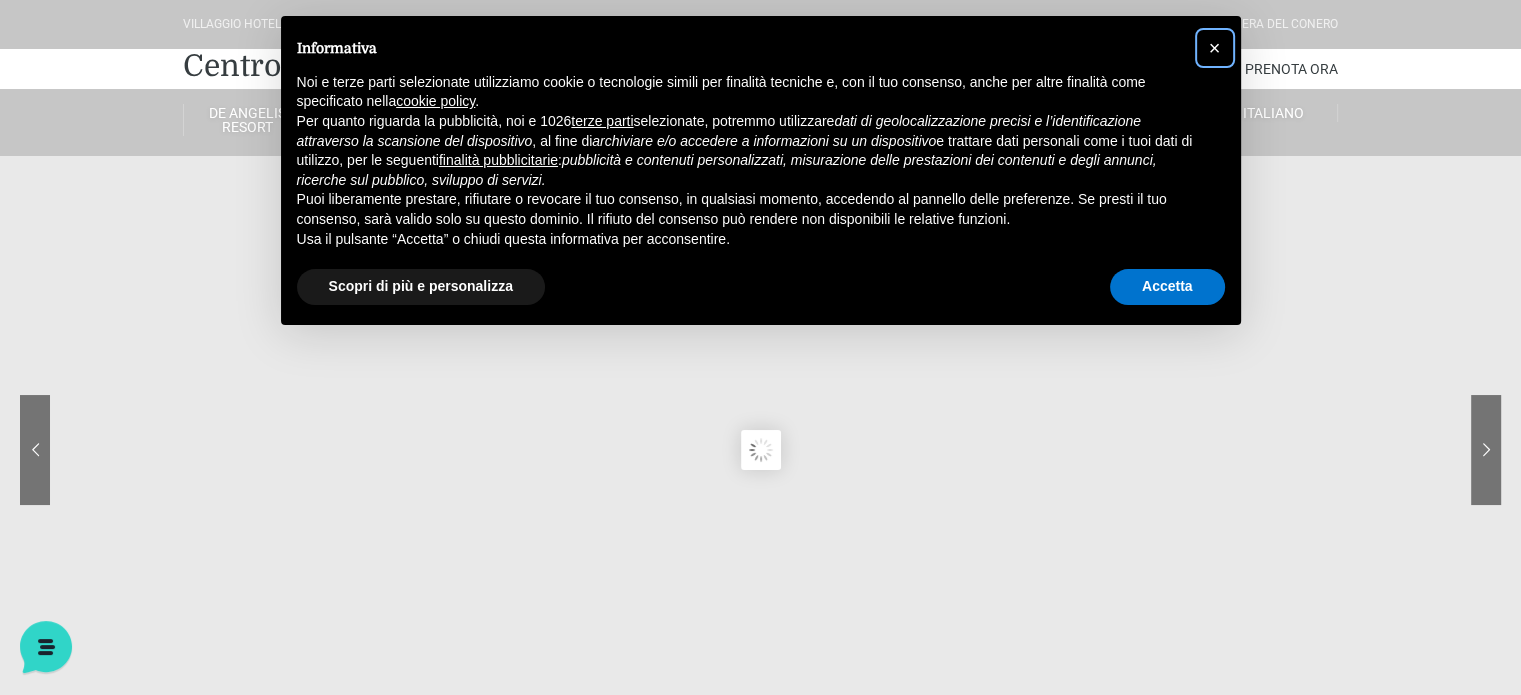 click on "×" at bounding box center (1215, 48) 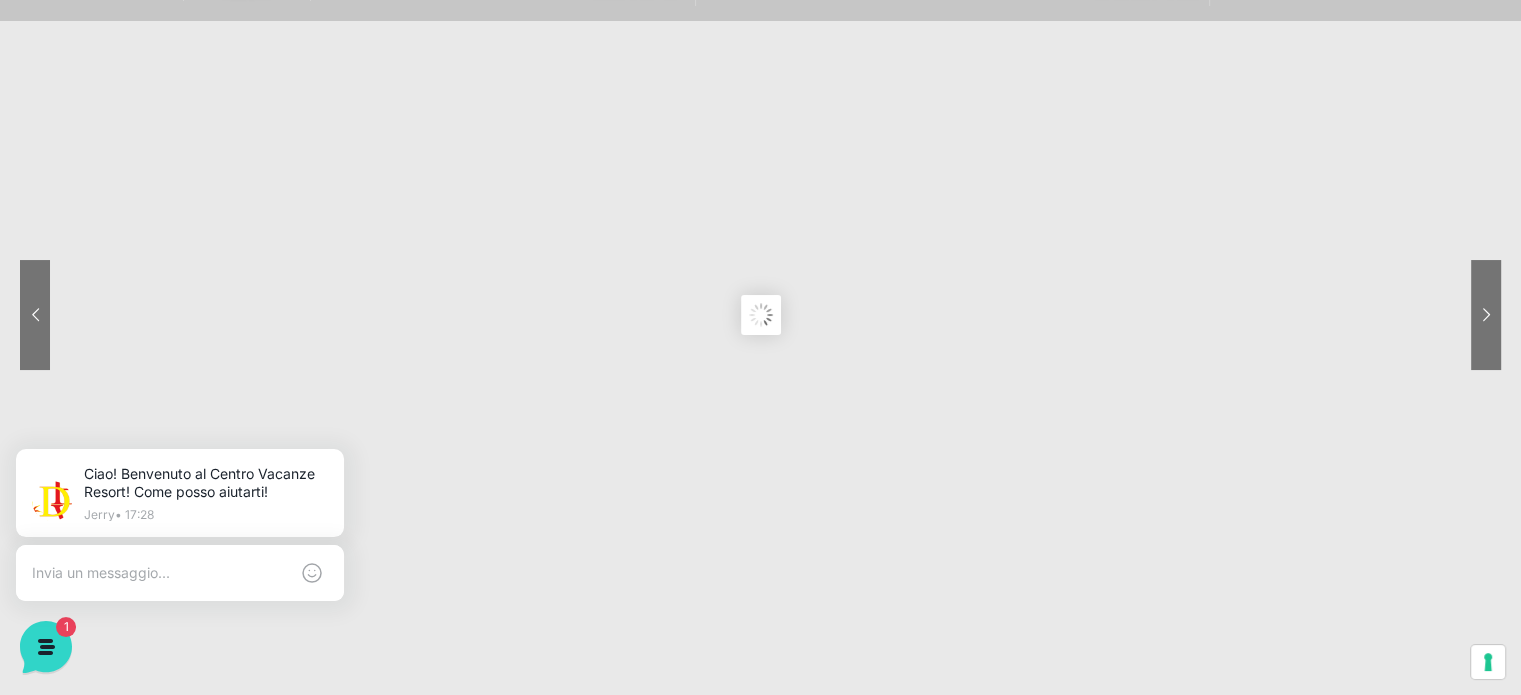 scroll, scrollTop: 0, scrollLeft: 0, axis: both 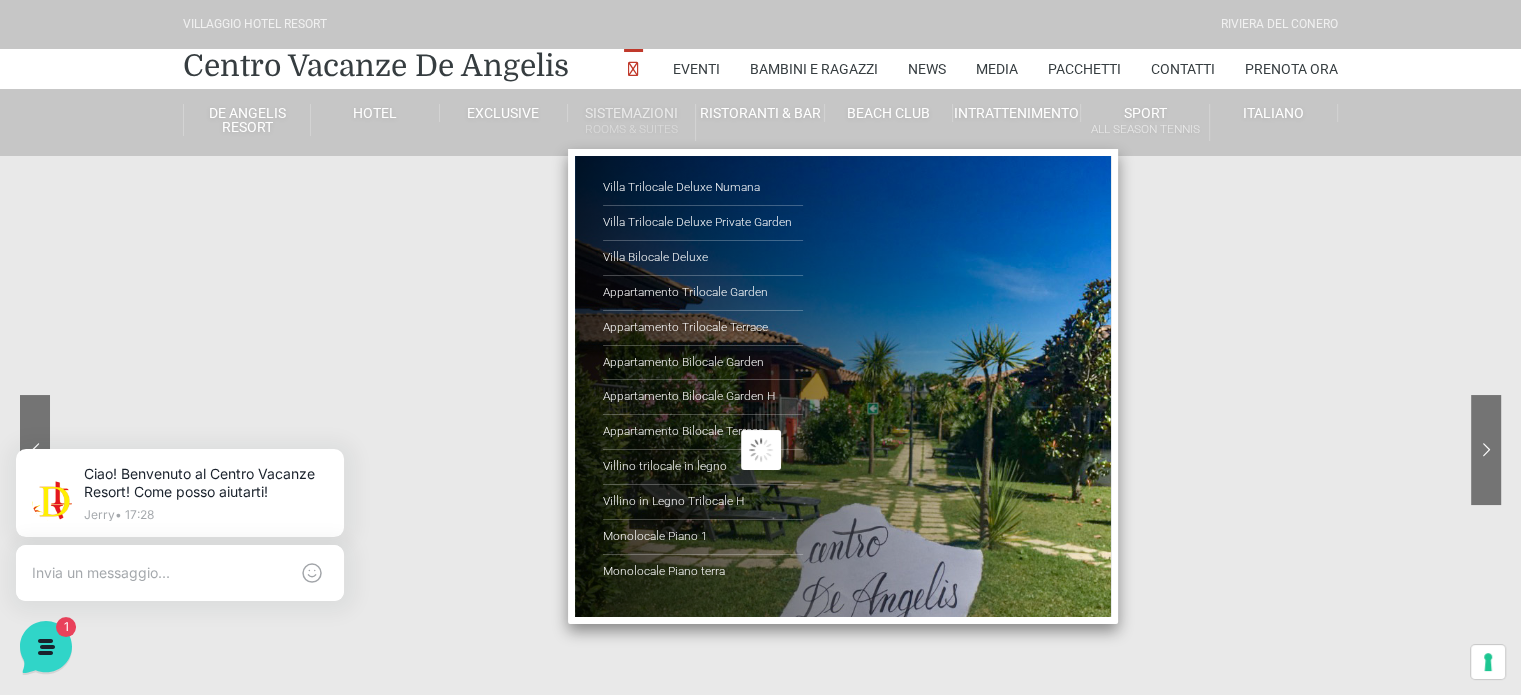 click on "Sistemazioni Rooms & Suites" at bounding box center (632, 122) 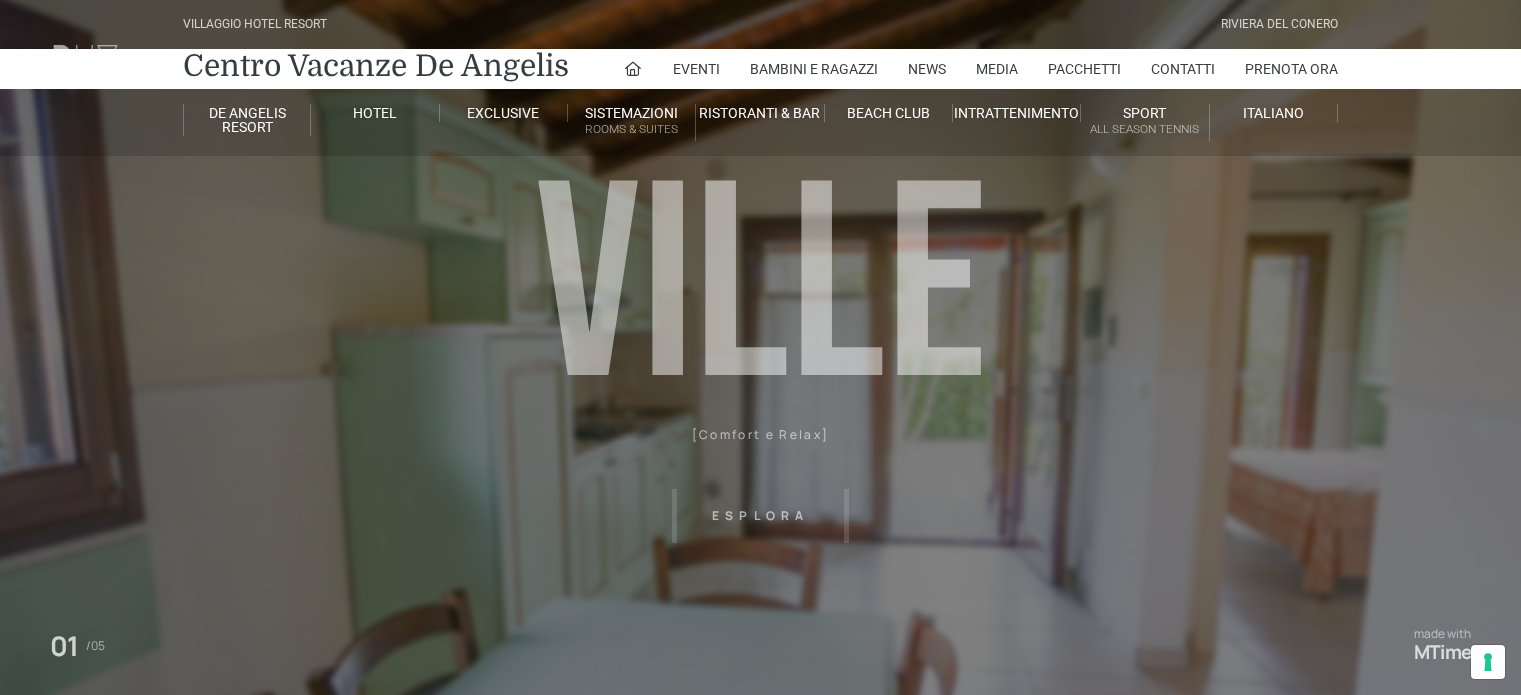 scroll, scrollTop: 0, scrollLeft: 0, axis: both 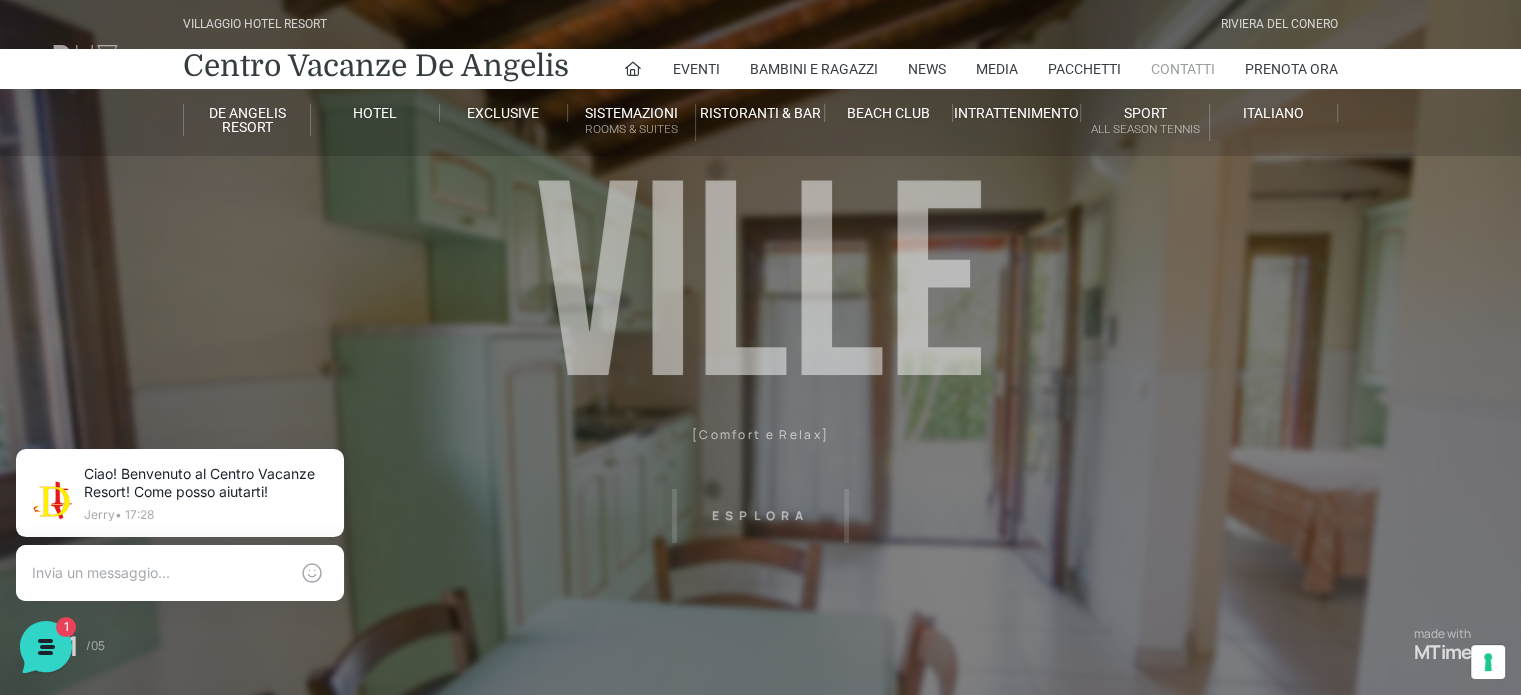 click on "Contatti" at bounding box center [1183, 69] 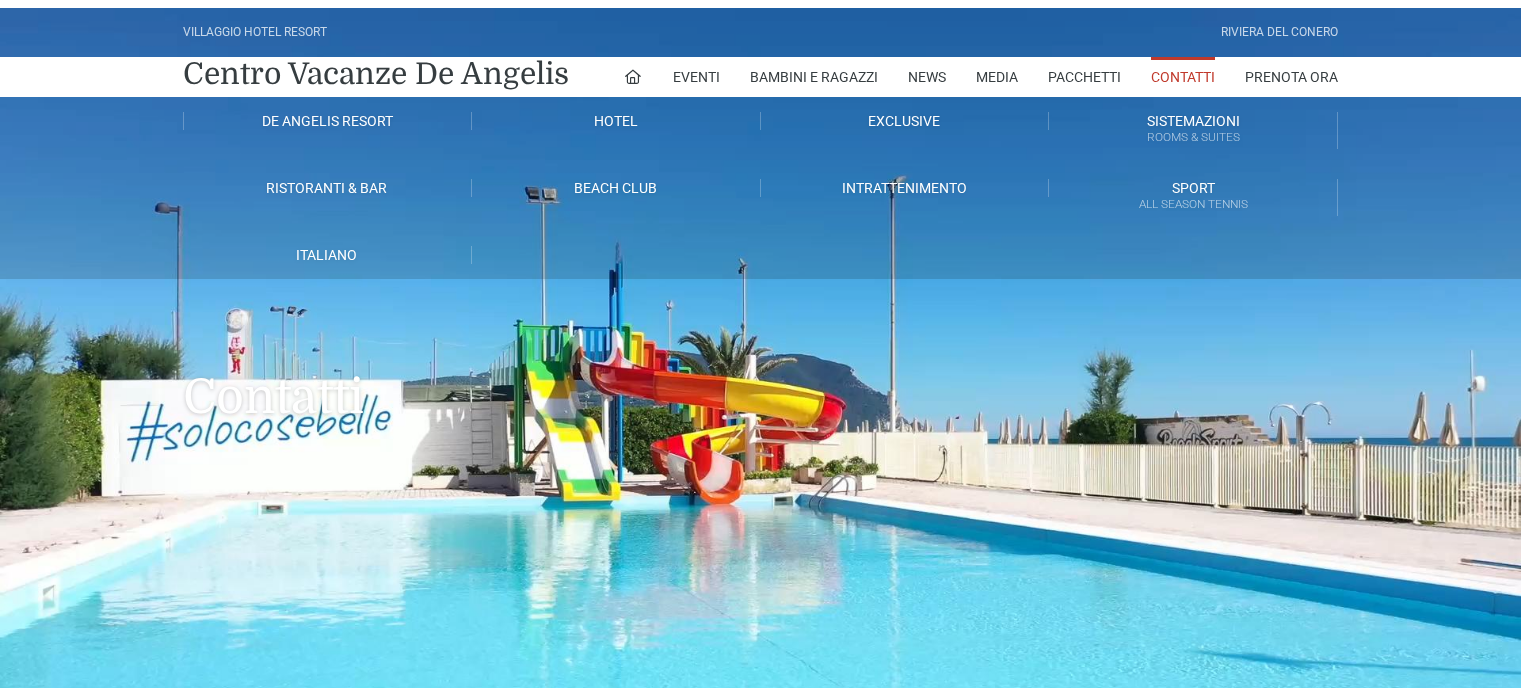scroll, scrollTop: 0, scrollLeft: 0, axis: both 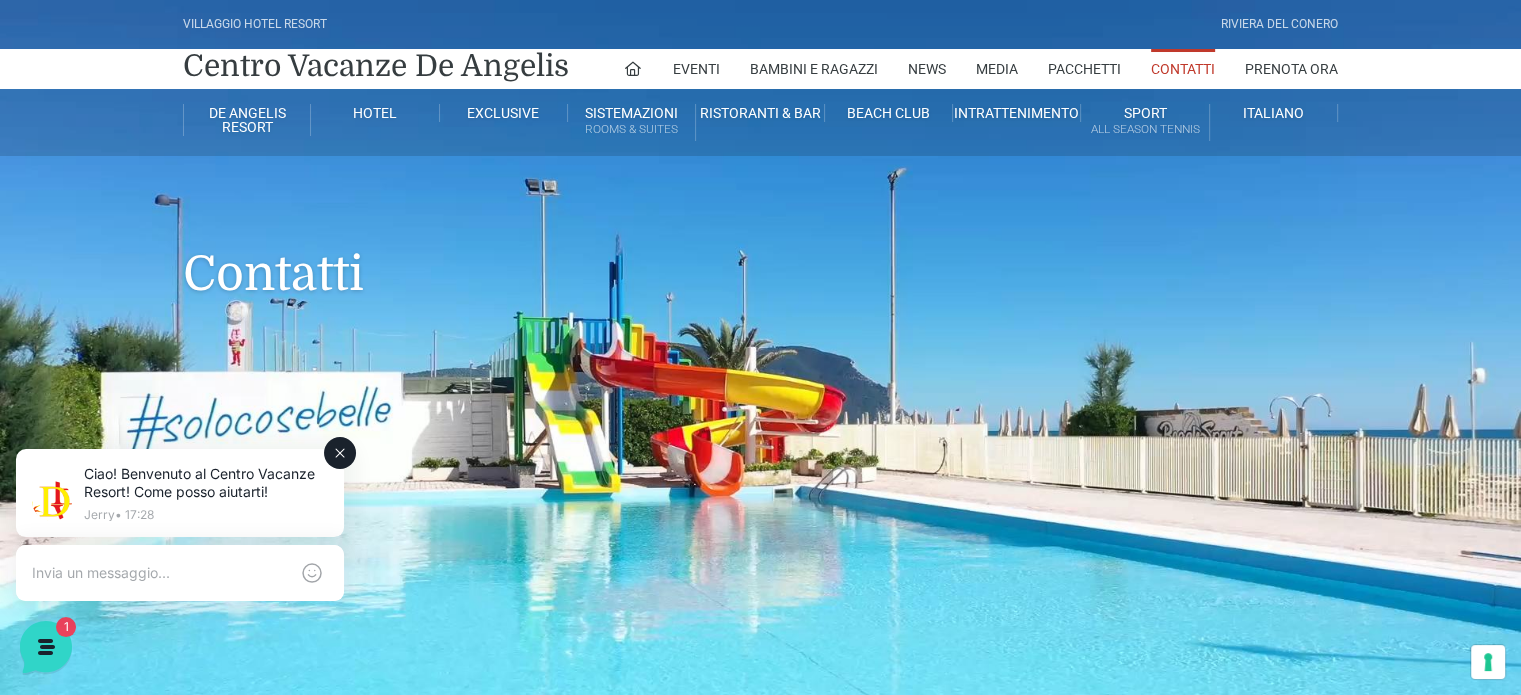 click 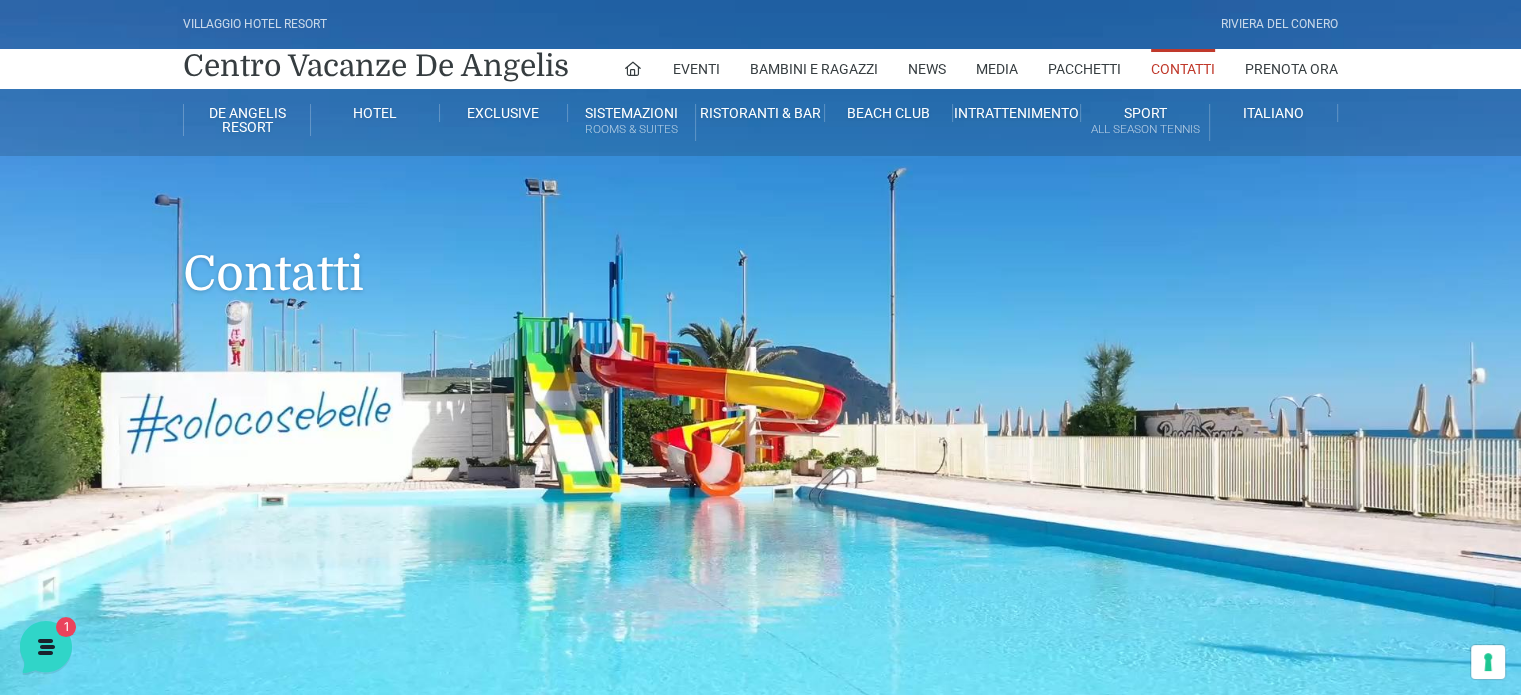 click on "Villaggio Hotel Resort
Riviera Del Conero
Centro Vacanze De Angelis
Eventi
Miss Italia
Cerimonie
Team building
Bambini e Ragazzi
Holly Beach Club
Holly Teeny Club
Holly Young Club
Piscine
Iscrizioni Holly Club
News
Media
Pacchetti
Contatti
Prenota Ora
De Angelis Resort
Parco Piscine
Oasi Naturale
Cappellina
Sala Convegni
Le Marche
Store
Concierge
Colonnina Ricarica
Mappa del Villaggio
Hotel
Suite Prestige
Camera Prestige
Camera Suite H
Sala Meeting
Exclusive
Villa Luxury
Dimora Padronale
Villa 601 Alpine
Villa Classic
Bilocale Garden Gold
Sistemazioni Rooms & Suites
Villa Trilocale Deluxe Numana
Villa Trilocale Deluxe Private Garden
Villa Bilocale Deluxe
Appartamento Trilocale Garden" at bounding box center (760, 400) 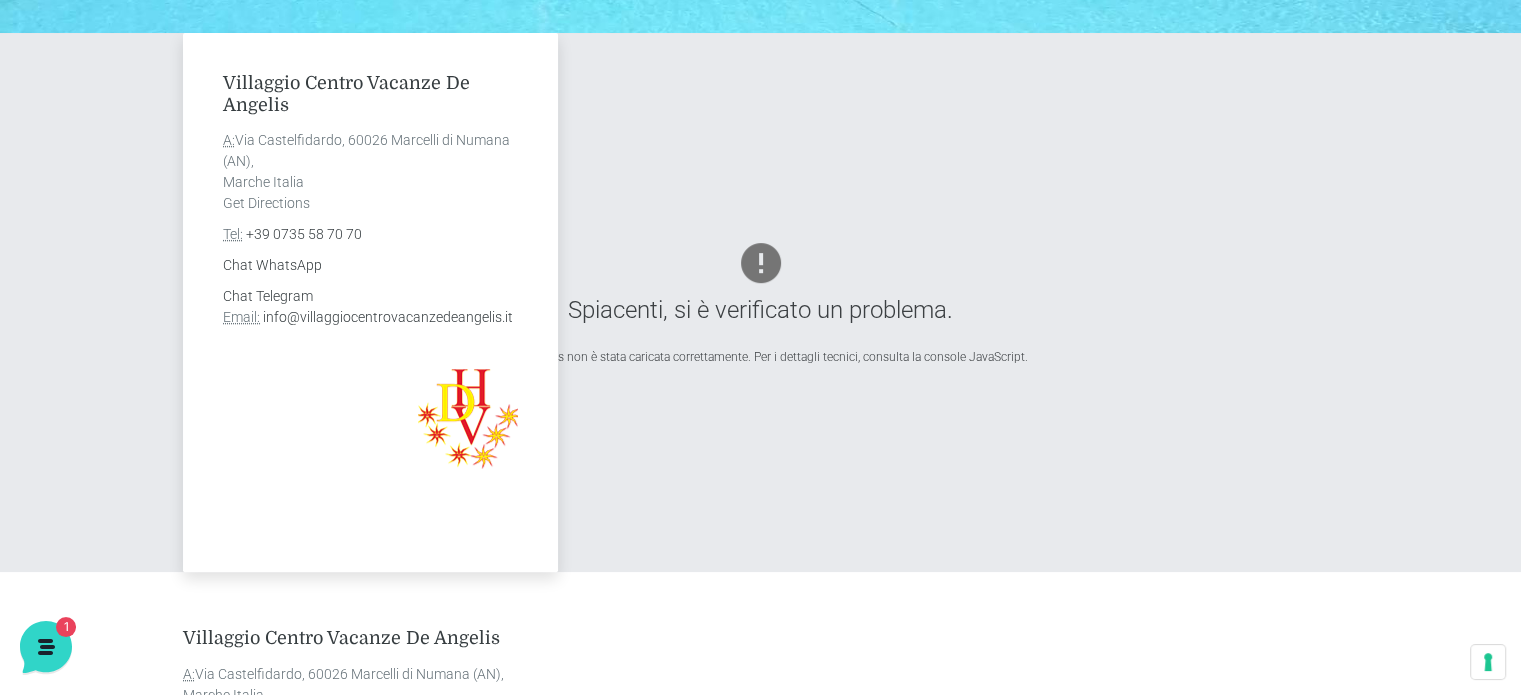 scroll, scrollTop: 700, scrollLeft: 0, axis: vertical 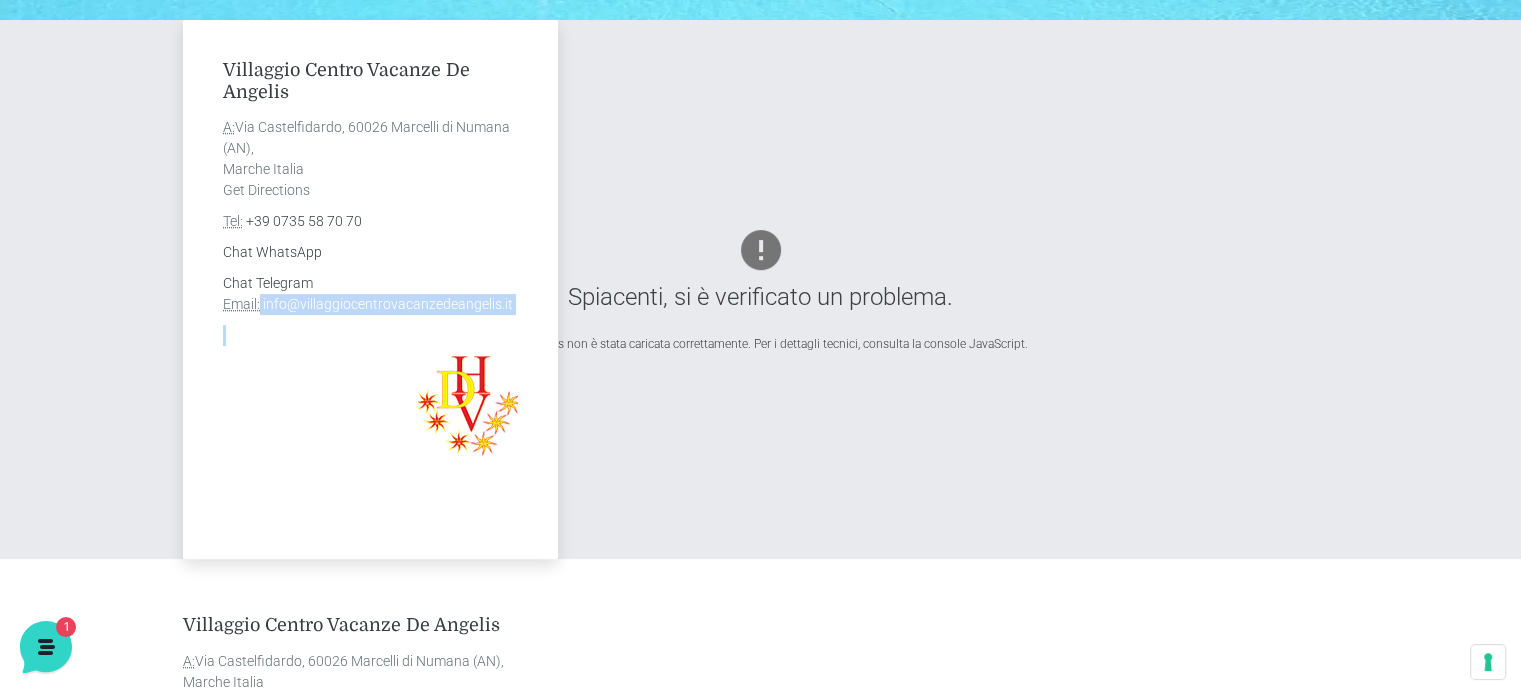 drag, startPoint x: 261, startPoint y: 300, endPoint x: 544, endPoint y: 317, distance: 283.51013 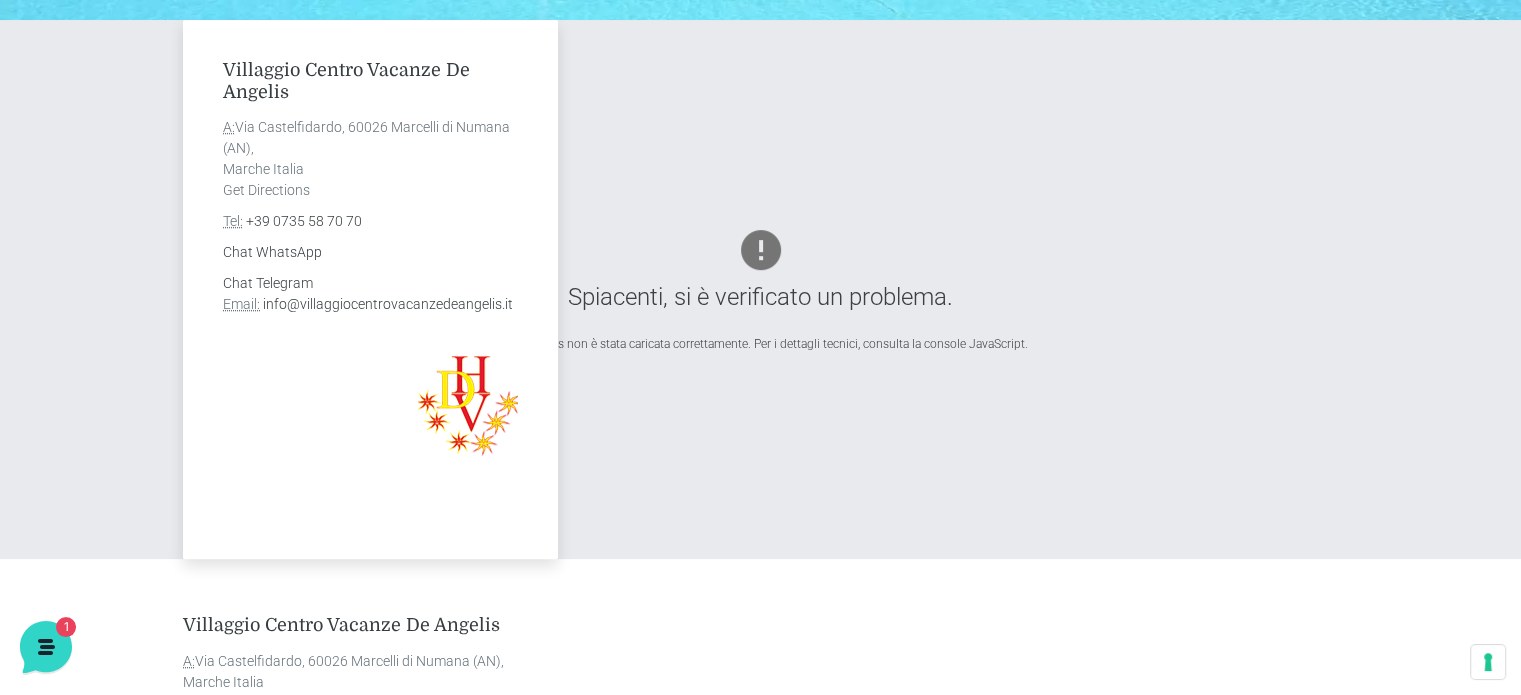 click at bounding box center [370, 413] 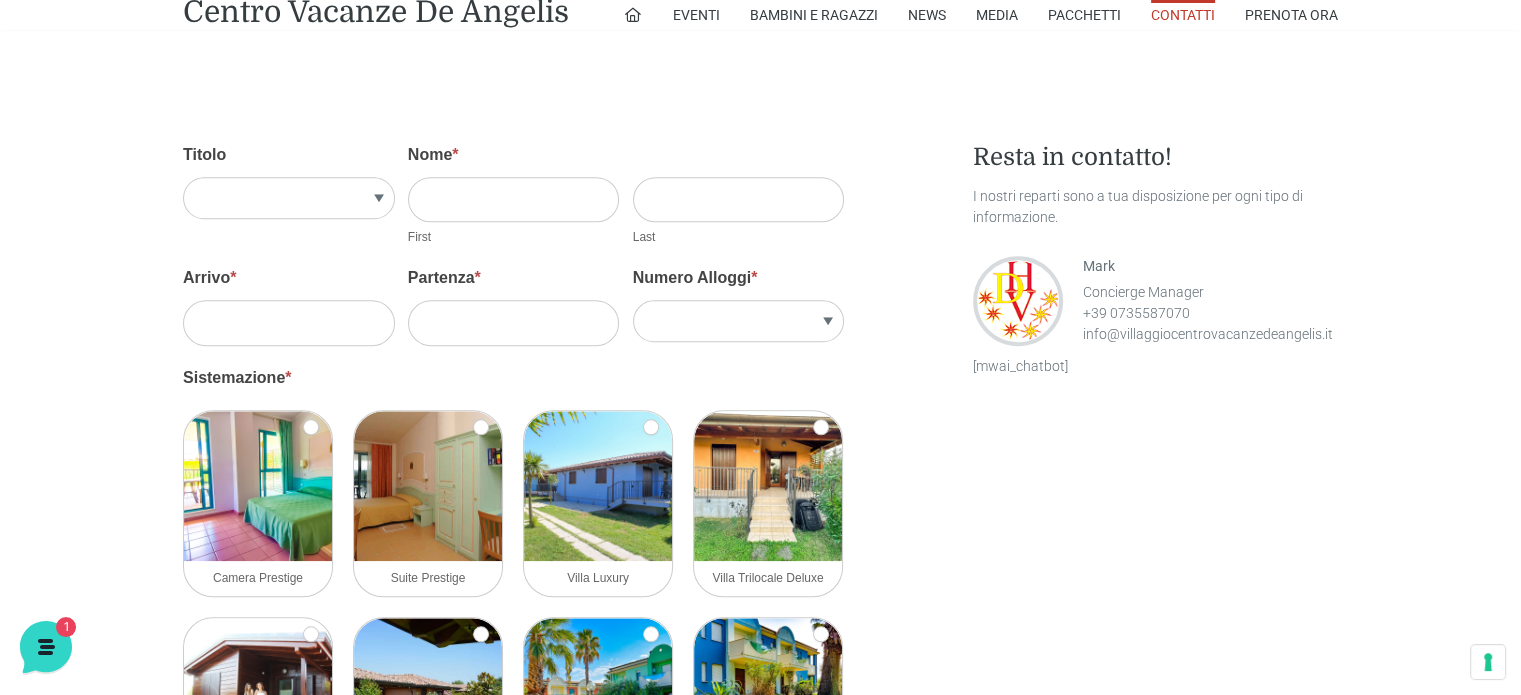 scroll, scrollTop: 1800, scrollLeft: 0, axis: vertical 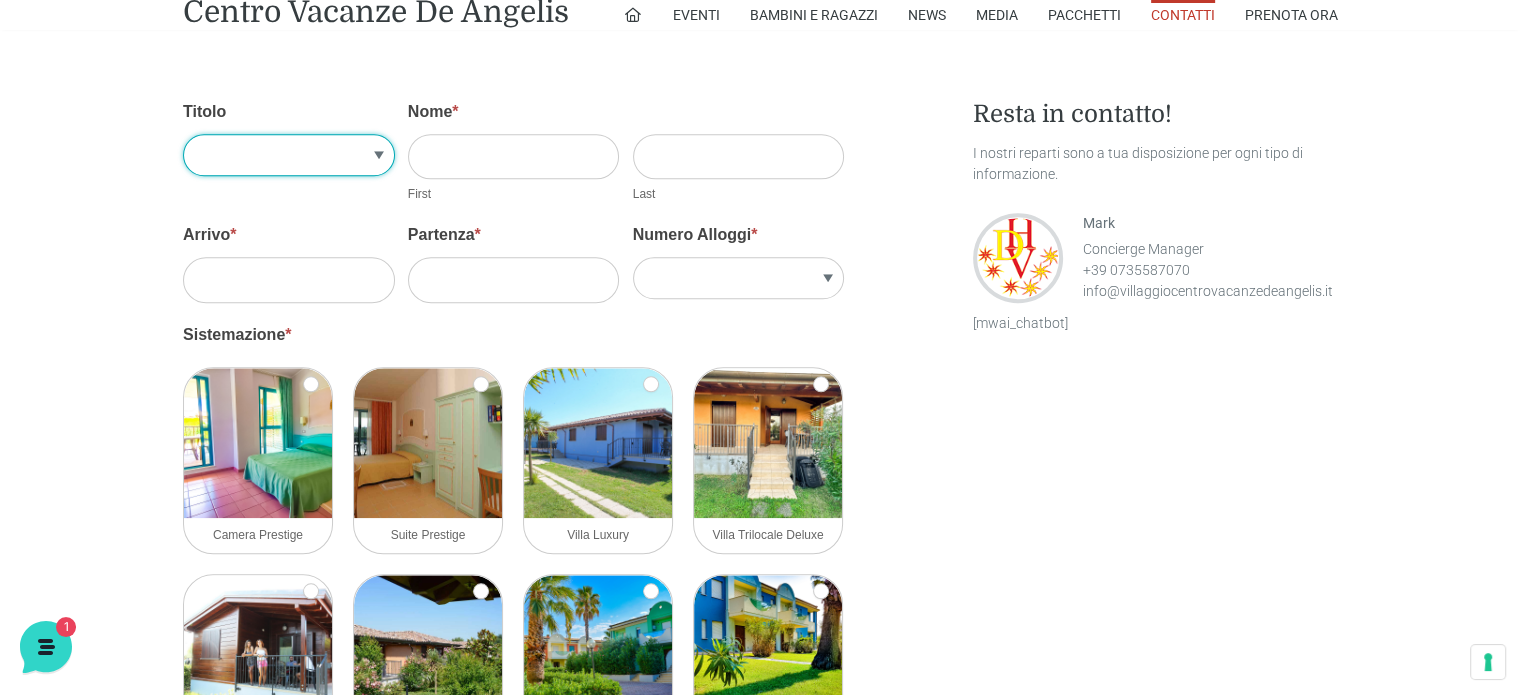 click on "Sig.re Sig.ra" at bounding box center [289, 155] 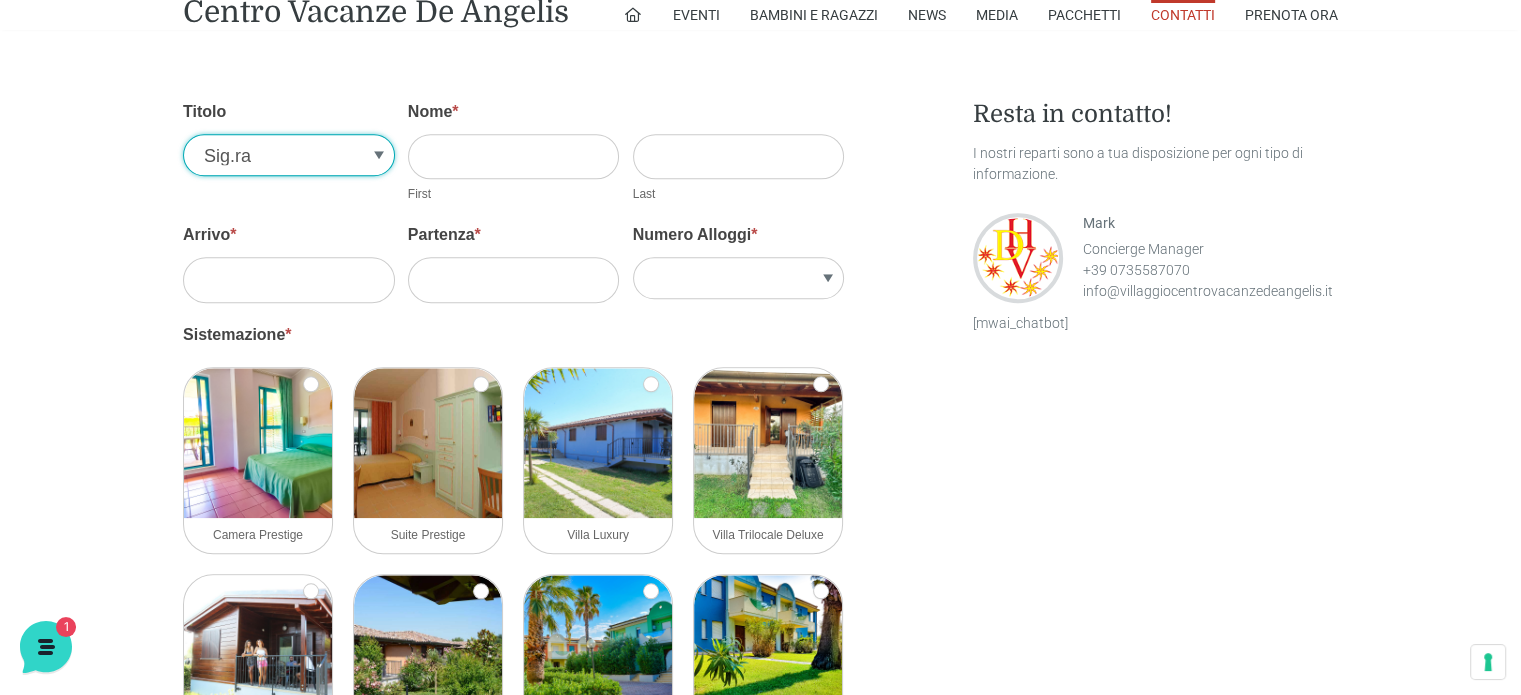 click on "Sig.re Sig.ra" at bounding box center (289, 155) 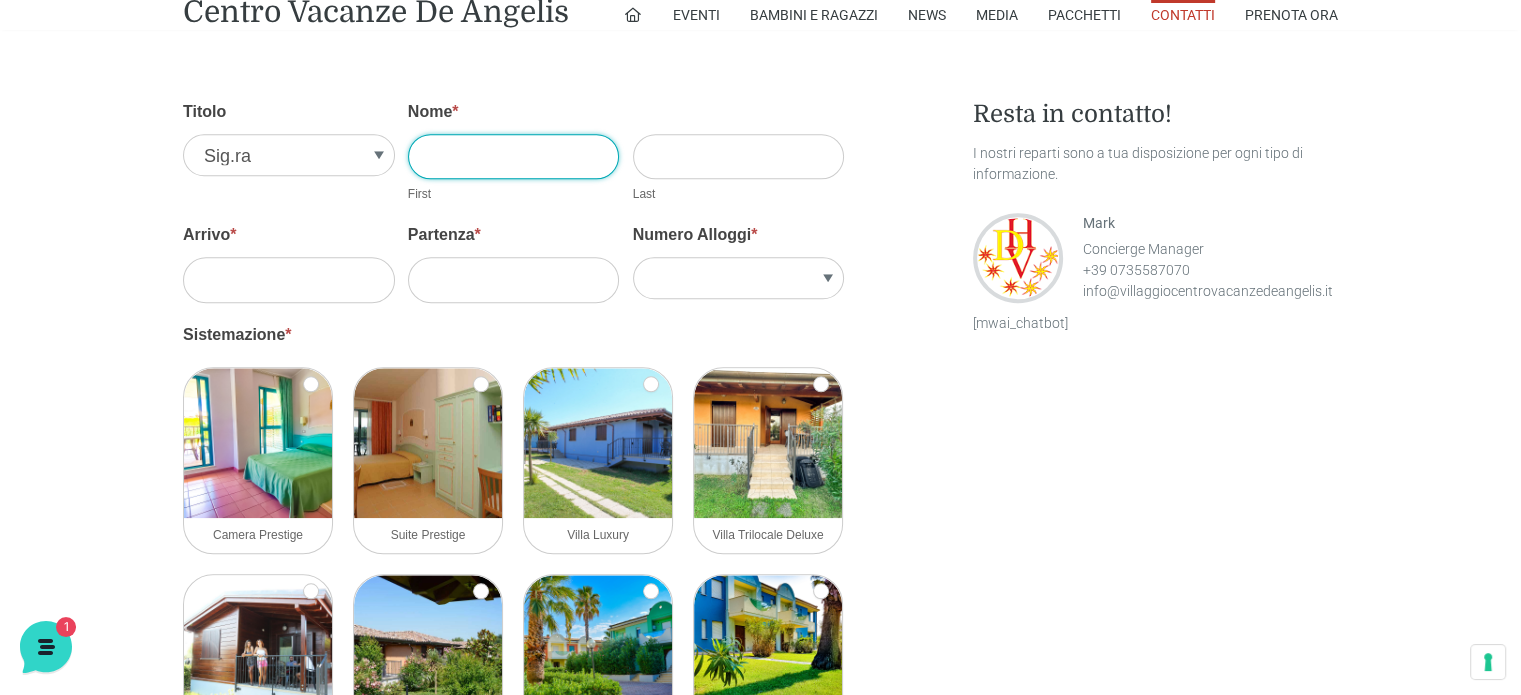 click on "Nome
*" at bounding box center (514, 156) 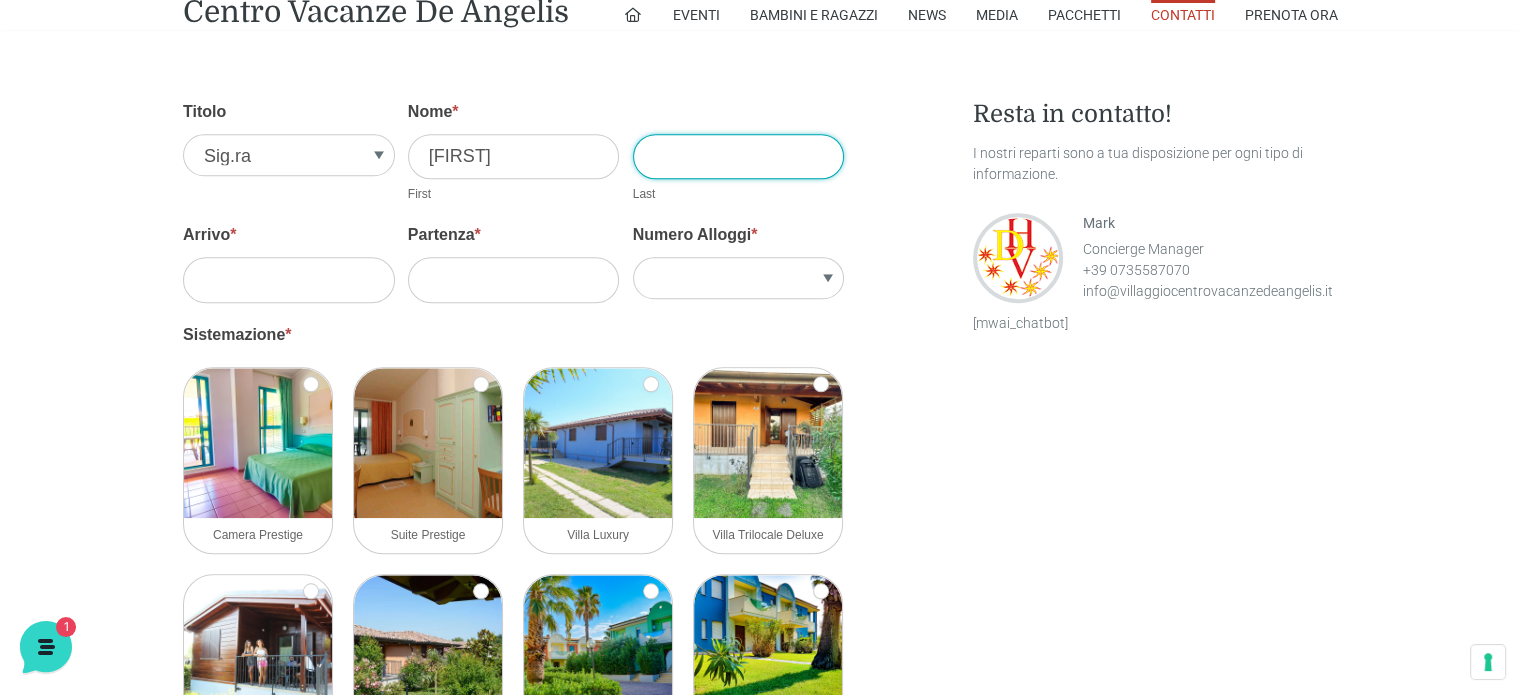 type on "Alberti" 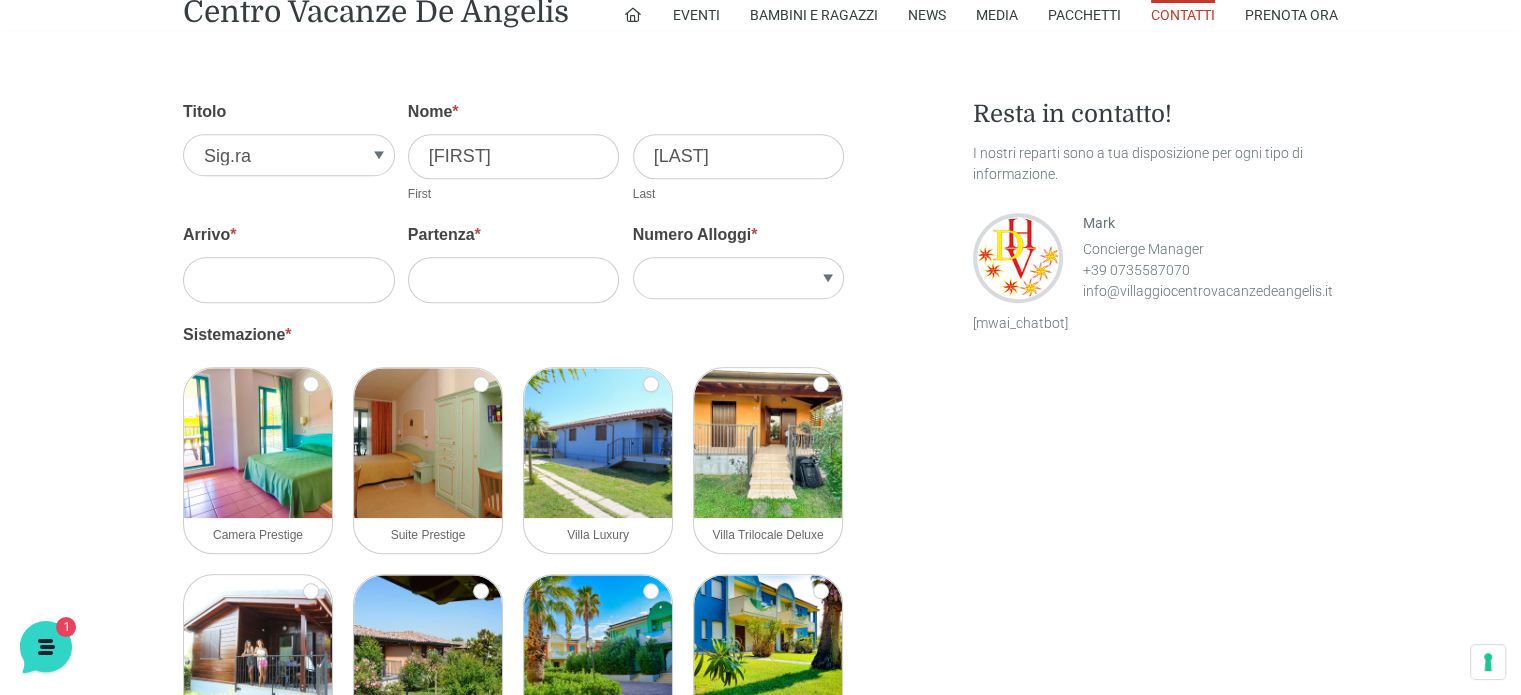 type on "robi.alberti@yahoo.it" 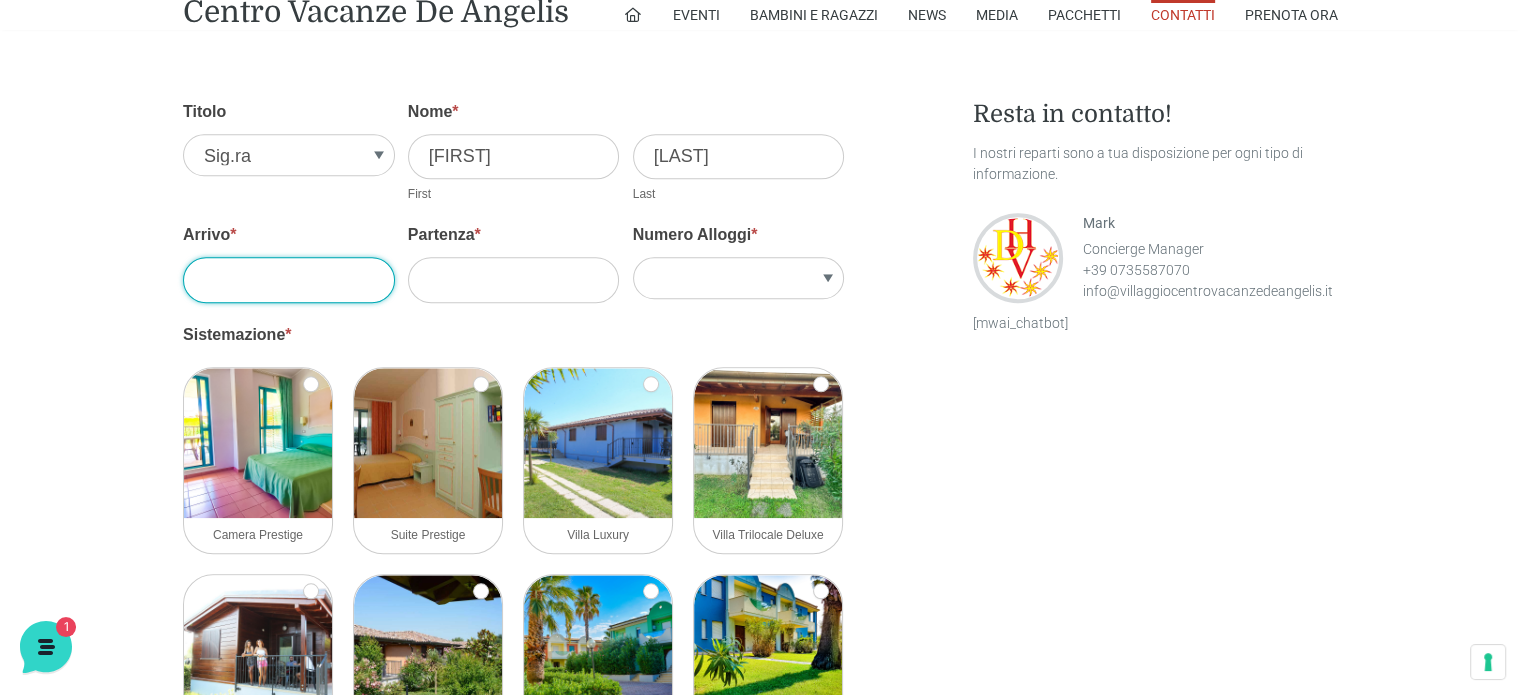 click on "Arrivo
*" at bounding box center (289, 279) 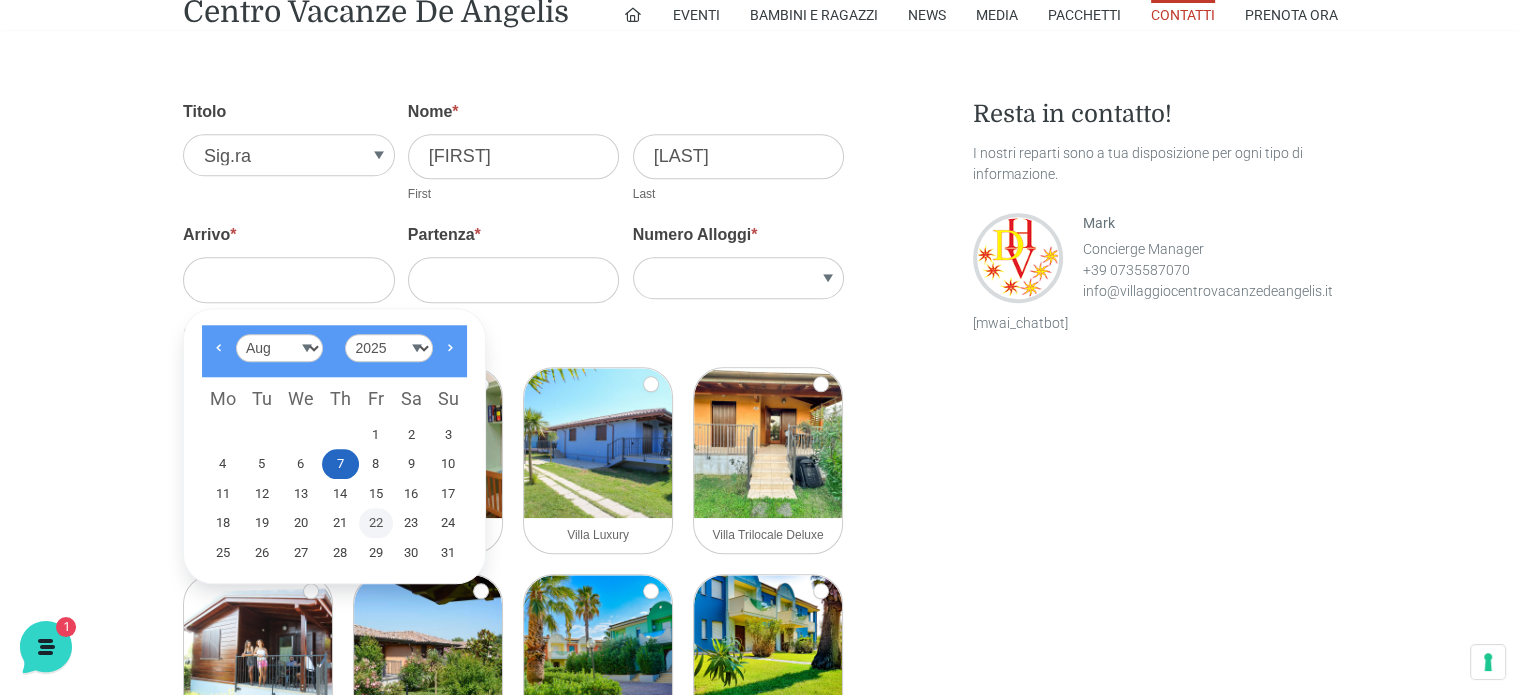 drag, startPoint x: 374, startPoint y: 523, endPoint x: 480, endPoint y: 331, distance: 219.31712 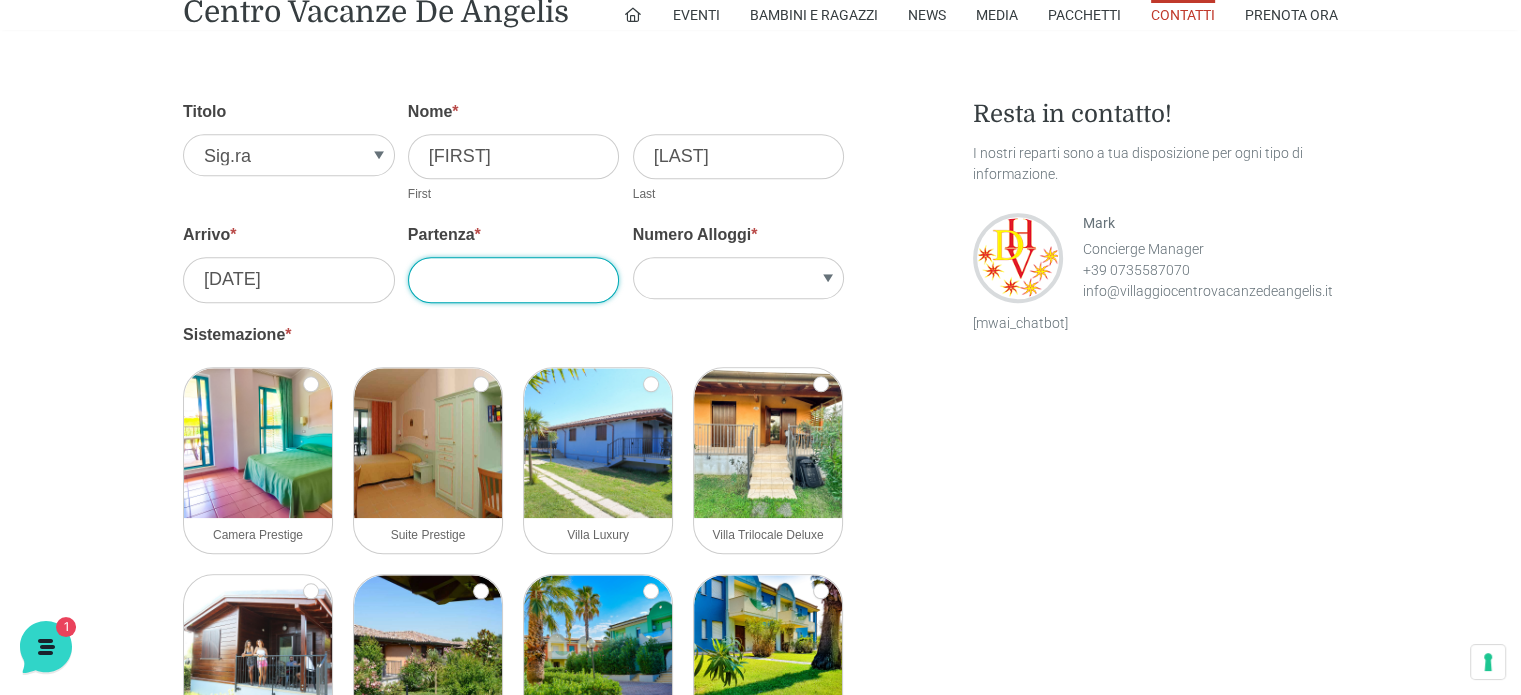 click on "Partenza
*" at bounding box center [514, 279] 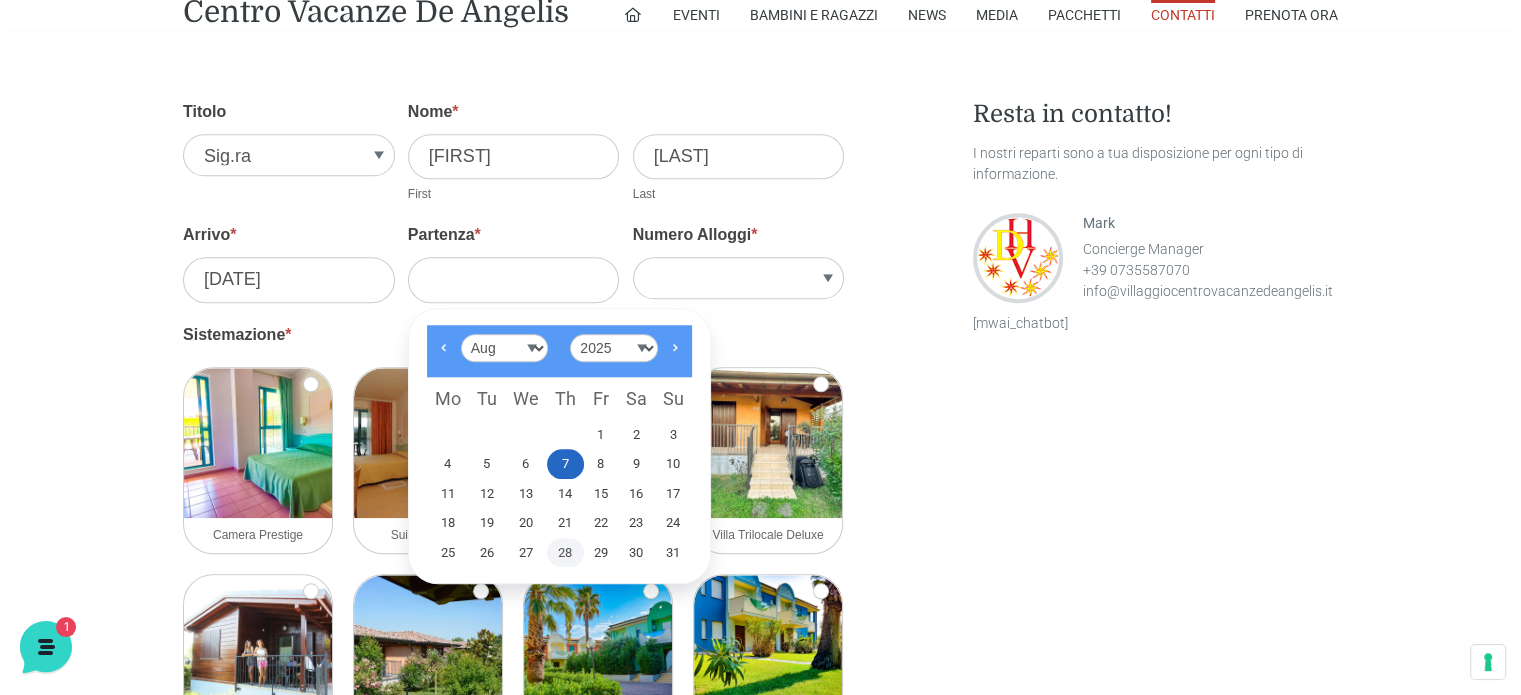 click on "28" at bounding box center (565, 553) 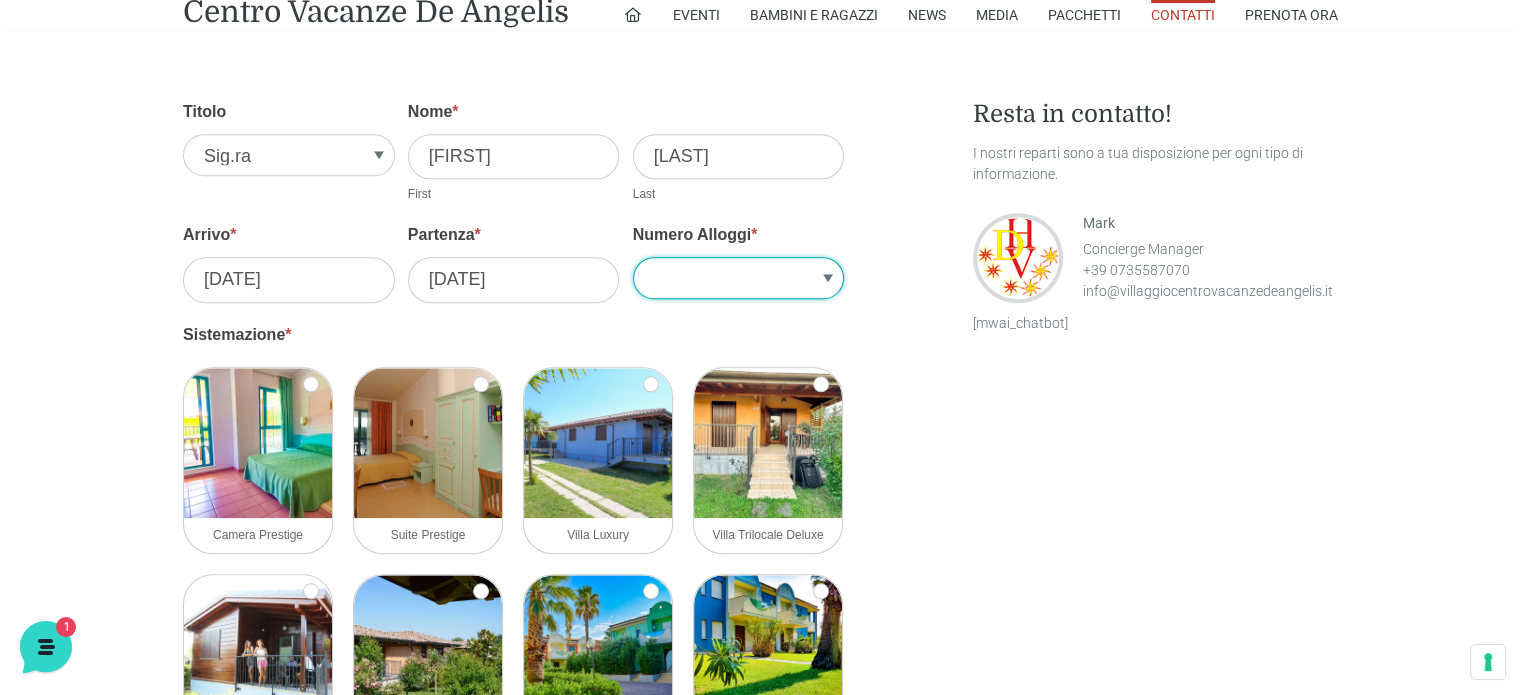 click on "1 2 3 4 5" at bounding box center [739, 278] 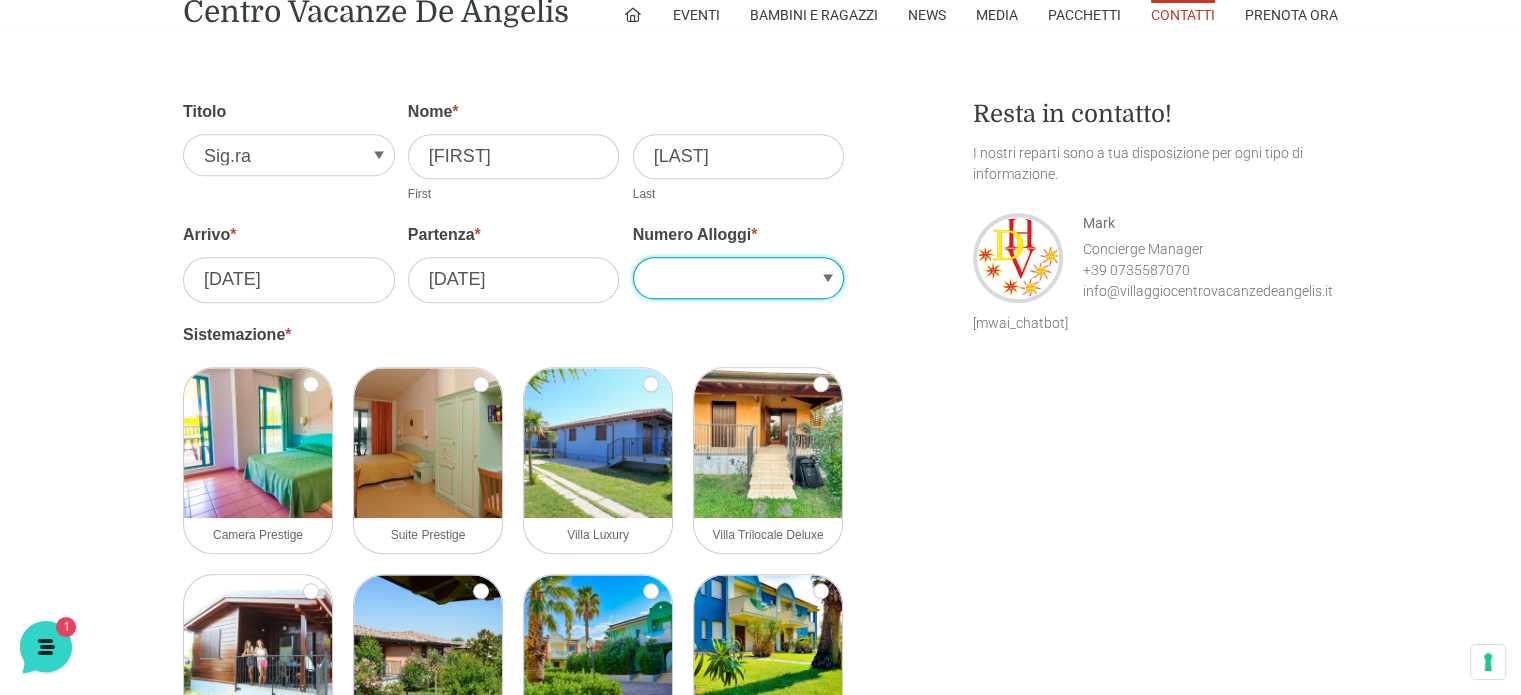 select on "1" 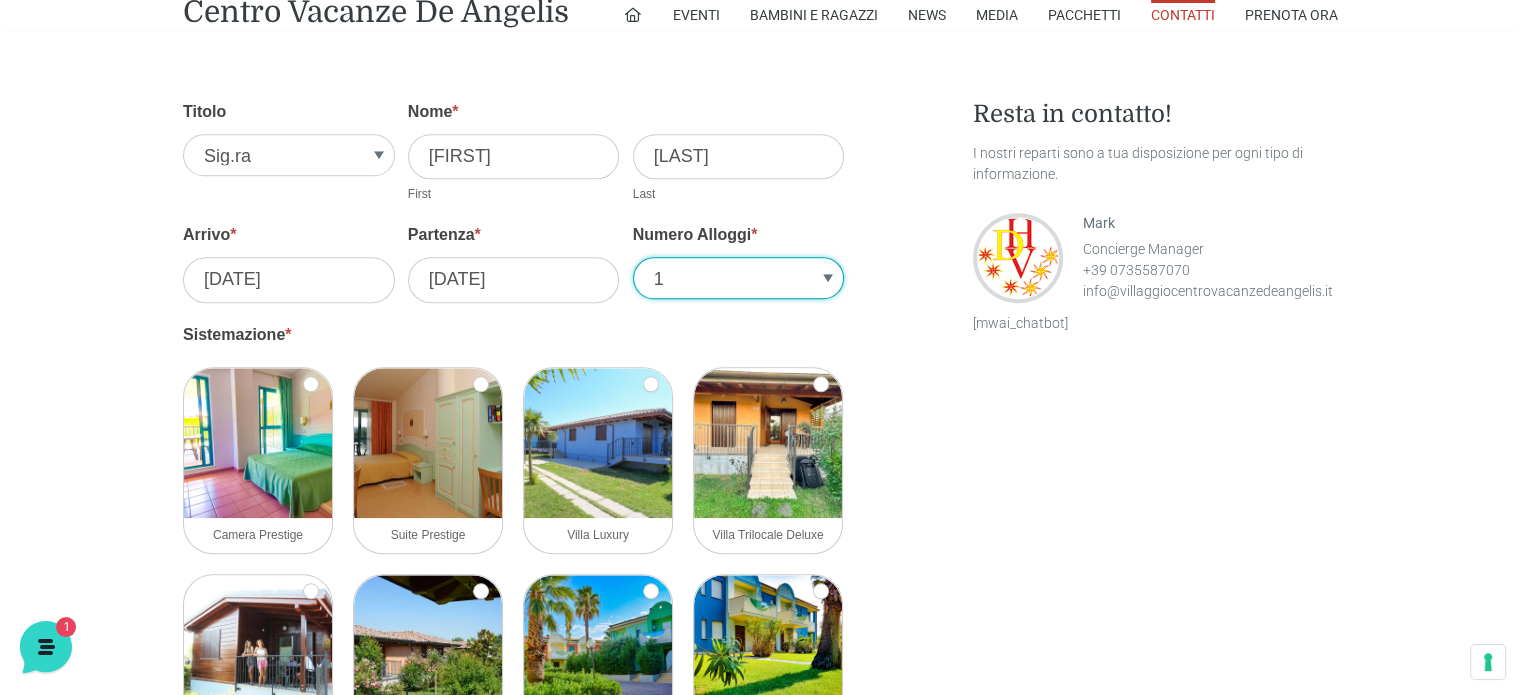 click on "1 2 3 4 5" at bounding box center (739, 278) 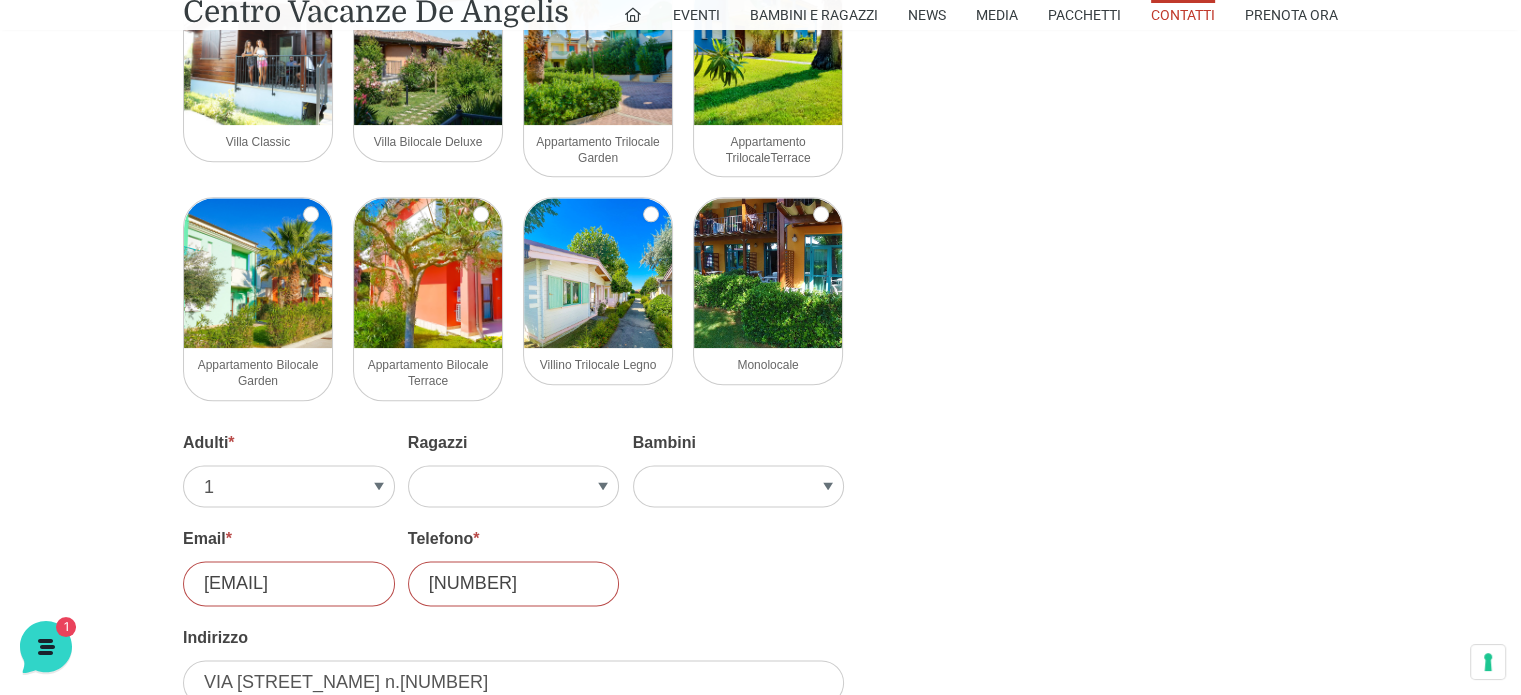 scroll, scrollTop: 2500, scrollLeft: 0, axis: vertical 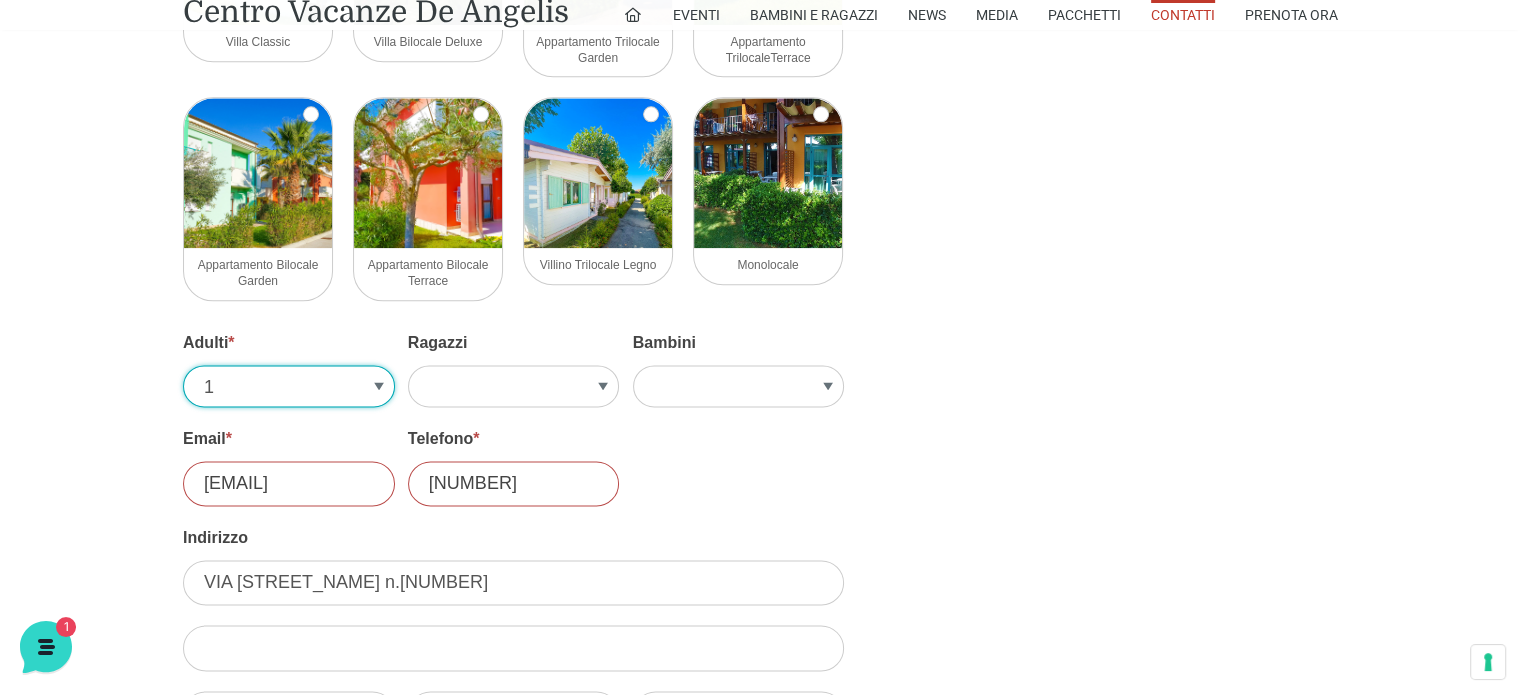 click on "1 2 3 4 5" at bounding box center (289, 386) 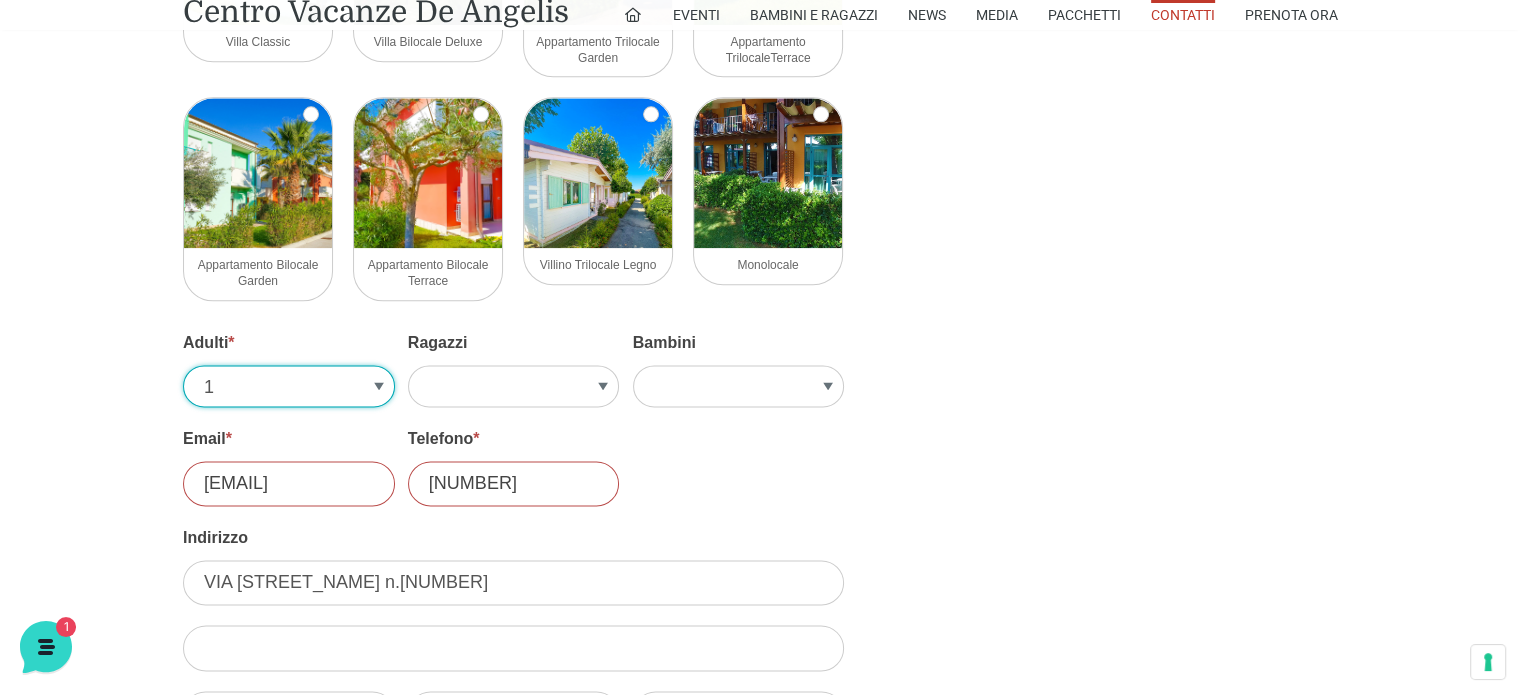 select on "4" 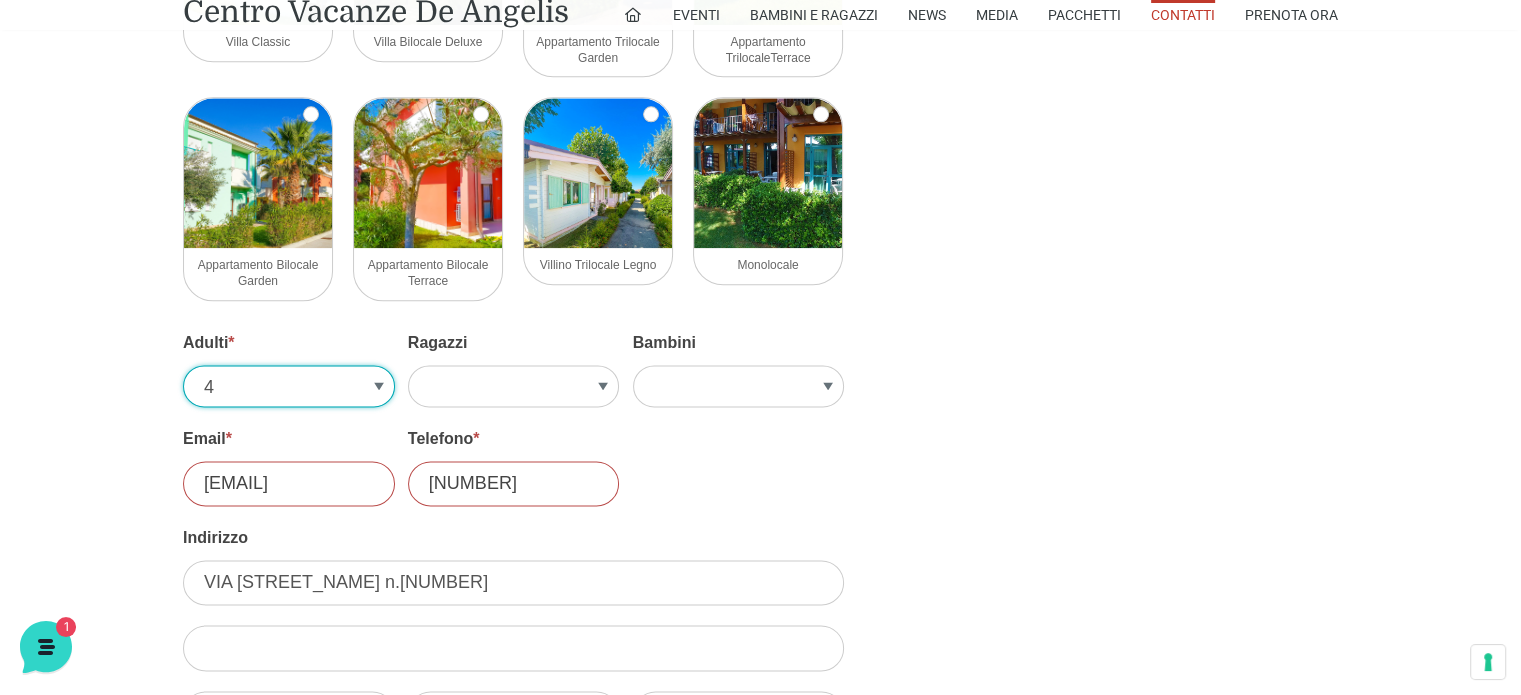 click on "1 2 3 4 5" at bounding box center [289, 386] 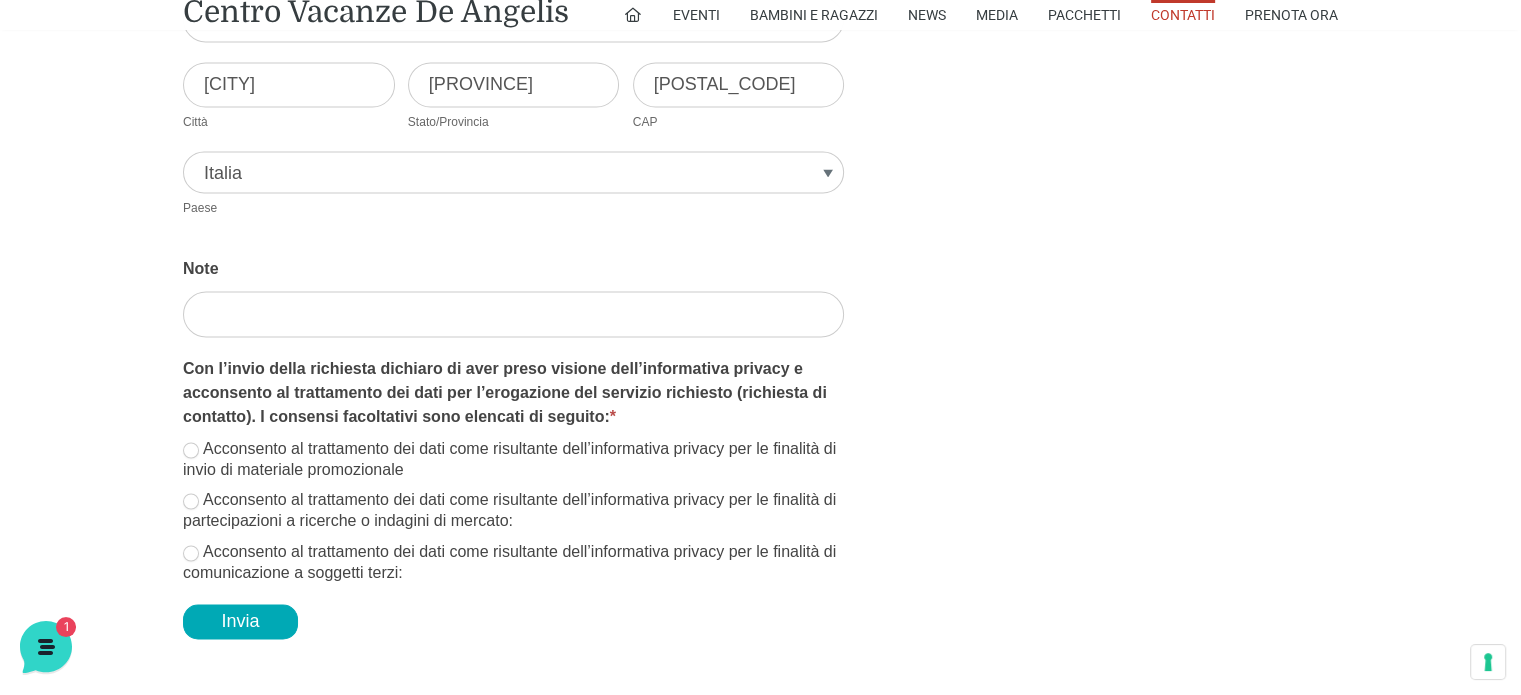 scroll, scrollTop: 3200, scrollLeft: 0, axis: vertical 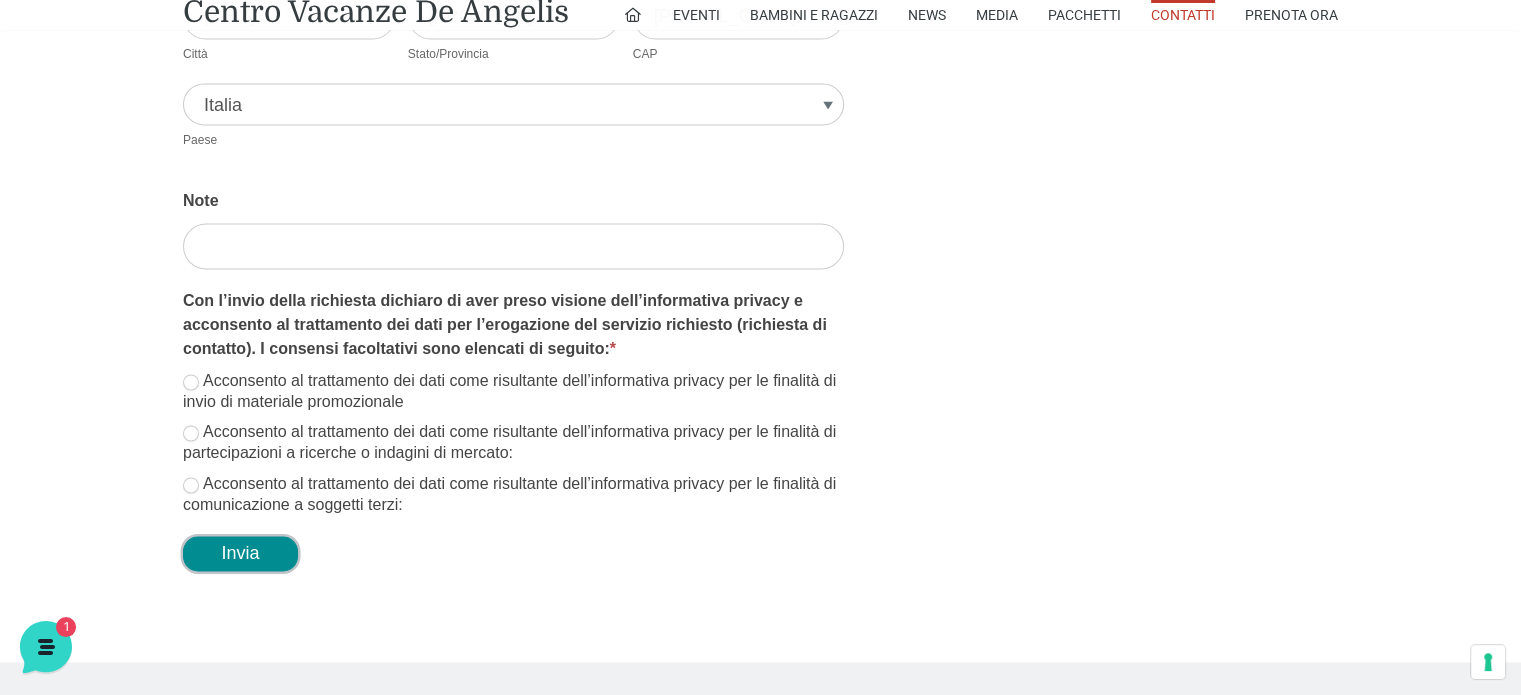 click on "Invia" at bounding box center (240, 553) 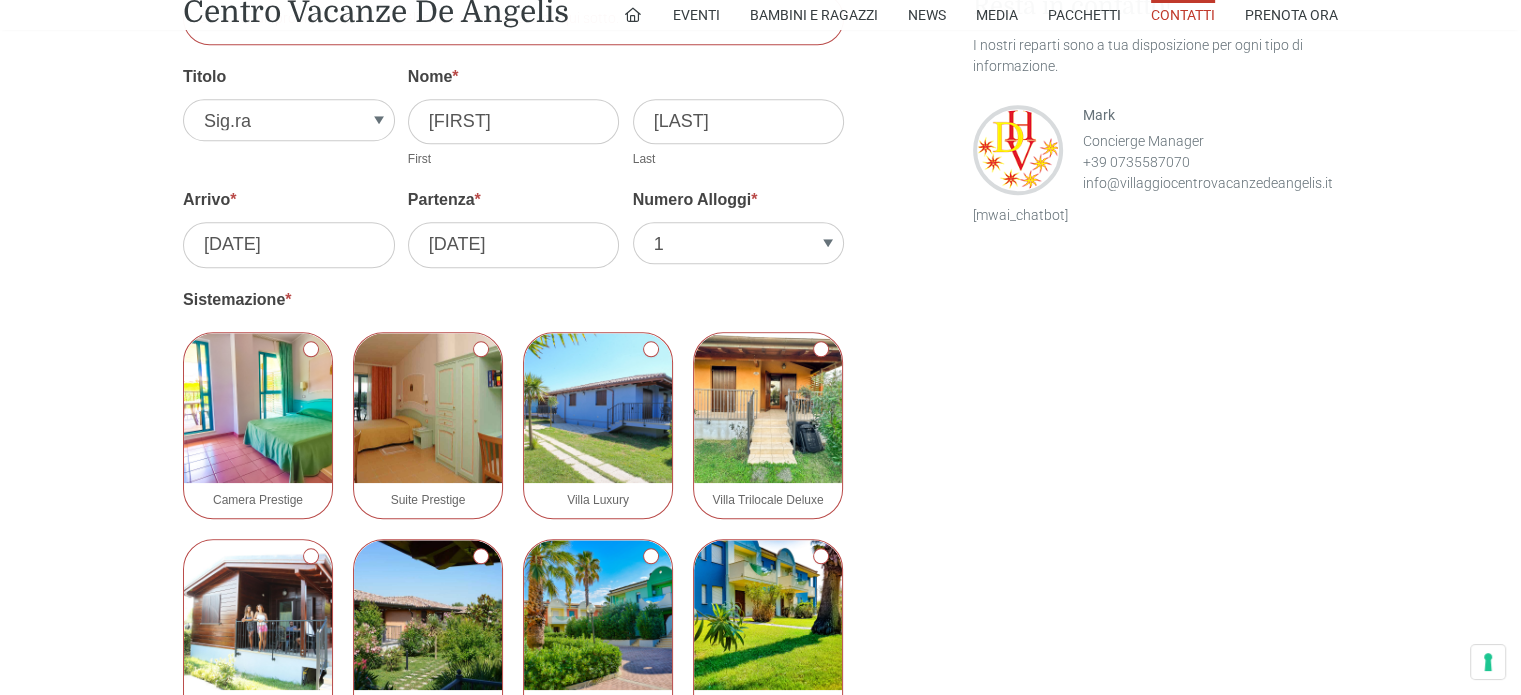 scroll, scrollTop: 1908, scrollLeft: 0, axis: vertical 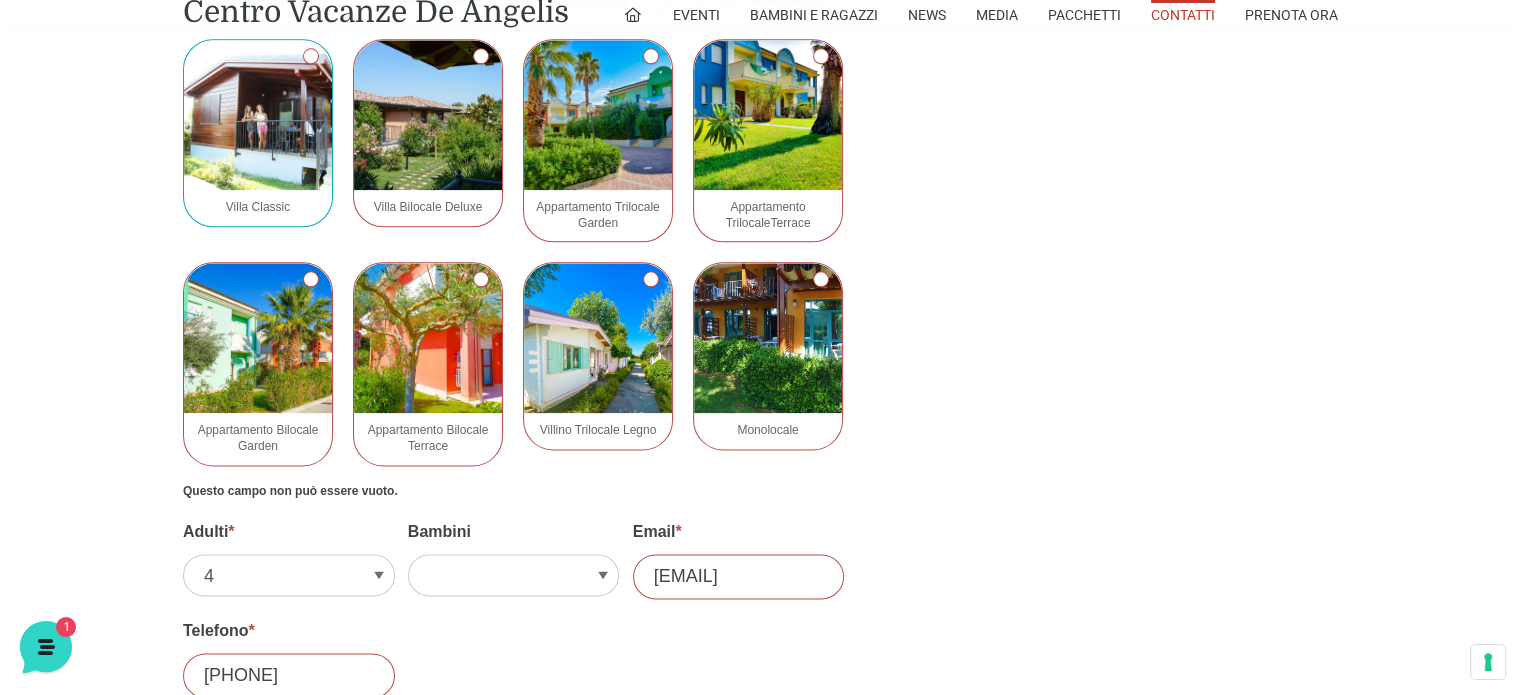 click at bounding box center (258, 115) 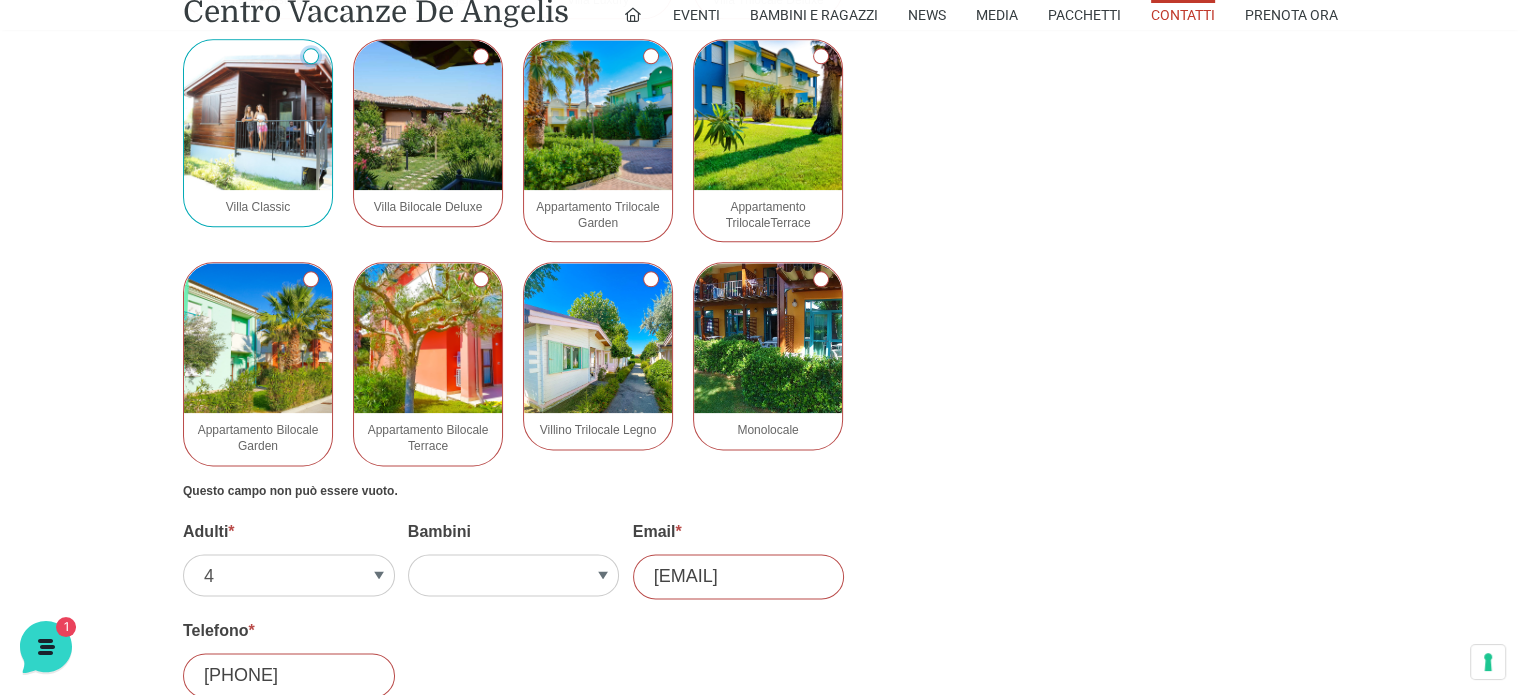 click on "Villa Classic" at bounding box center [311, 56] 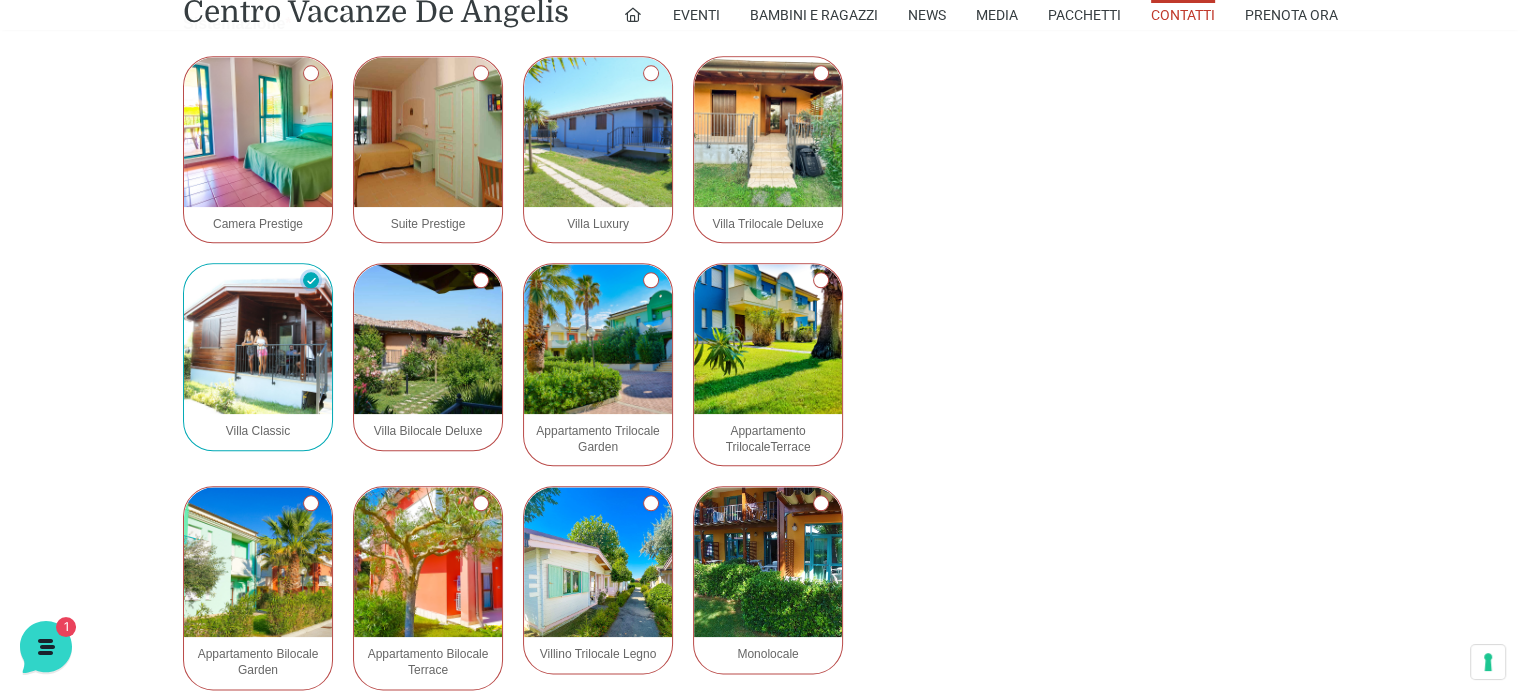 scroll, scrollTop: 2208, scrollLeft: 0, axis: vertical 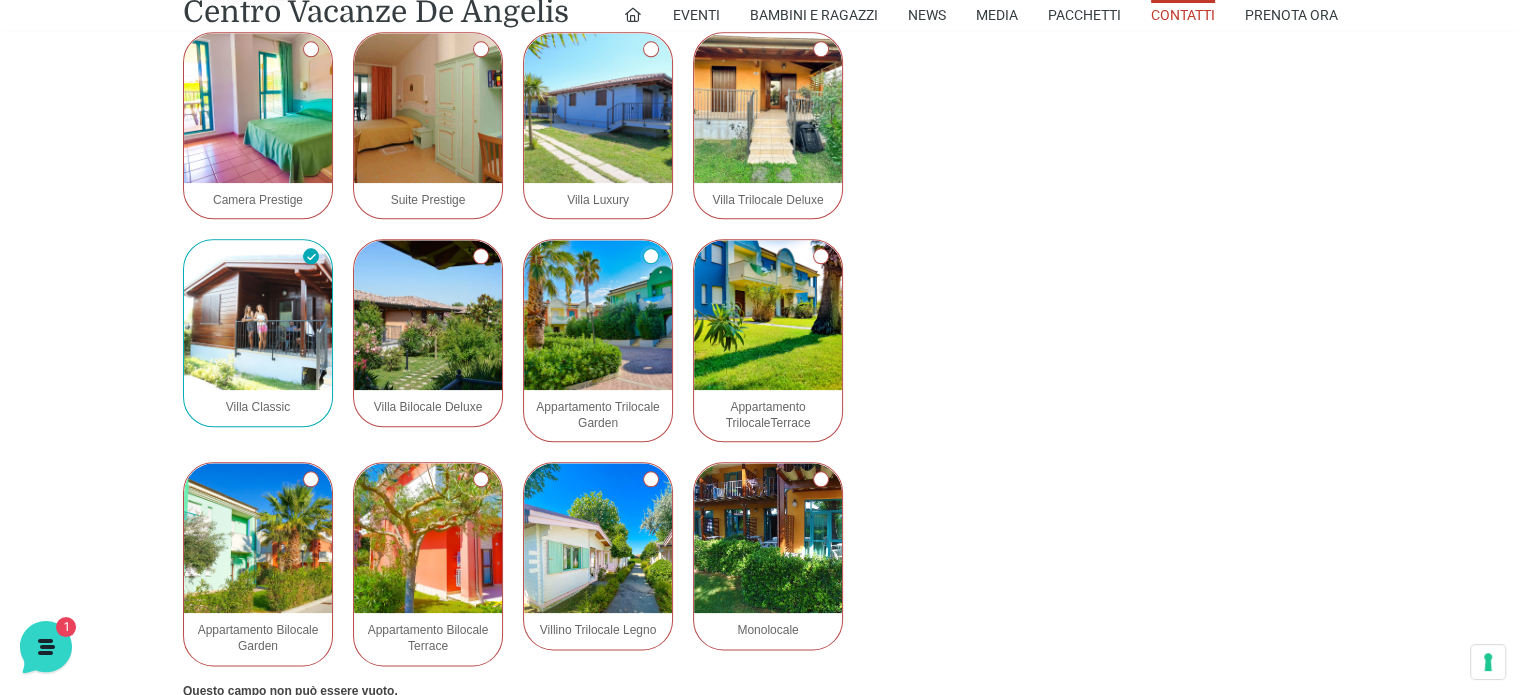 click on "Appartamento Trilocale Garden" at bounding box center (651, 256) 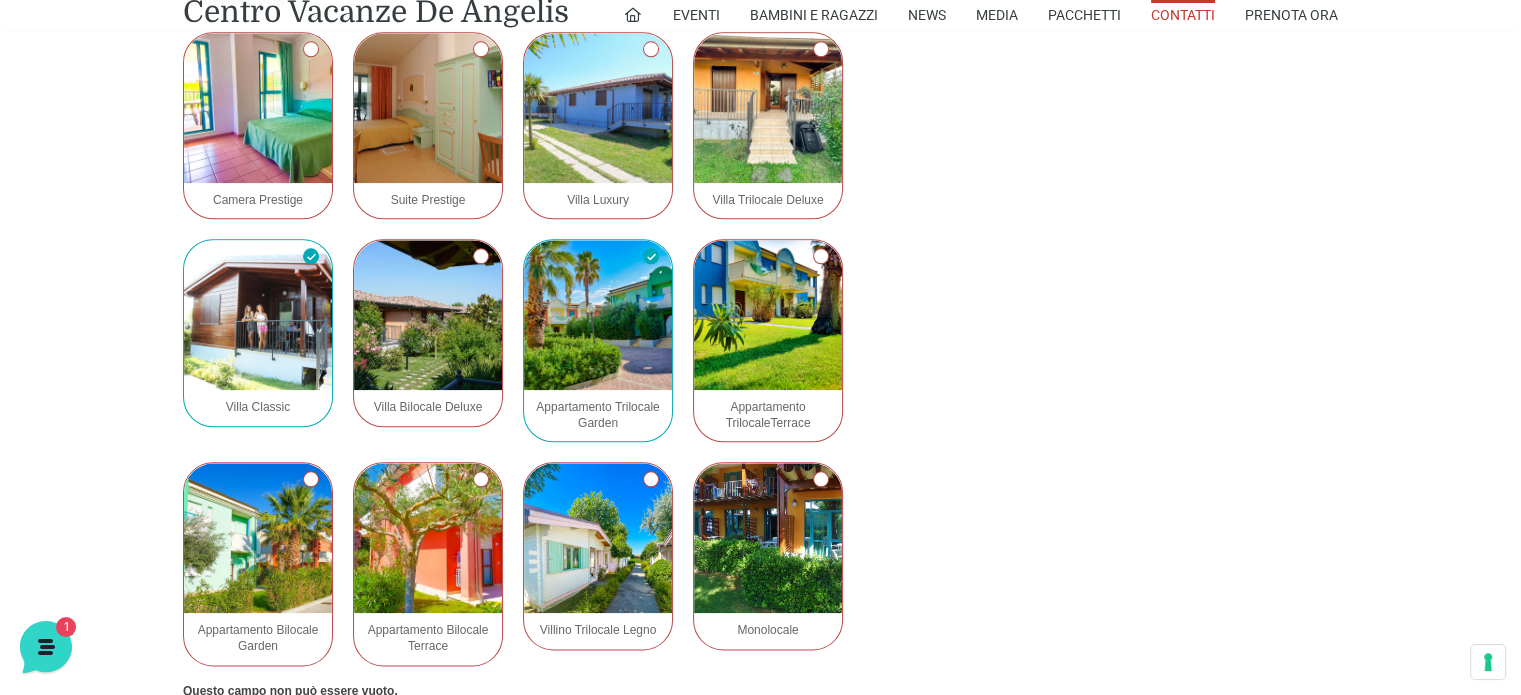 drag, startPoint x: 469, startPoint y: 253, endPoint x: 591, endPoint y: 264, distance: 122.494896 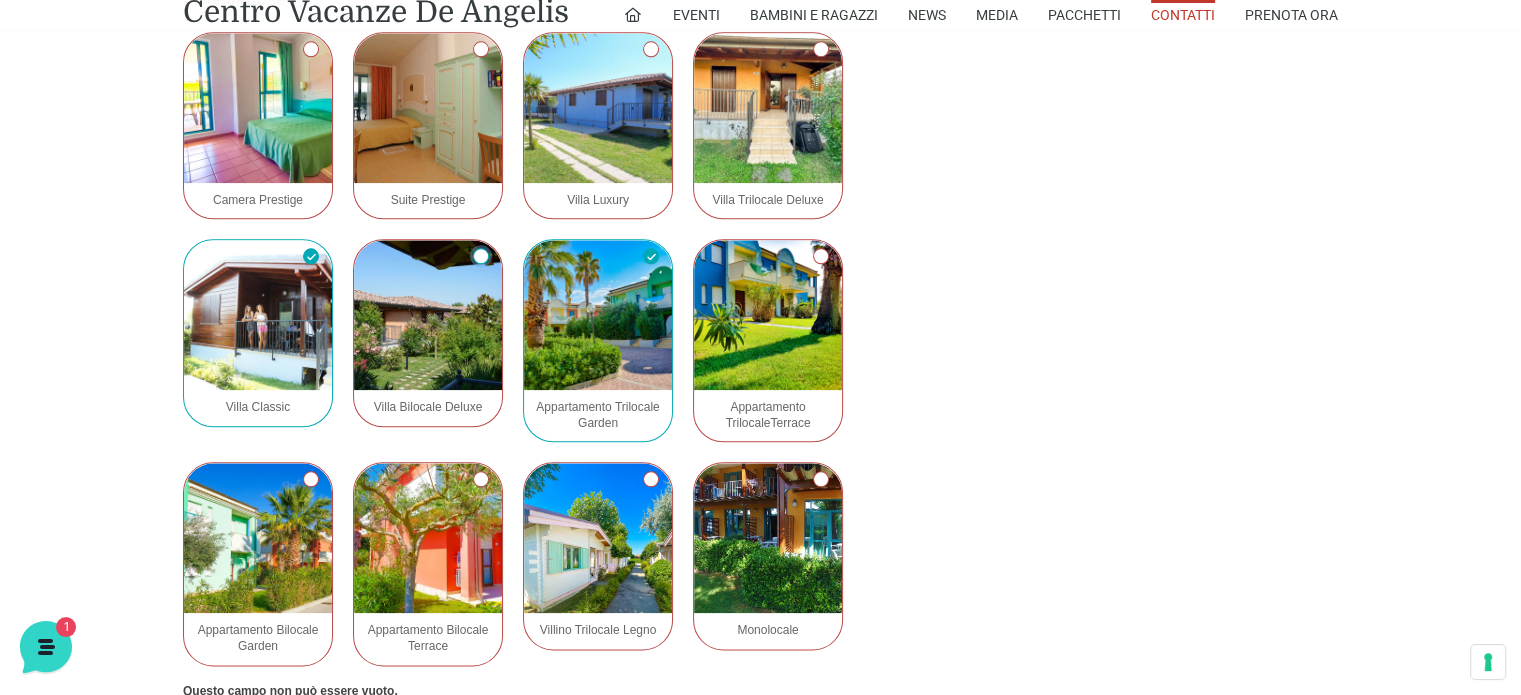 click on "Villa Bilocale Deluxe" at bounding box center [481, 256] 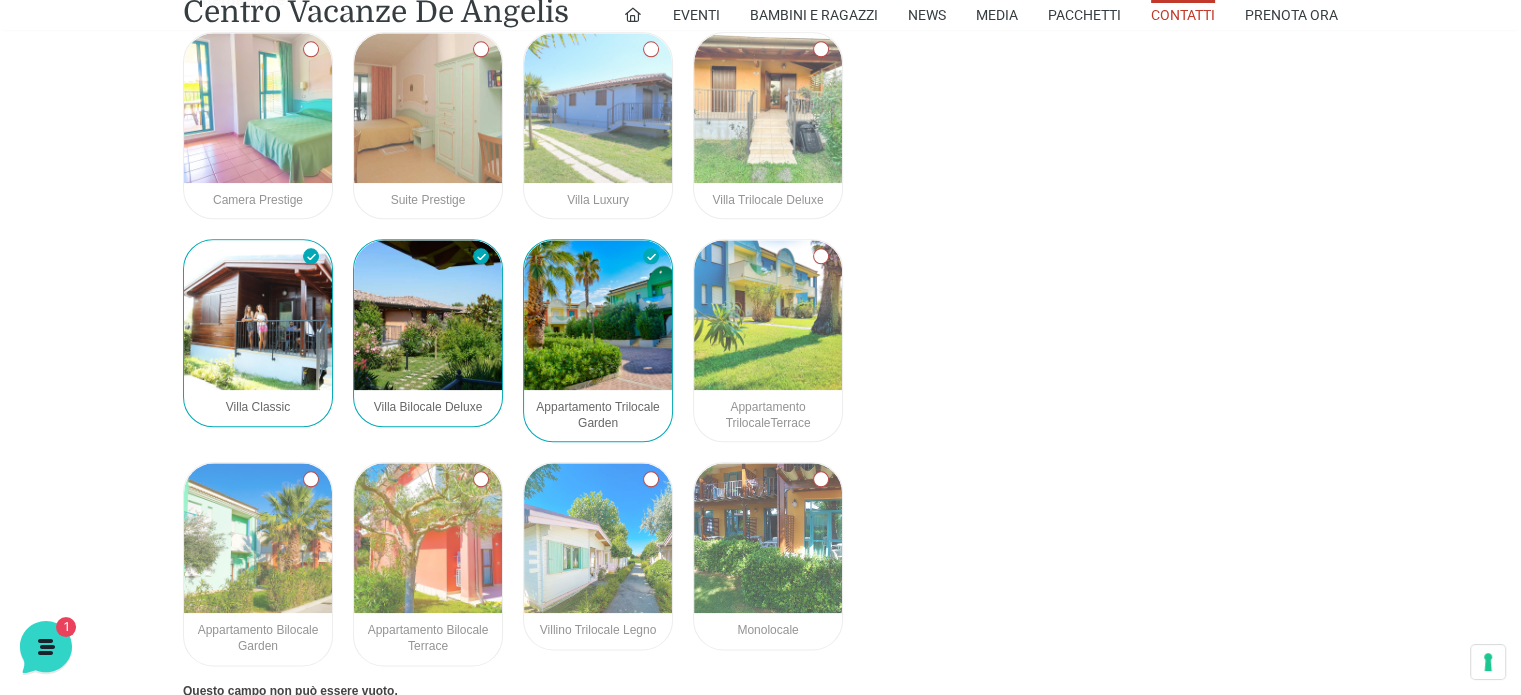 click at bounding box center [598, 538] 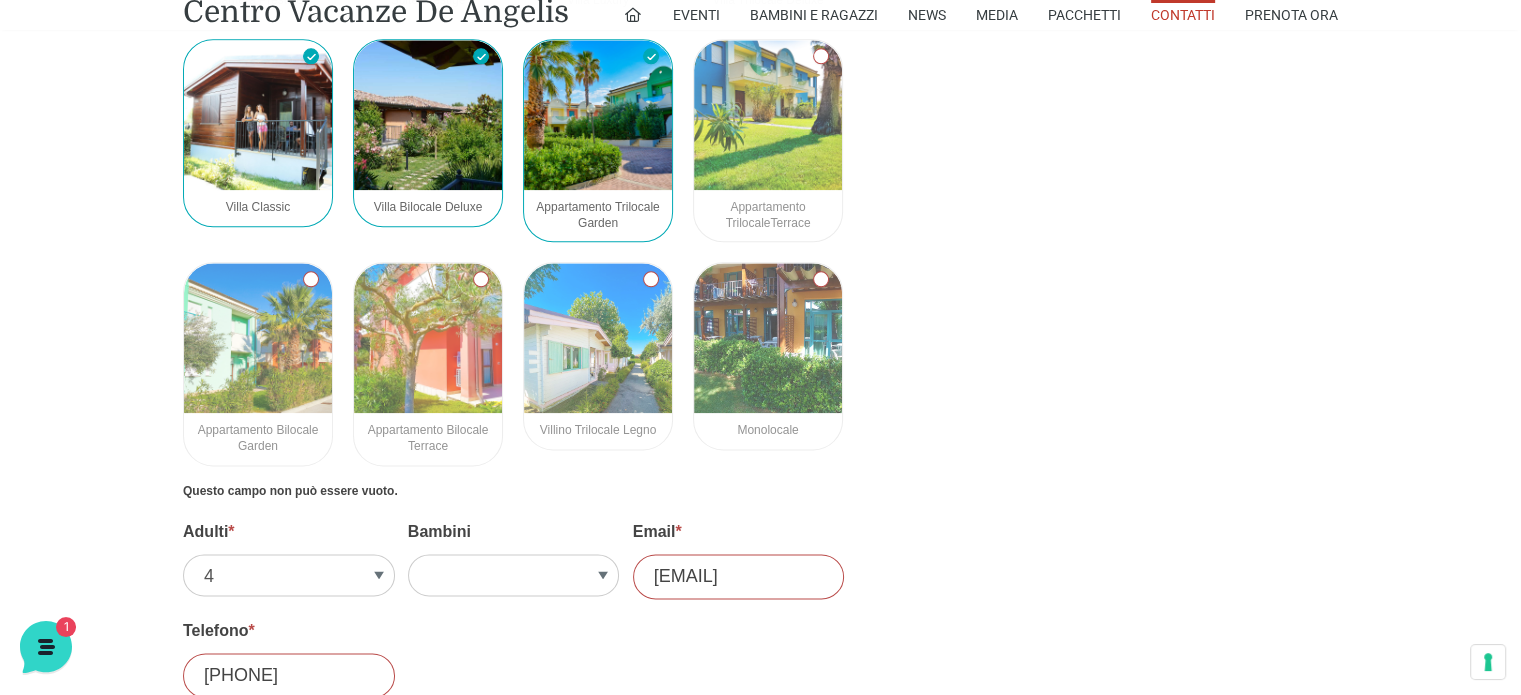 click at bounding box center (768, 115) 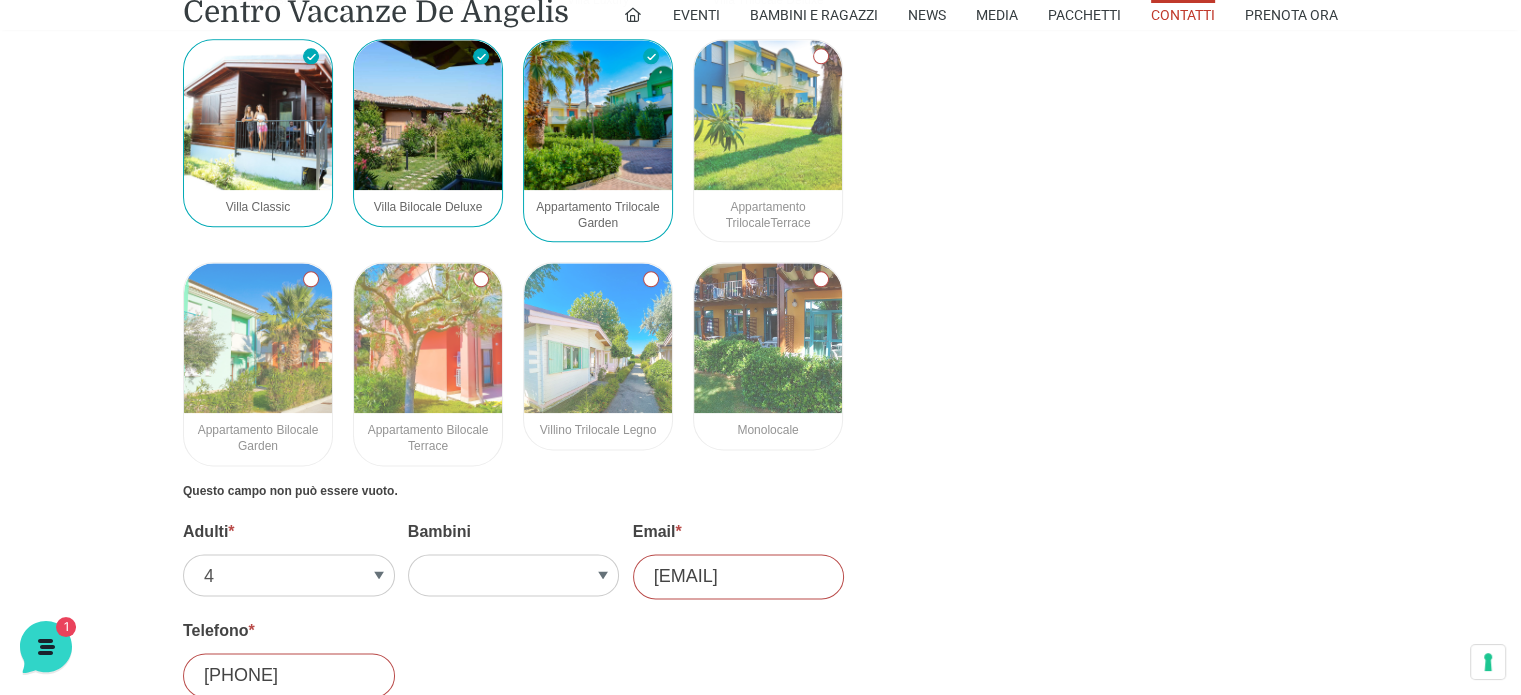 scroll, scrollTop: 2308, scrollLeft: 0, axis: vertical 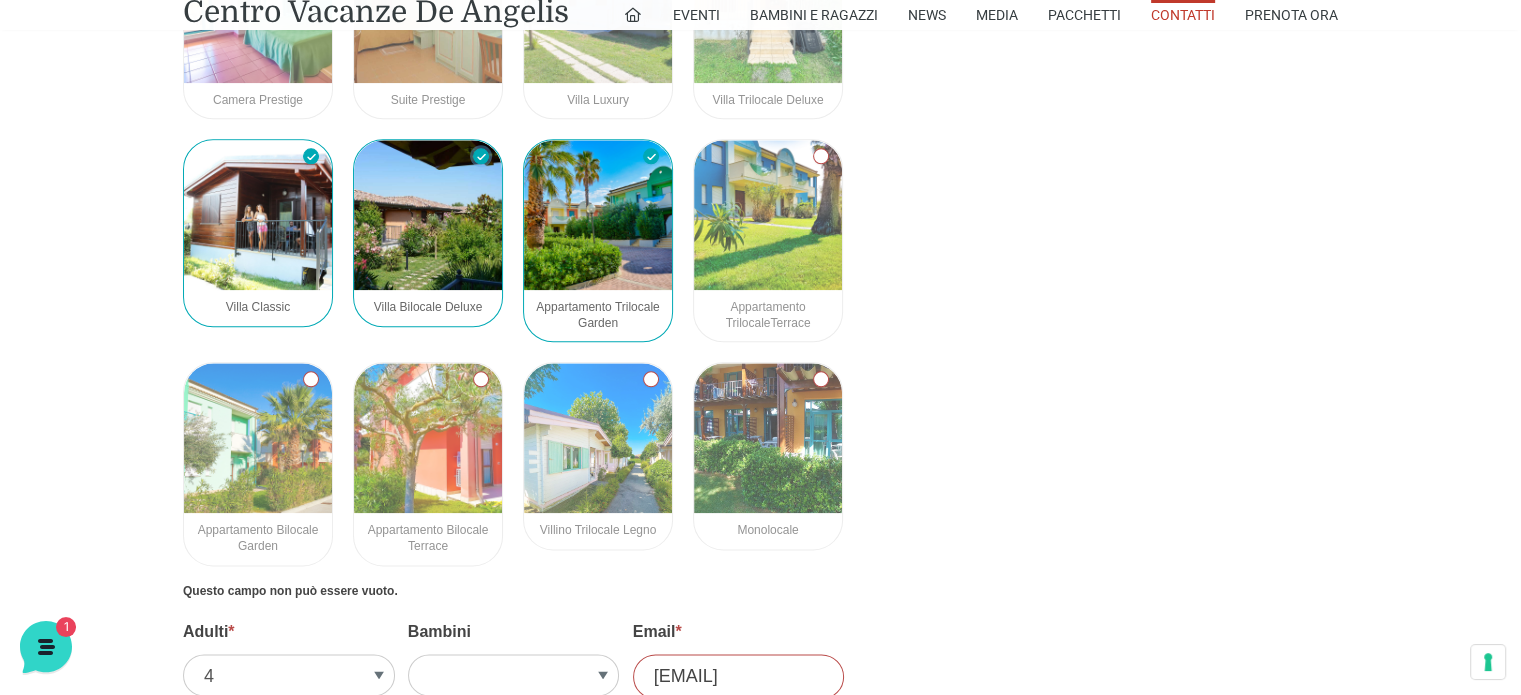 click on "Villa Bilocale Deluxe" at bounding box center [481, 156] 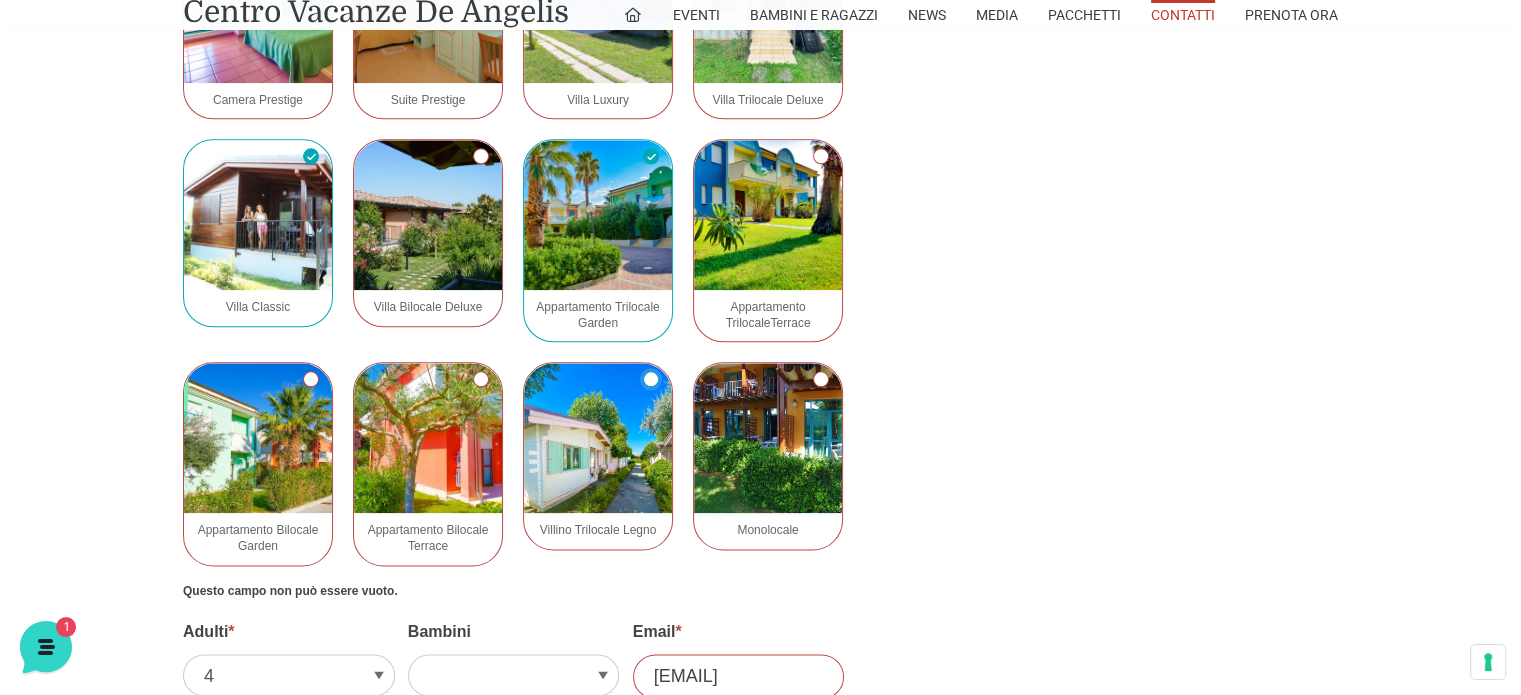 click on "Villino Trilocale Legno" at bounding box center [651, 379] 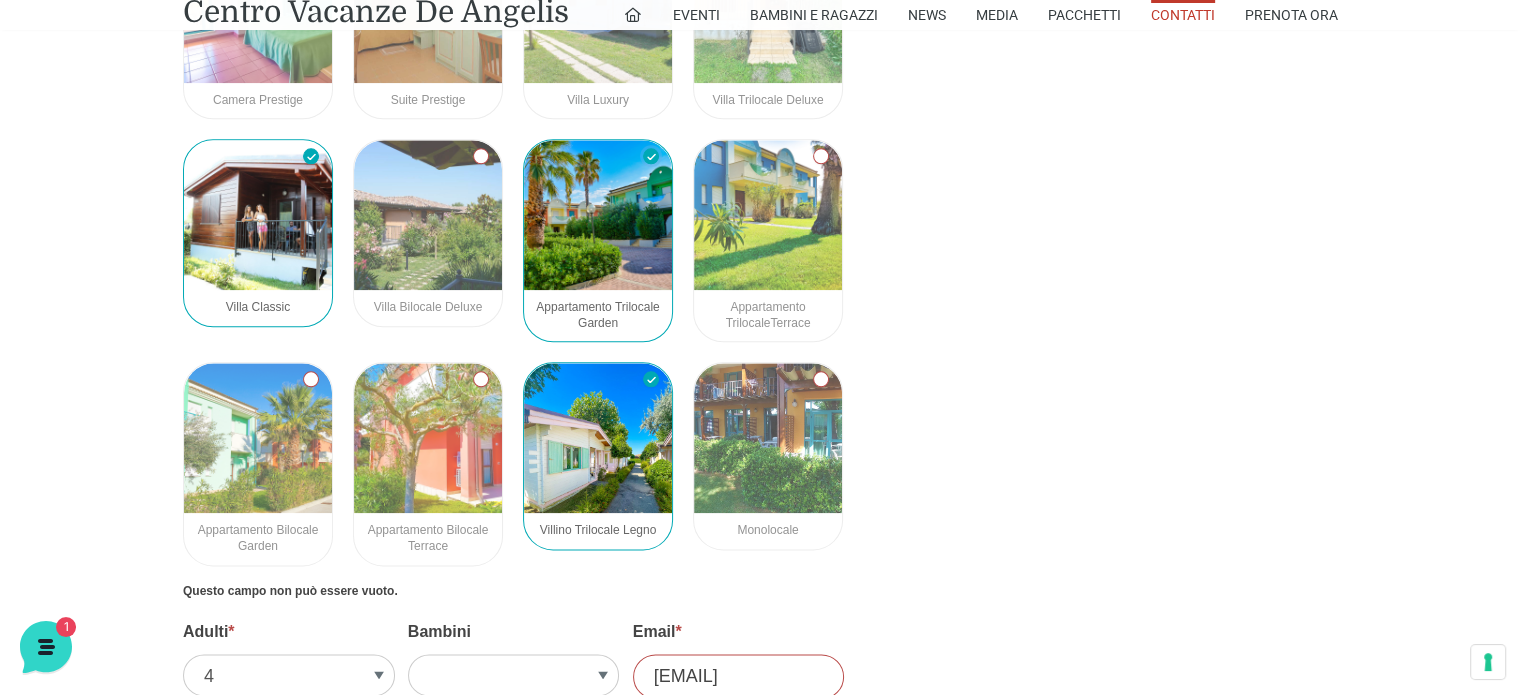 click on "Appartamento Trilocale Garden" at bounding box center [651, 156] 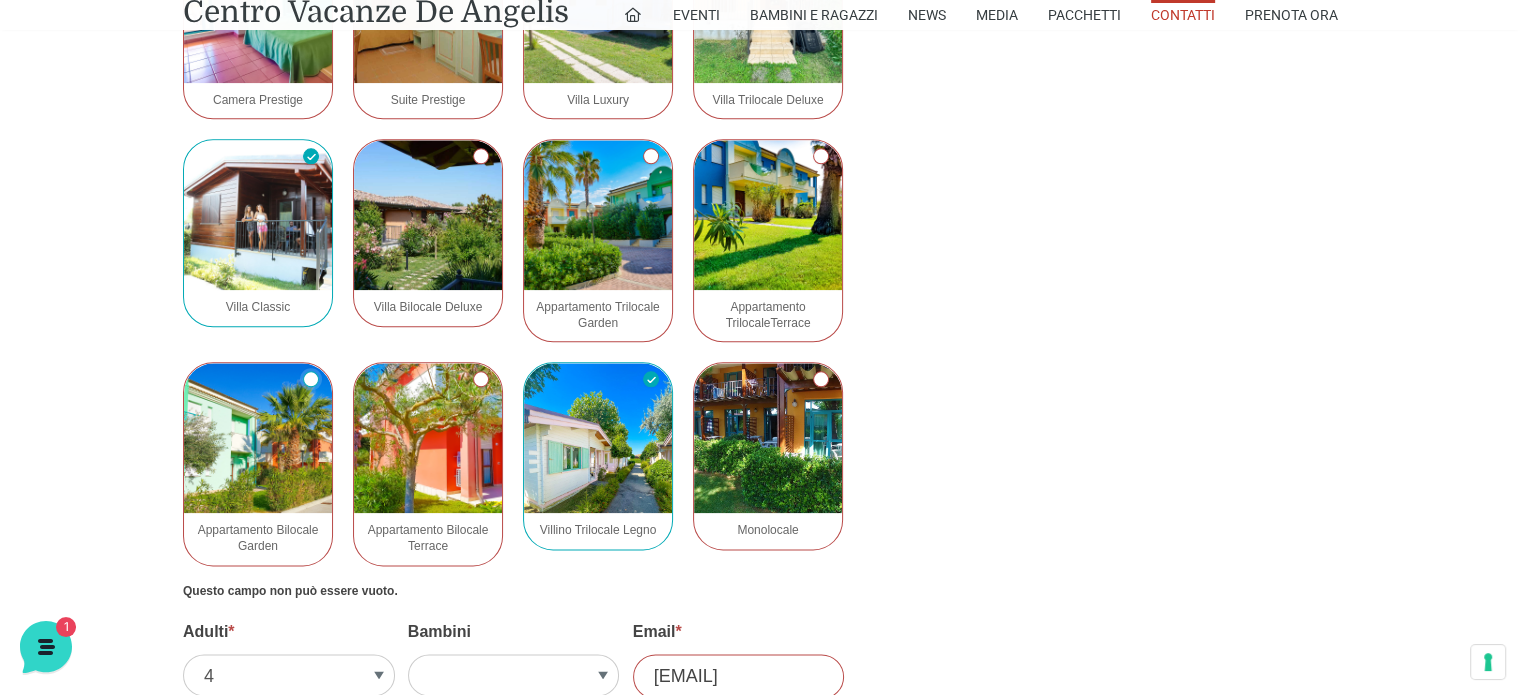 click on "Appartamento Bilocale Garden" at bounding box center (311, 379) 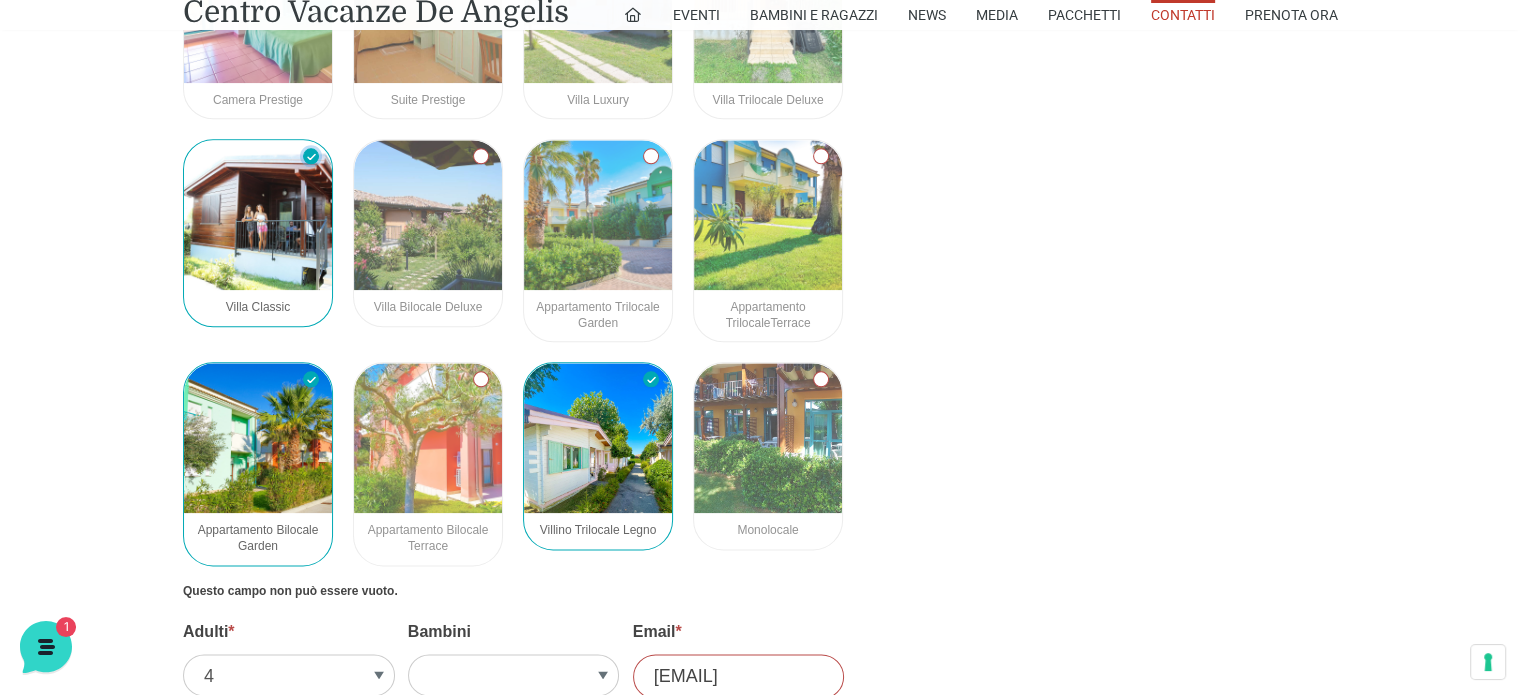 click on "Villa Classic" at bounding box center [311, 156] 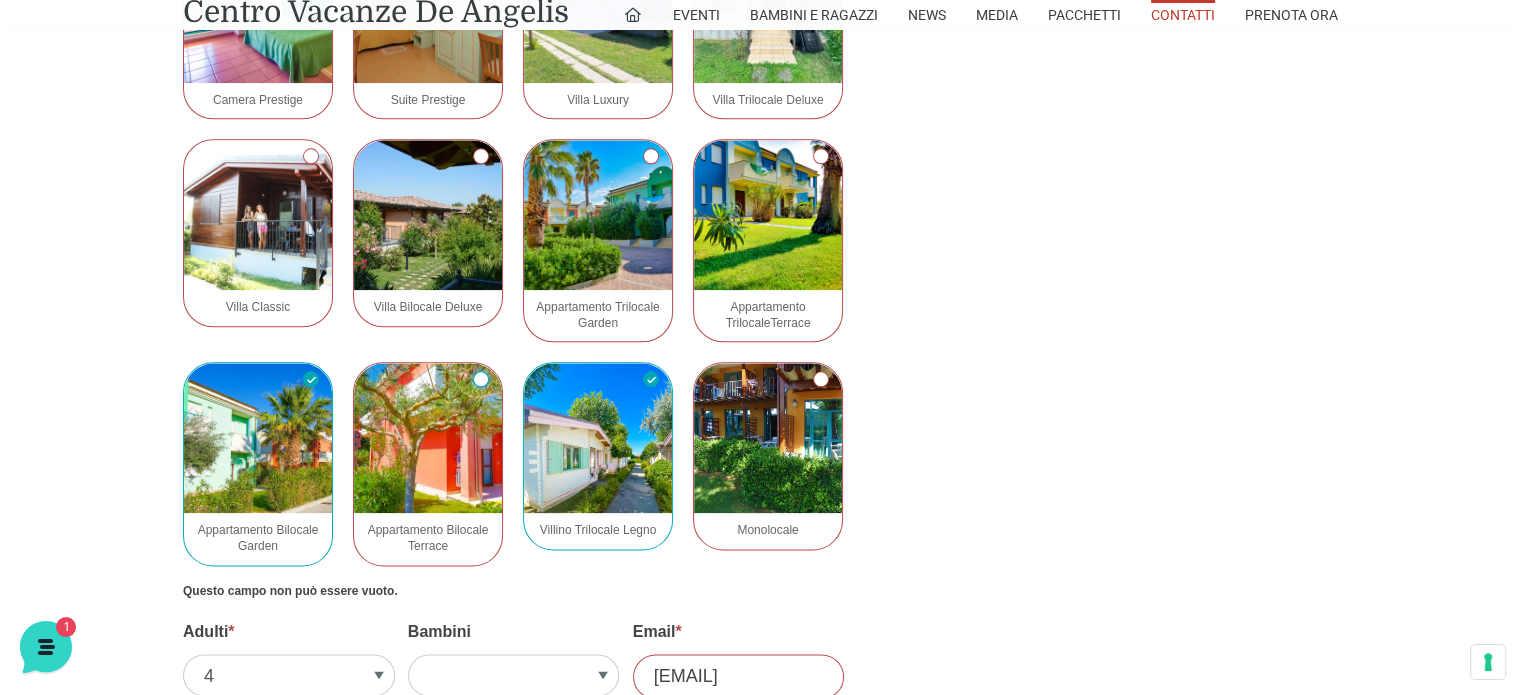 click on "Appartamento Bilocale Terrace" at bounding box center (481, 379) 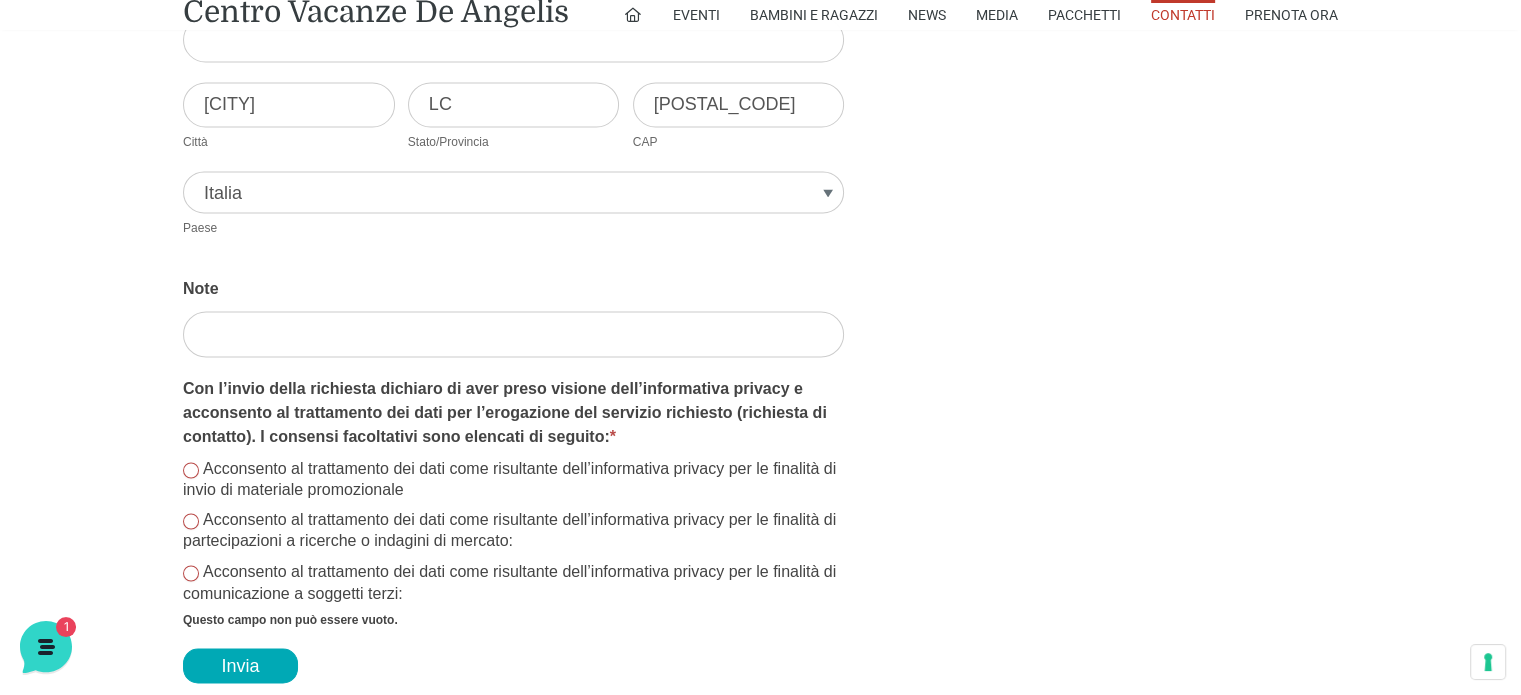 scroll, scrollTop: 3308, scrollLeft: 0, axis: vertical 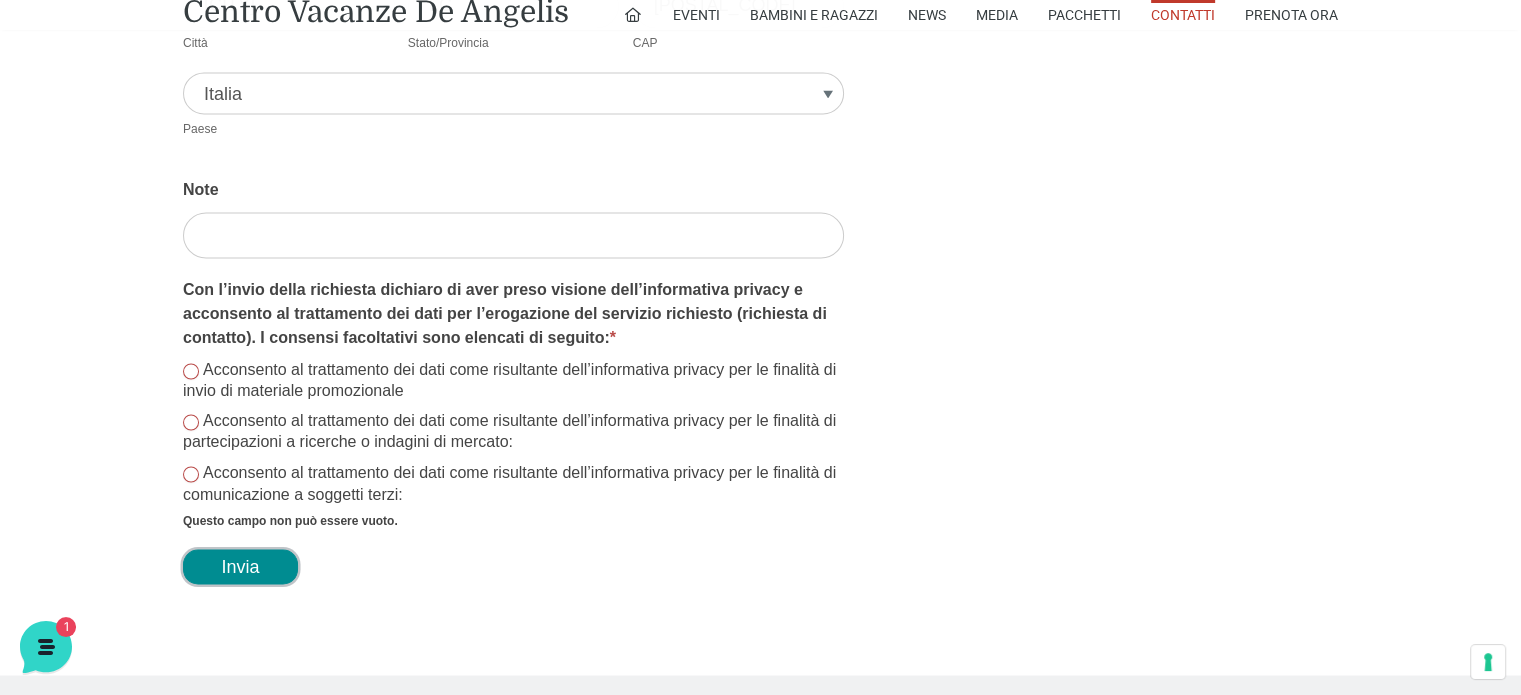 click on "Invia" at bounding box center [240, 566] 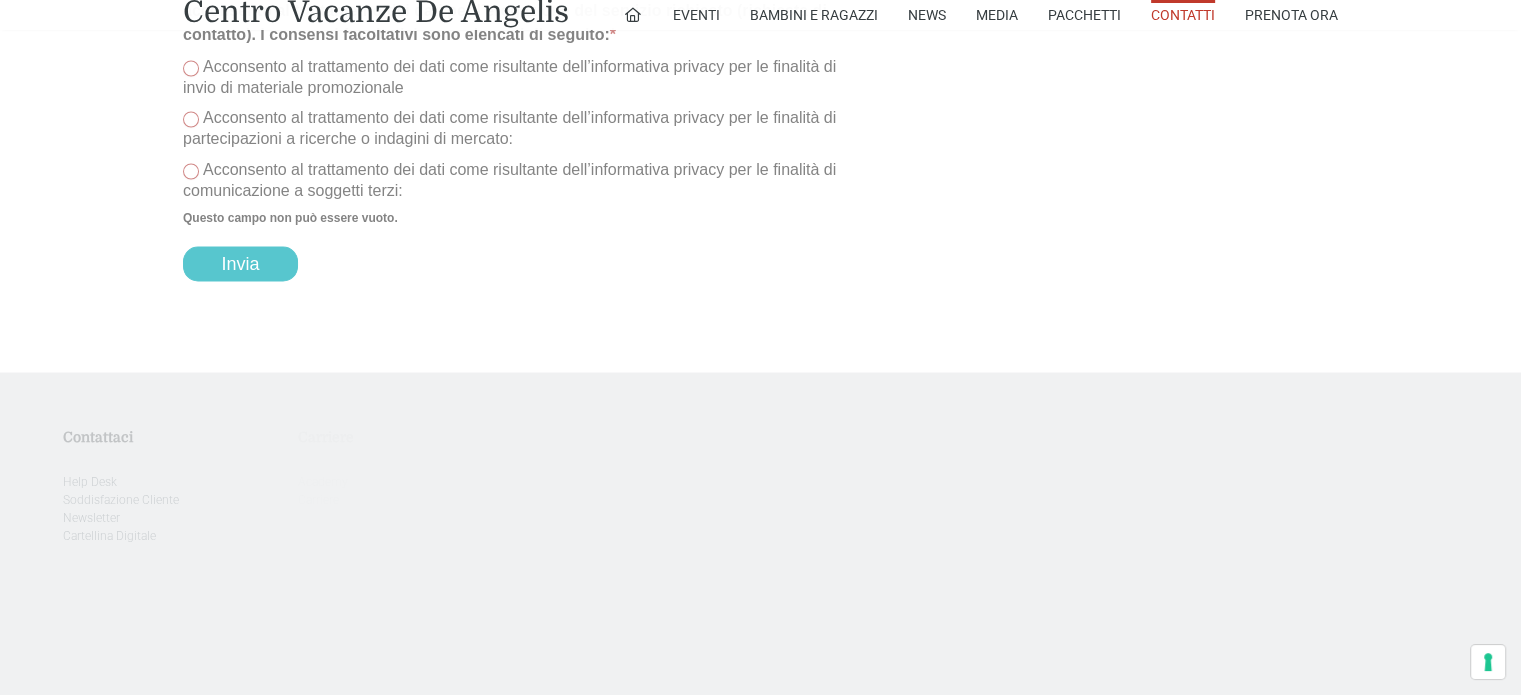 scroll, scrollTop: 3587, scrollLeft: 0, axis: vertical 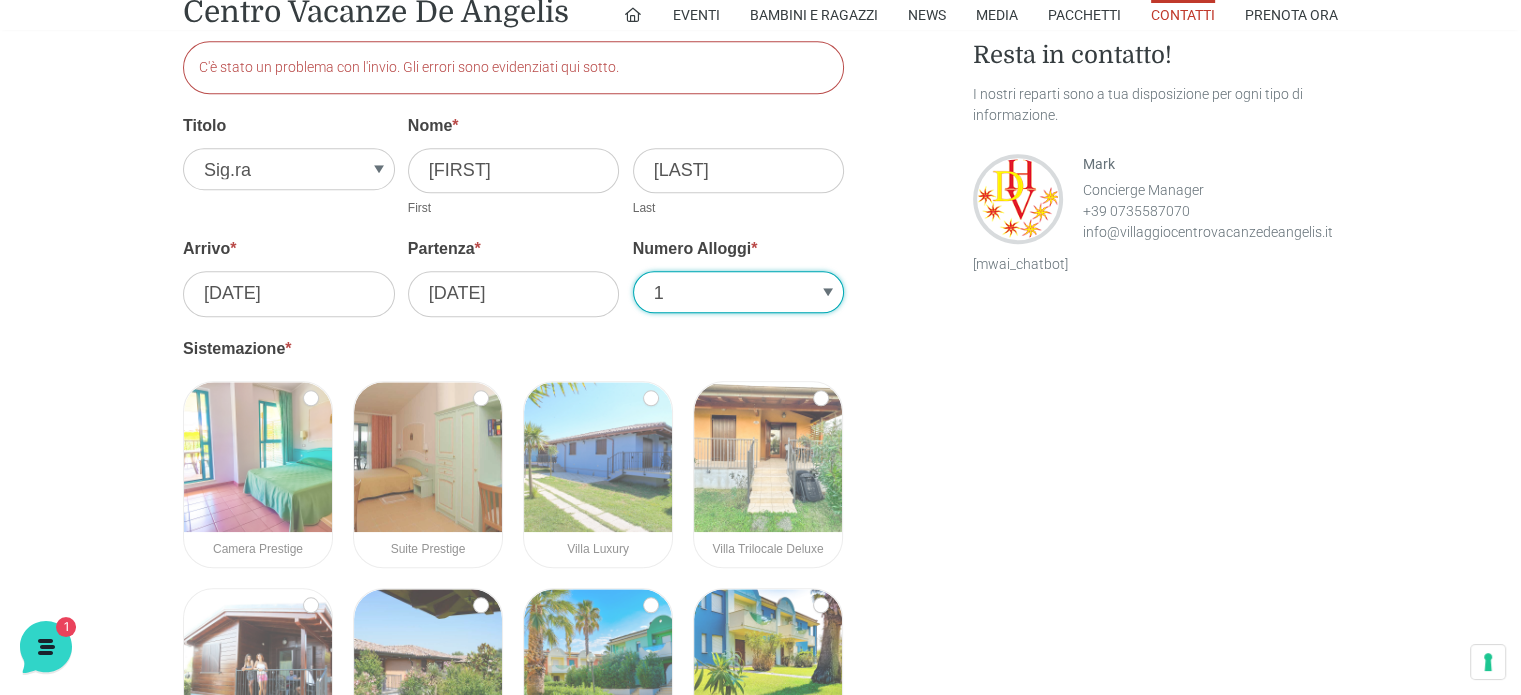 click on "1 2 3 4 5" at bounding box center (739, 292) 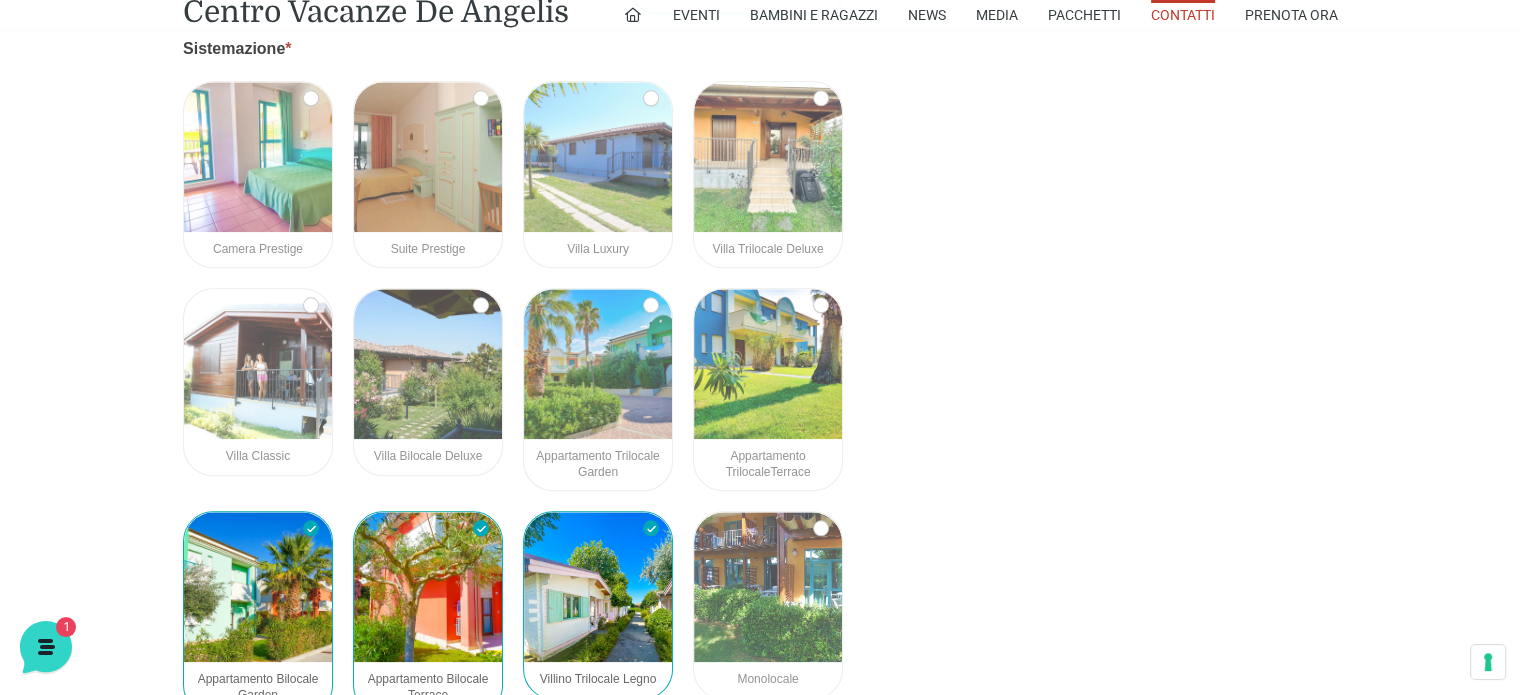 scroll, scrollTop: 2059, scrollLeft: 0, axis: vertical 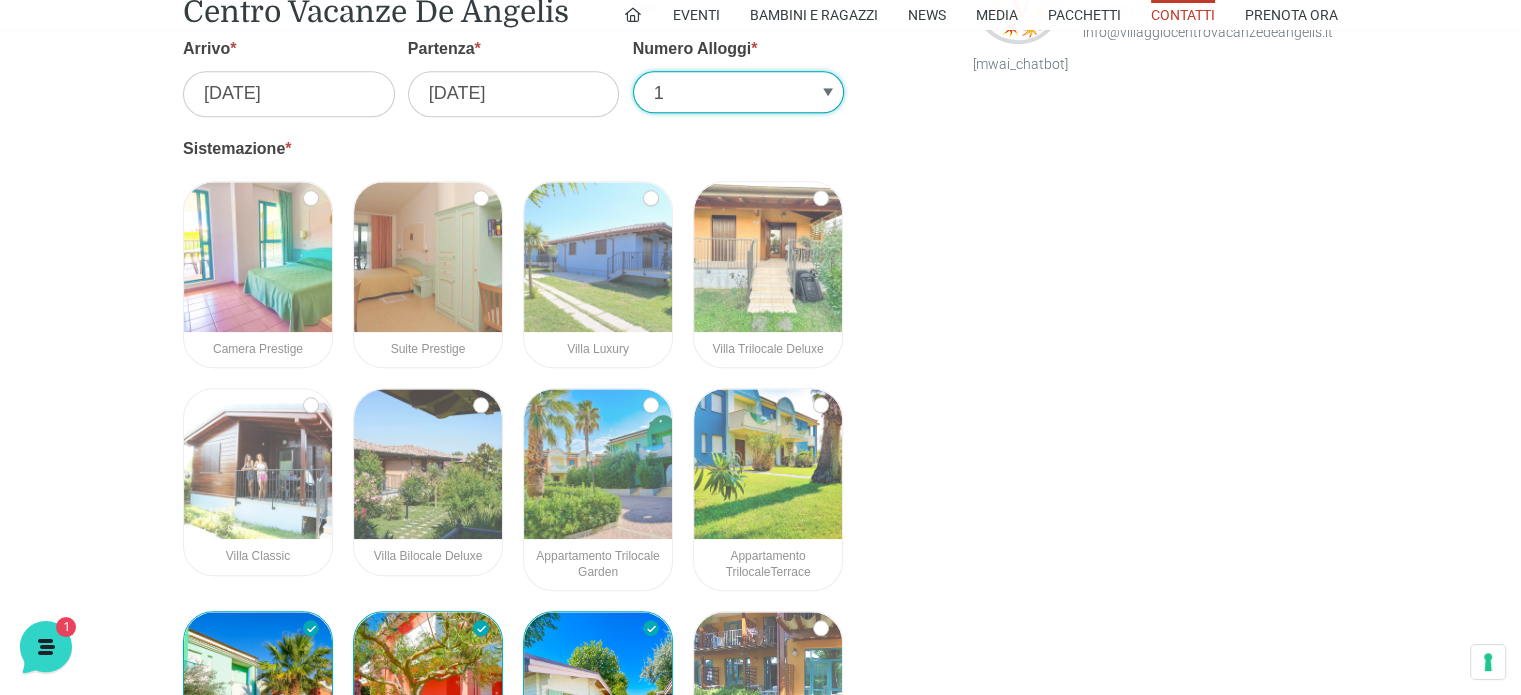 click on "1 2 3 4 5" at bounding box center [739, 92] 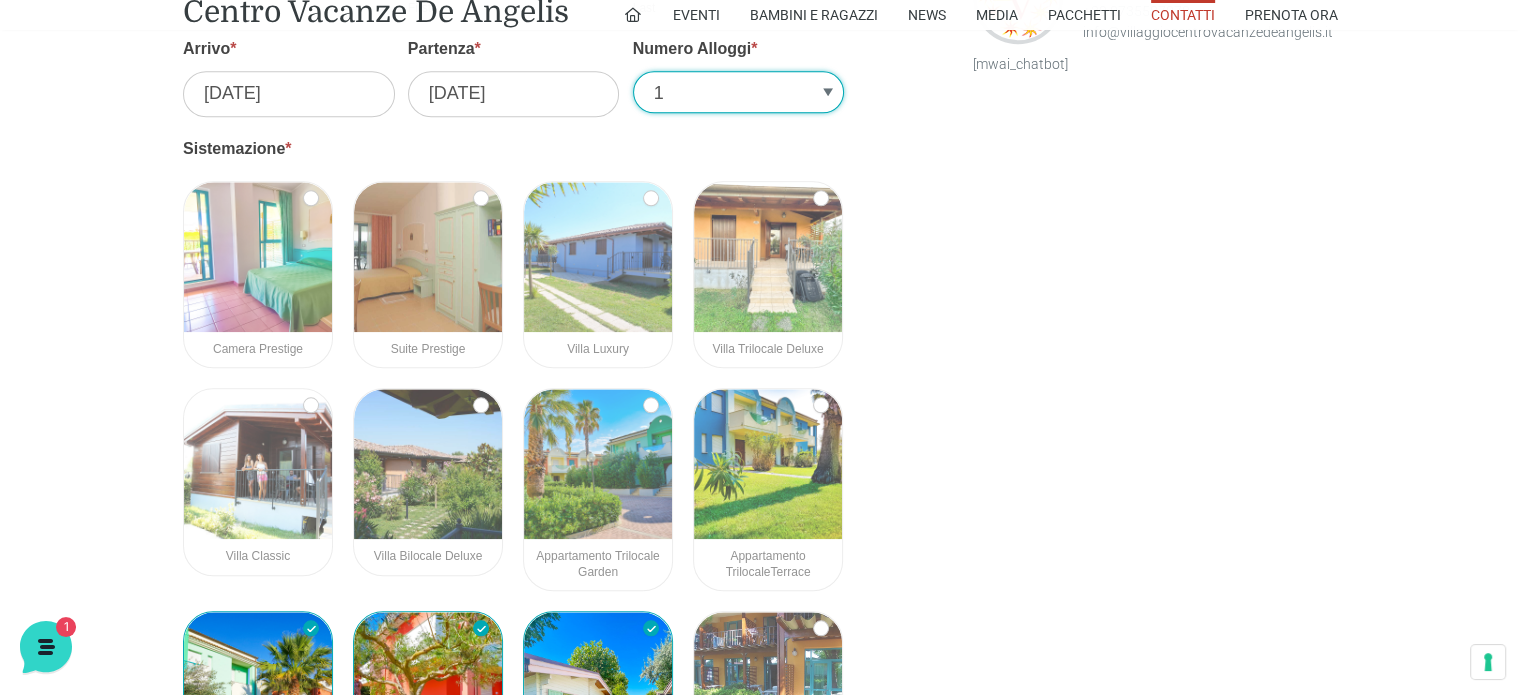 select on "4" 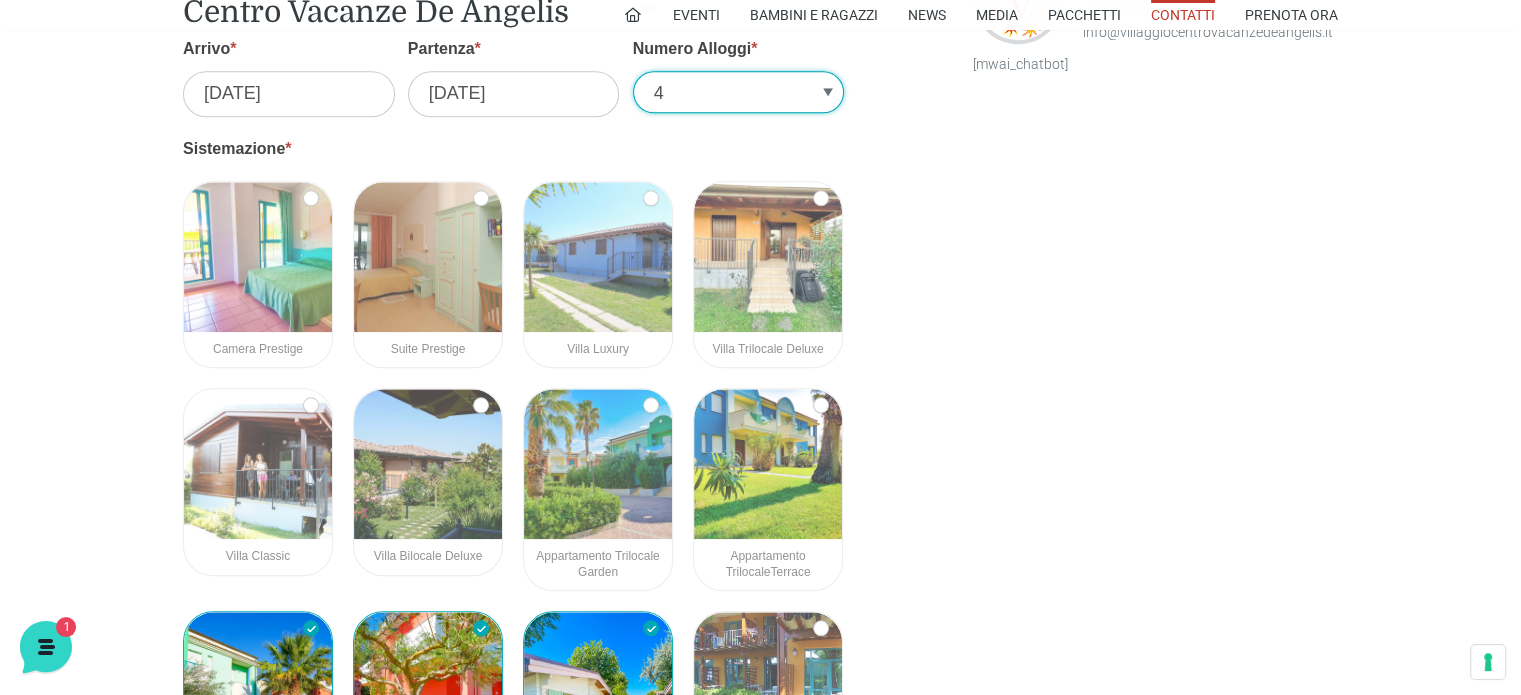 click on "1 2 3 4 5" at bounding box center (739, 92) 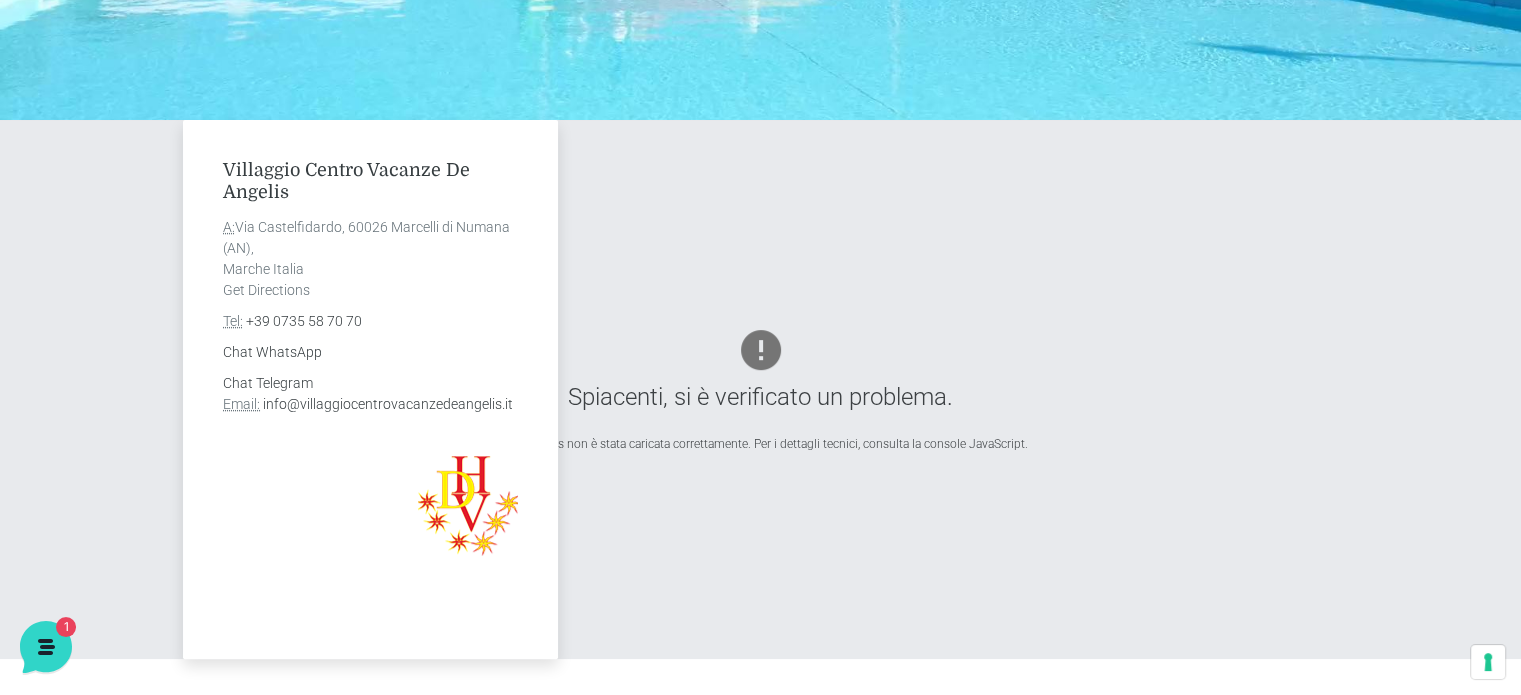 scroll, scrollTop: 100, scrollLeft: 0, axis: vertical 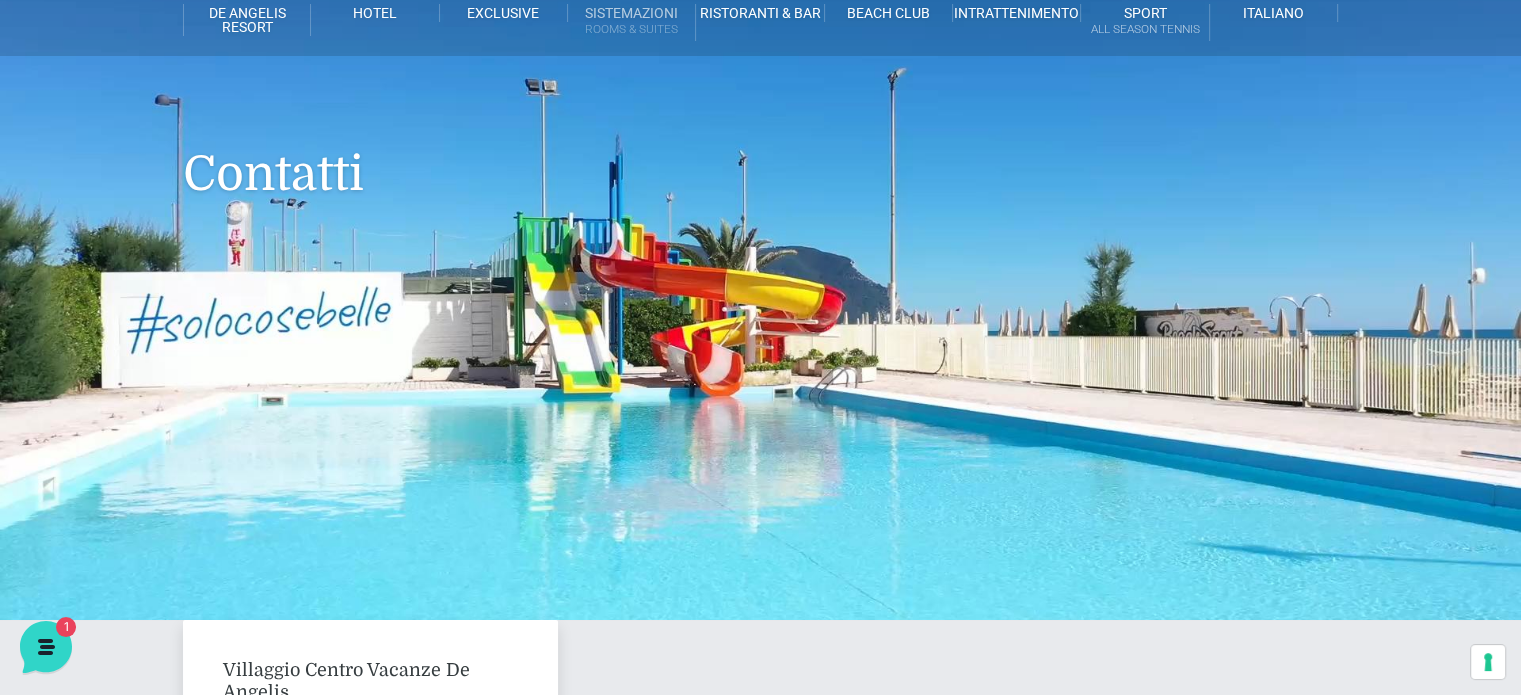 click on "Sistemazioni Rooms & Suites" at bounding box center (632, 22) 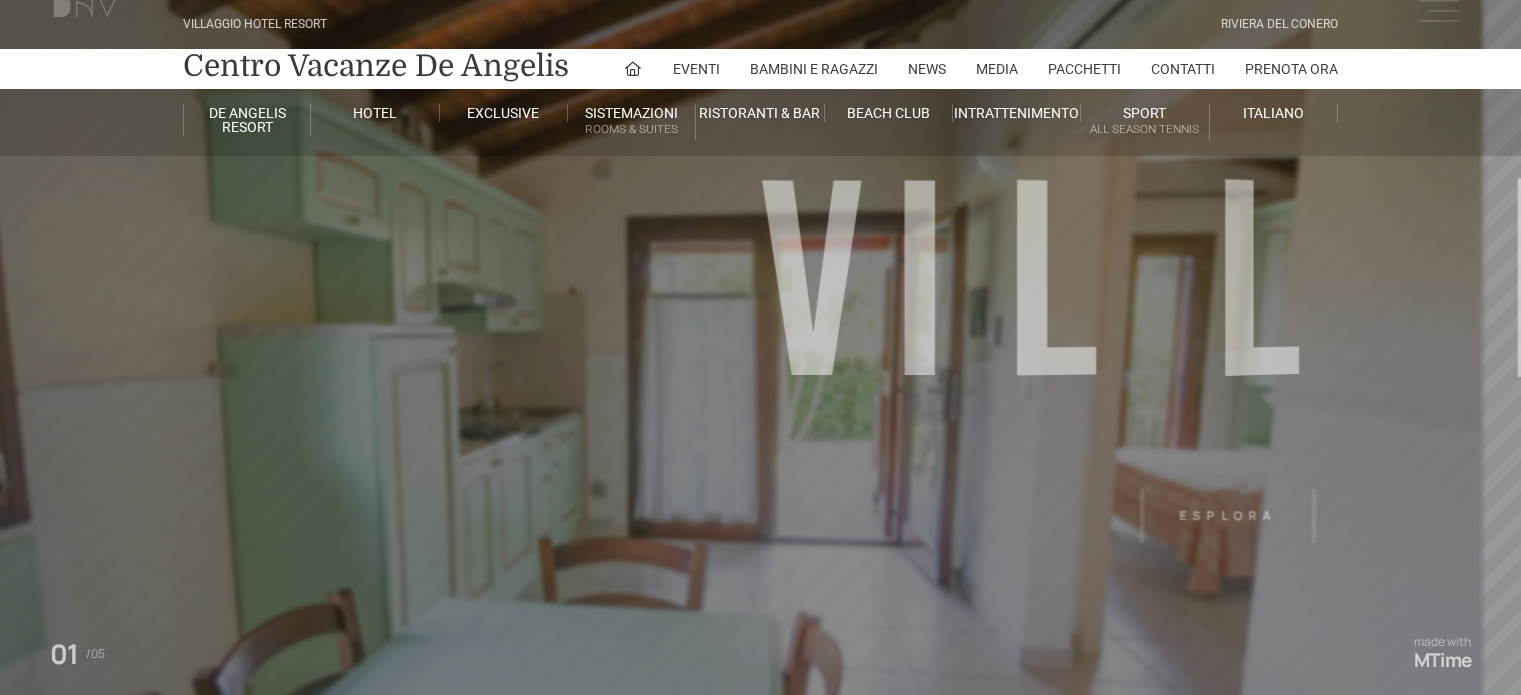 scroll, scrollTop: 0, scrollLeft: 0, axis: both 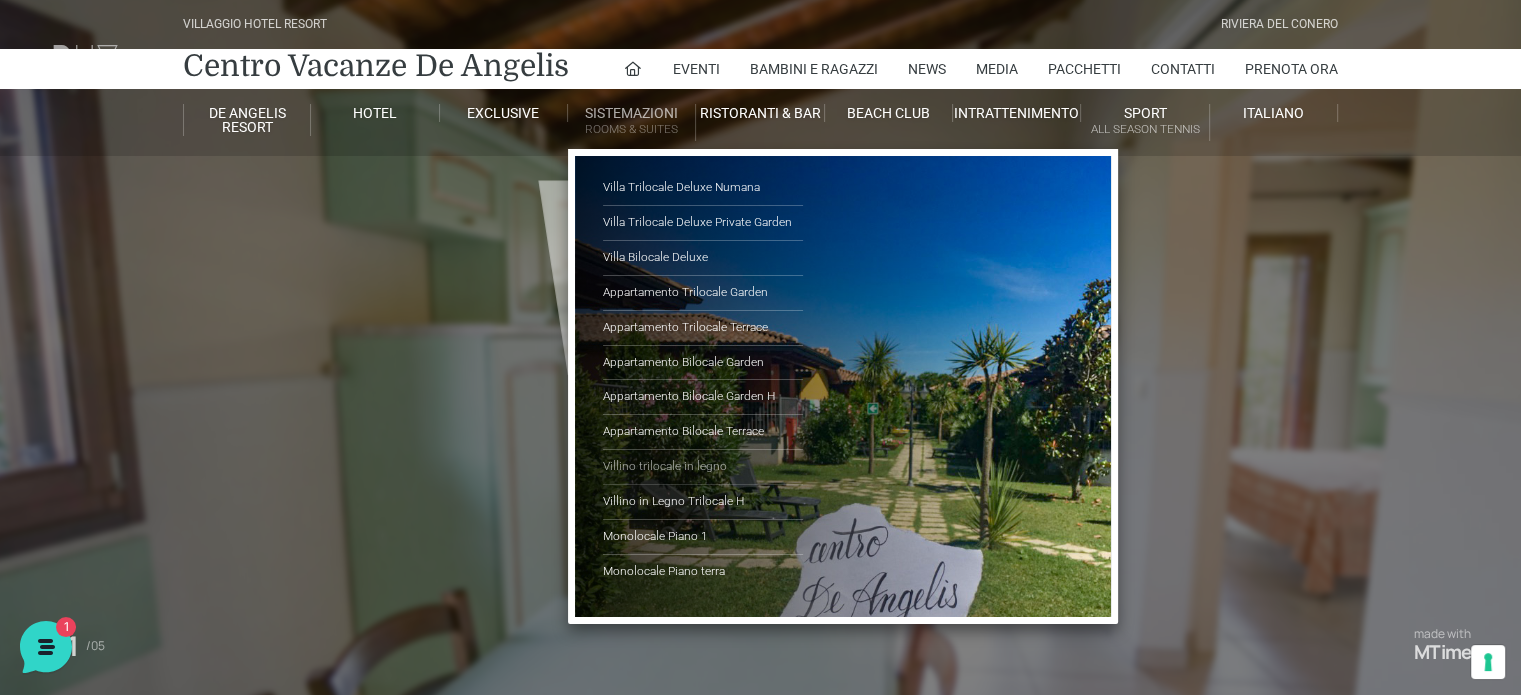 click on "Villino trilocale in legno" at bounding box center [703, 467] 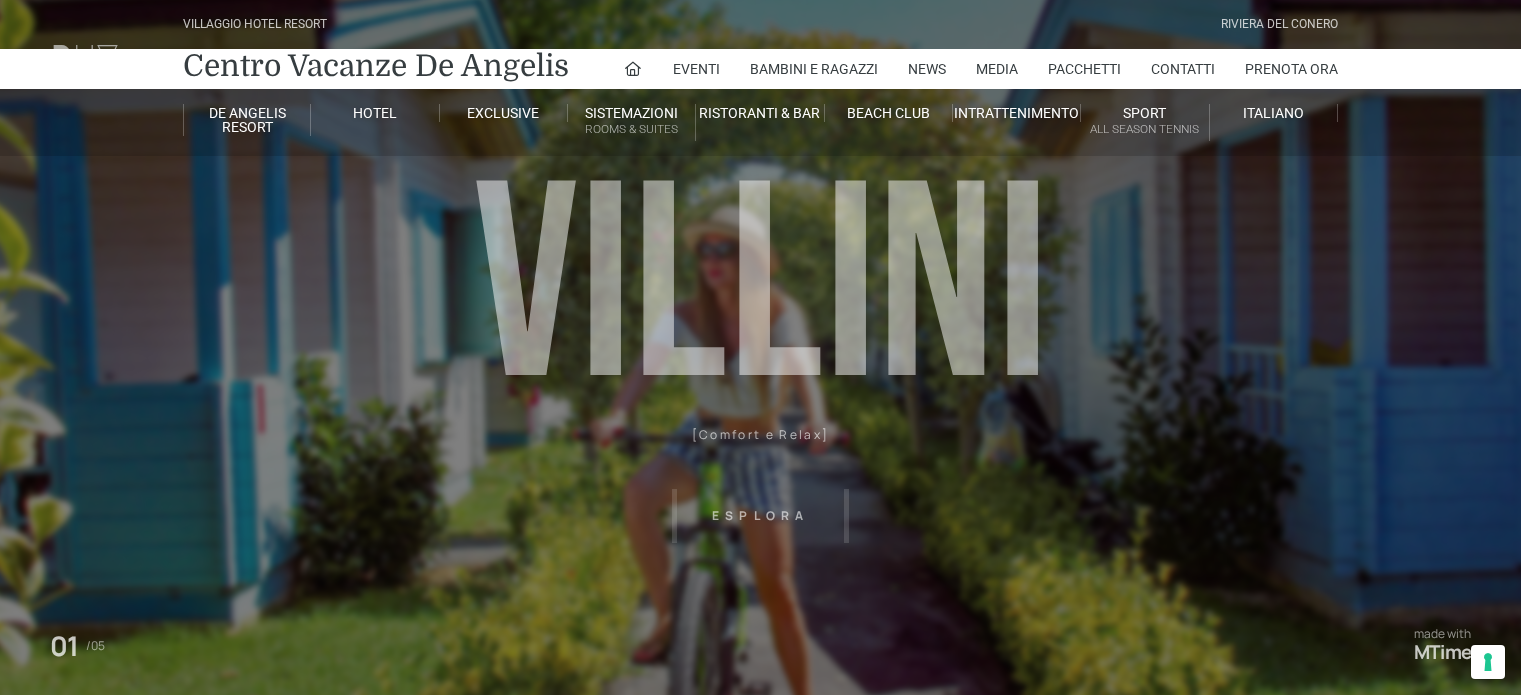 scroll, scrollTop: 0, scrollLeft: 0, axis: both 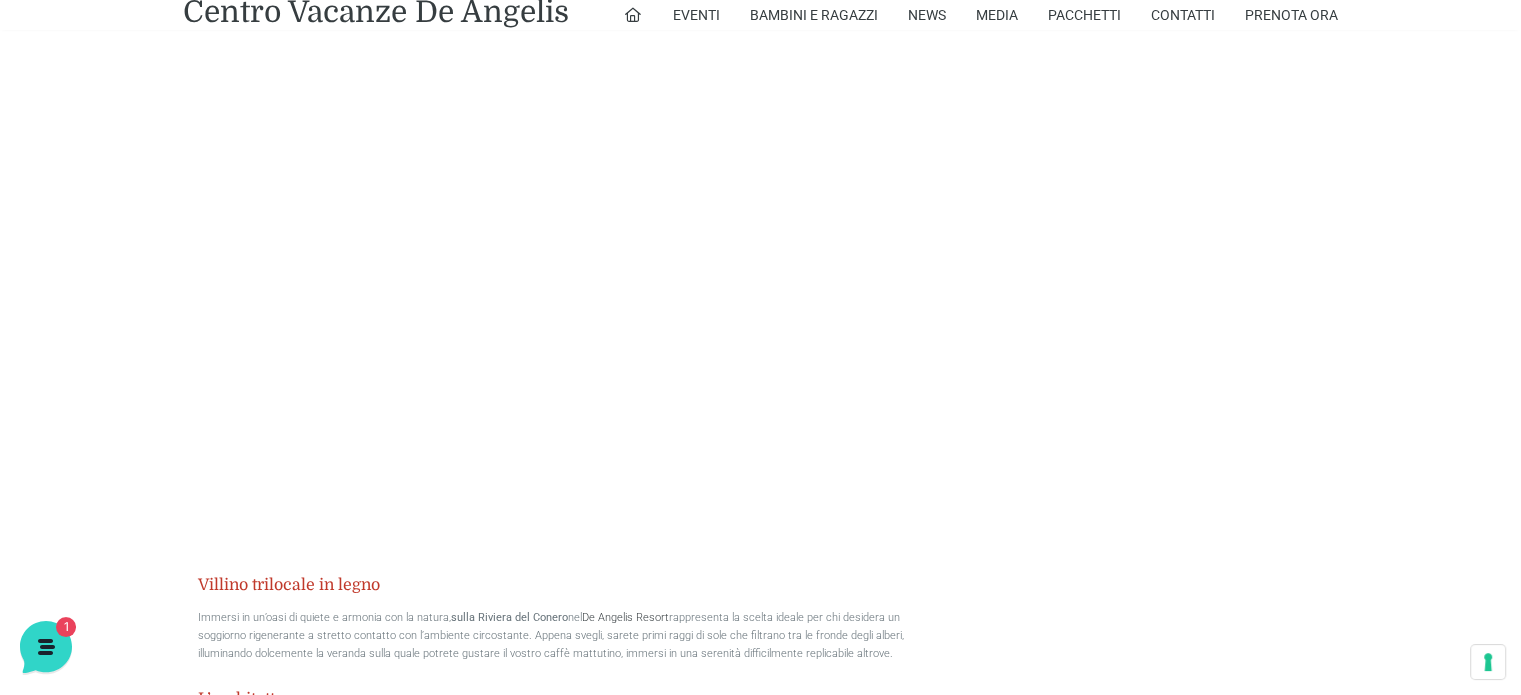 click on "37 mq.
Biancheria Letto
Cassaforte
Clima
Parcheggio
Pet Friendly
Piscine Villaggio
Postazione Spiaggia
Spiaggia 250 metri
Tessera Club
TV 32"
Villino trilocale in legno
Immersi in un’oasi di quiete e armonia con la natura,   sulla Riviera del Conero  nel  De Angelis Resort
L’architettura
La zona giorno
Scegliere i  Villini Trilocali in Legno
Pet Friendly
Animali domestici benvenuti" at bounding box center (761, 975) 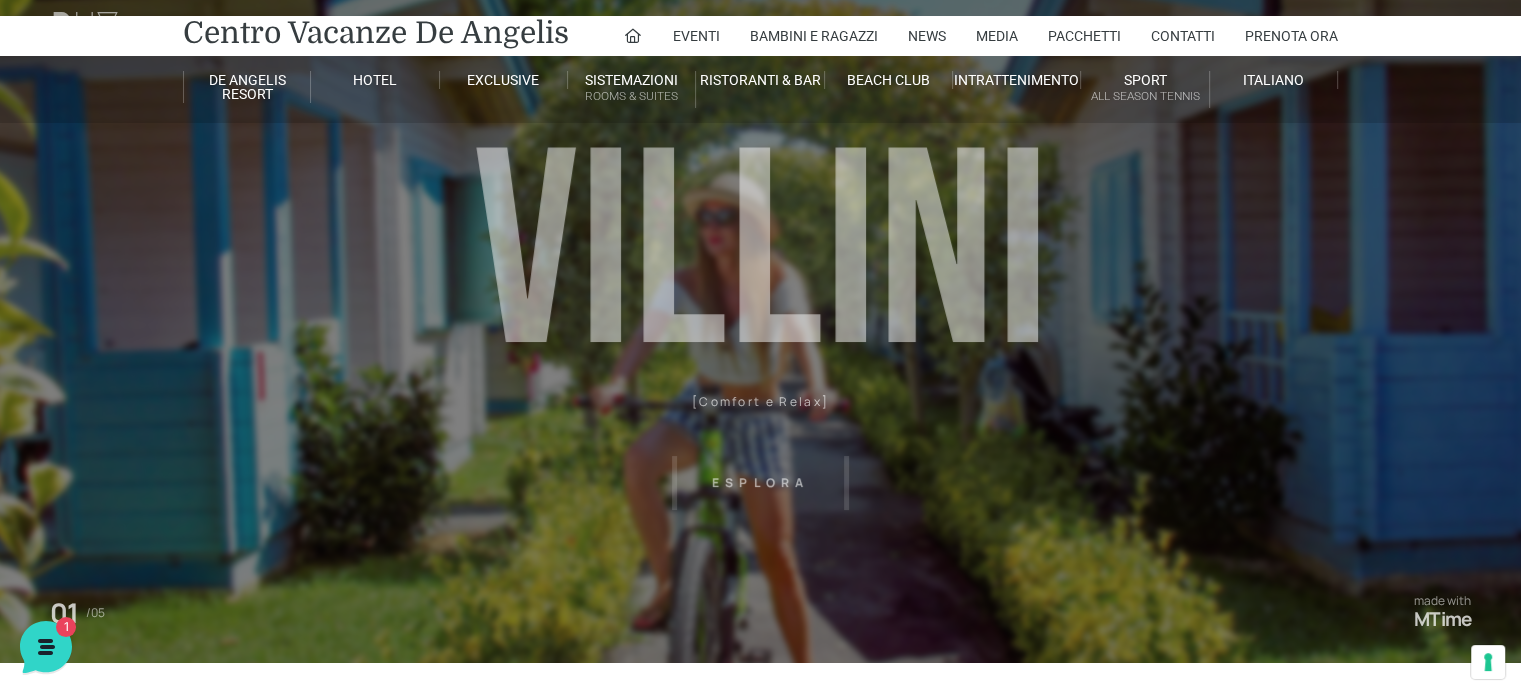 scroll, scrollTop: 0, scrollLeft: 0, axis: both 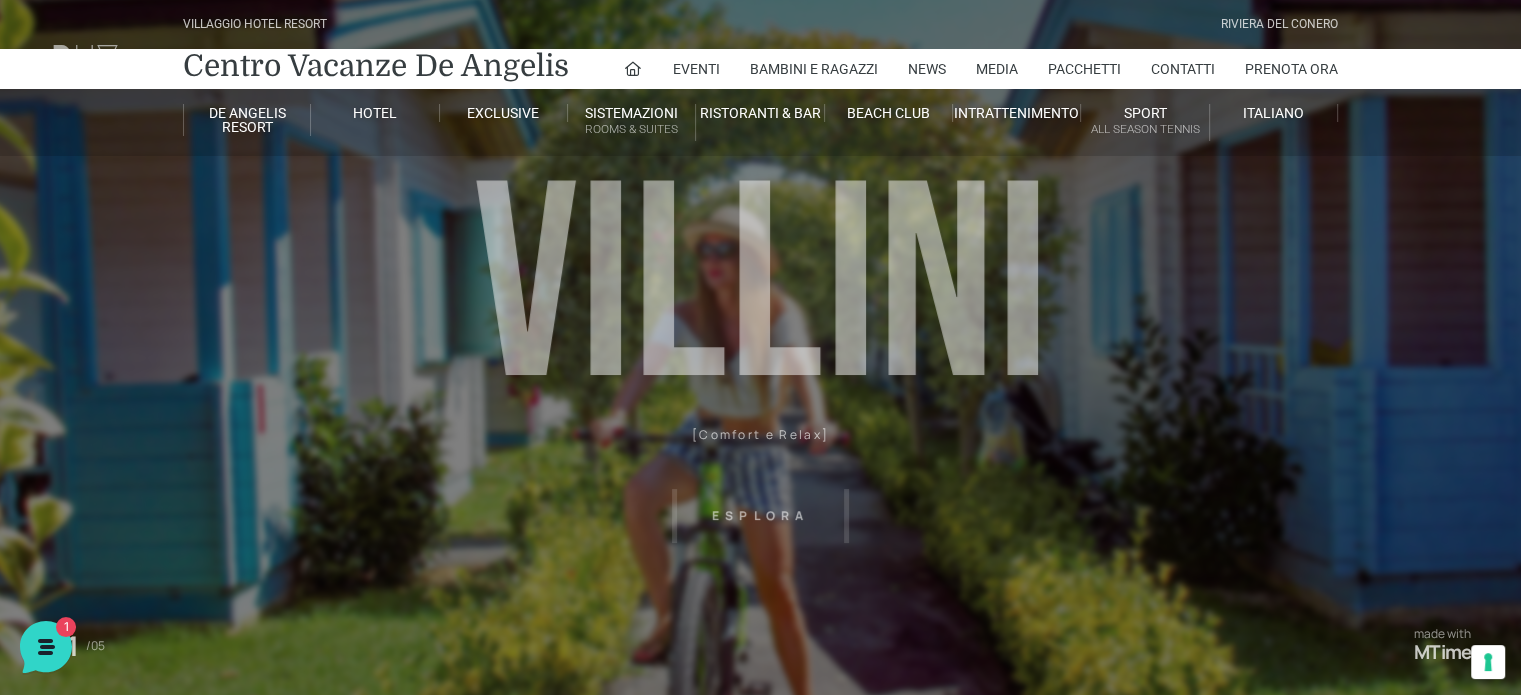 click on "Villaggio Hotel Resort
Riviera Del Conero
Centro Vacanze De Angelis
Eventi
Miss Italia
Cerimonie
Team building
Bambini e Ragazzi
Holly Beach Club
Holly Teeny Club
Holly Young Club
Piscine
Iscrizioni Holly Club
News
Media
Pacchetti
Contatti
Prenota Ora
De Angelis Resort
Parco Piscine
Oasi Naturale
Cappellina
Sala Convegni
Le Marche
Store
Concierge
Colonnina Ricarica
Mappa del Villaggio
Hotel
Suite Prestige
Camera Prestige
Camera Suite H
Sala Meeting
Exclusive
Villa Luxury
Dimora Padronale
Villa 601 Alpine
Villa Classic
Bilocale Garden Gold
Sistemazioni Rooms & Suites
Villa Trilocale Deluxe Numana
Villa Trilocale Deluxe Private Garden
Villa Bilocale Deluxe
Appartamento Trilocale Garden" at bounding box center [760, 450] 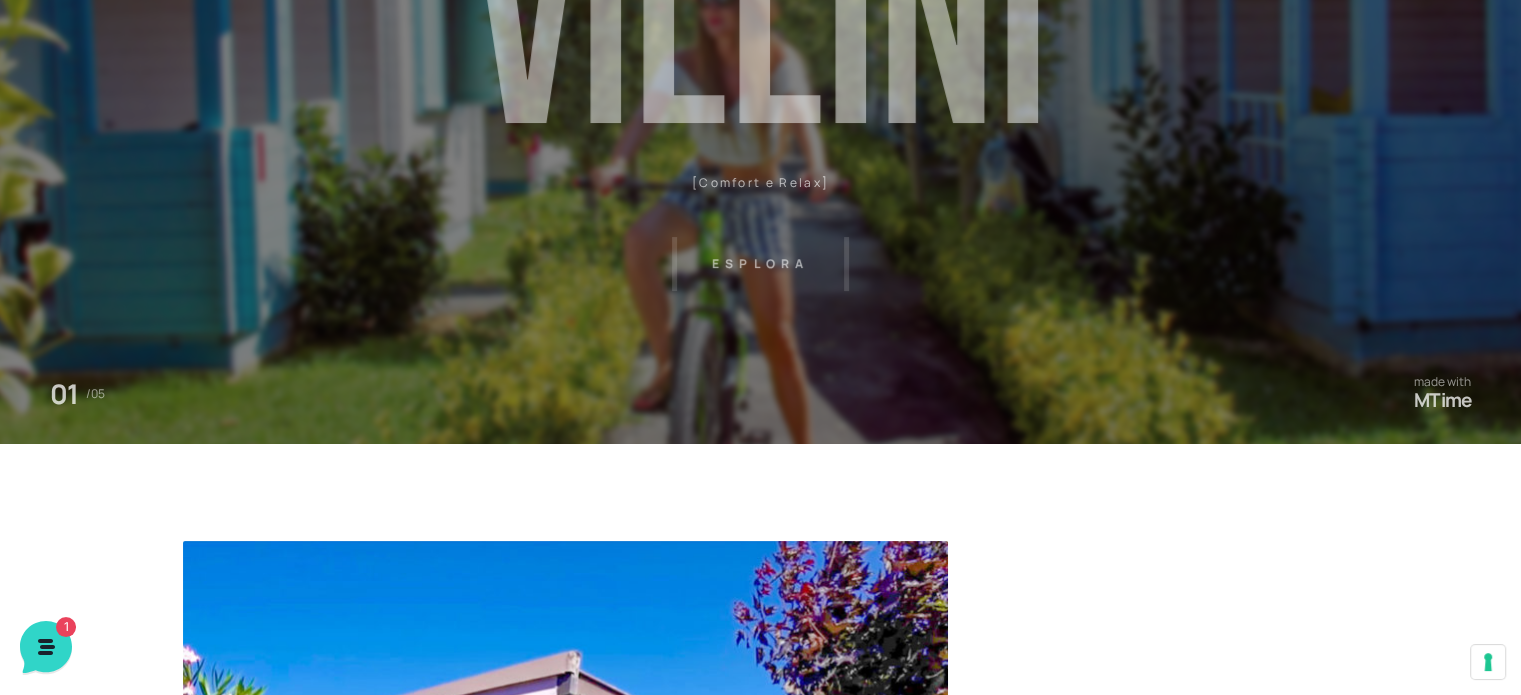 scroll, scrollTop: 247, scrollLeft: 0, axis: vertical 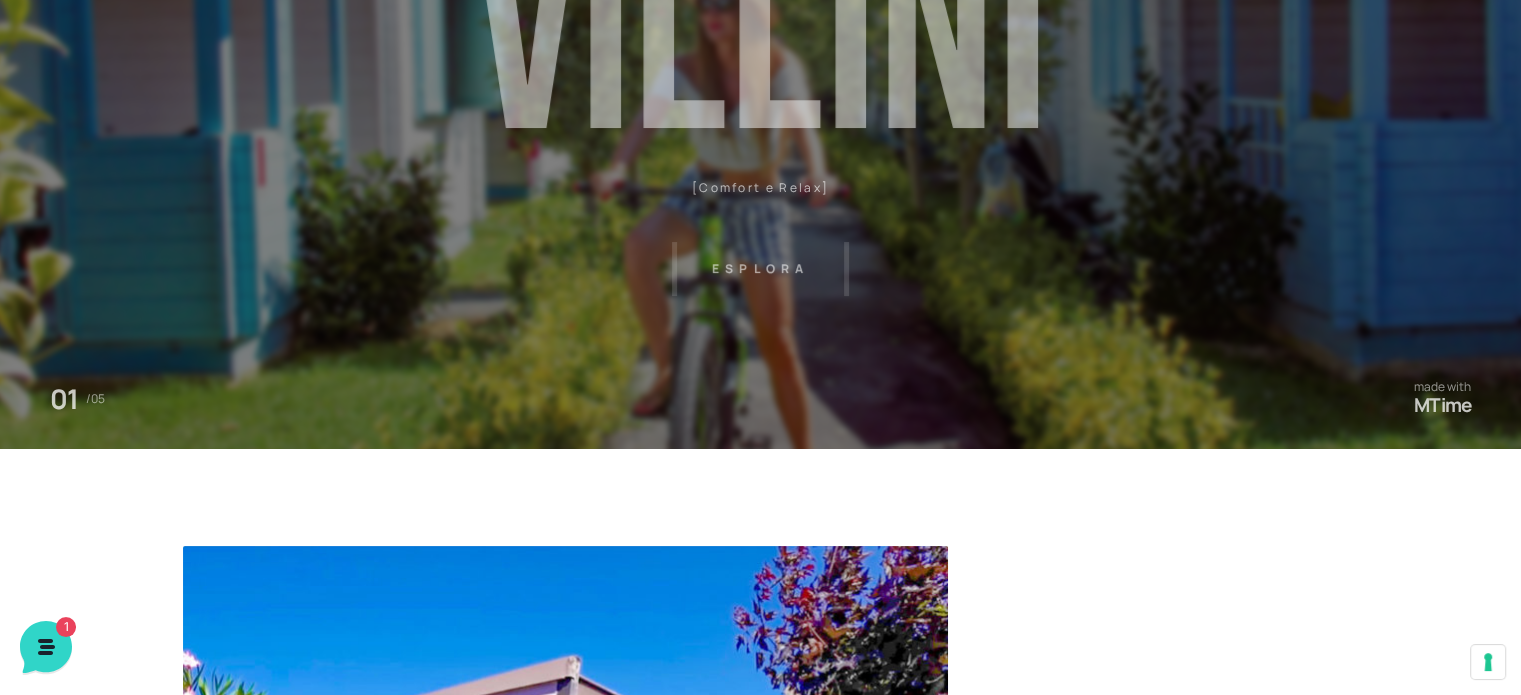 click on "Villaggio Hotel Resort
Riviera Del Conero
Centro Vacanze De Angelis
Eventi
Miss Italia
Cerimonie
Team building
Bambini e Ragazzi
Holly Beach Club
Holly Teeny Club
Holly Young Club
Piscine
Iscrizioni Holly Club
News
Media
Pacchetti
Contatti
Prenota Ora
De Angelis Resort
Parco Piscine
Oasi Naturale
Cappellina
Sala Convegni
Le Marche
Store
Concierge
Colonnina Ricarica
Mappa del Villaggio
Hotel
Suite Prestige
Camera Prestige
Camera Suite H
Sala Meeting
Exclusive
Villa Luxury
Dimora Padronale
Villa 601 Alpine
Villa Classic
Bilocale Garden Gold
Sistemazioni Rooms & Suites
Villa Trilocale Deluxe Numana
Villa Trilocale Deluxe Private Garden
Villa Bilocale Deluxe
Appartamento Trilocale Garden" at bounding box center [760, 203] 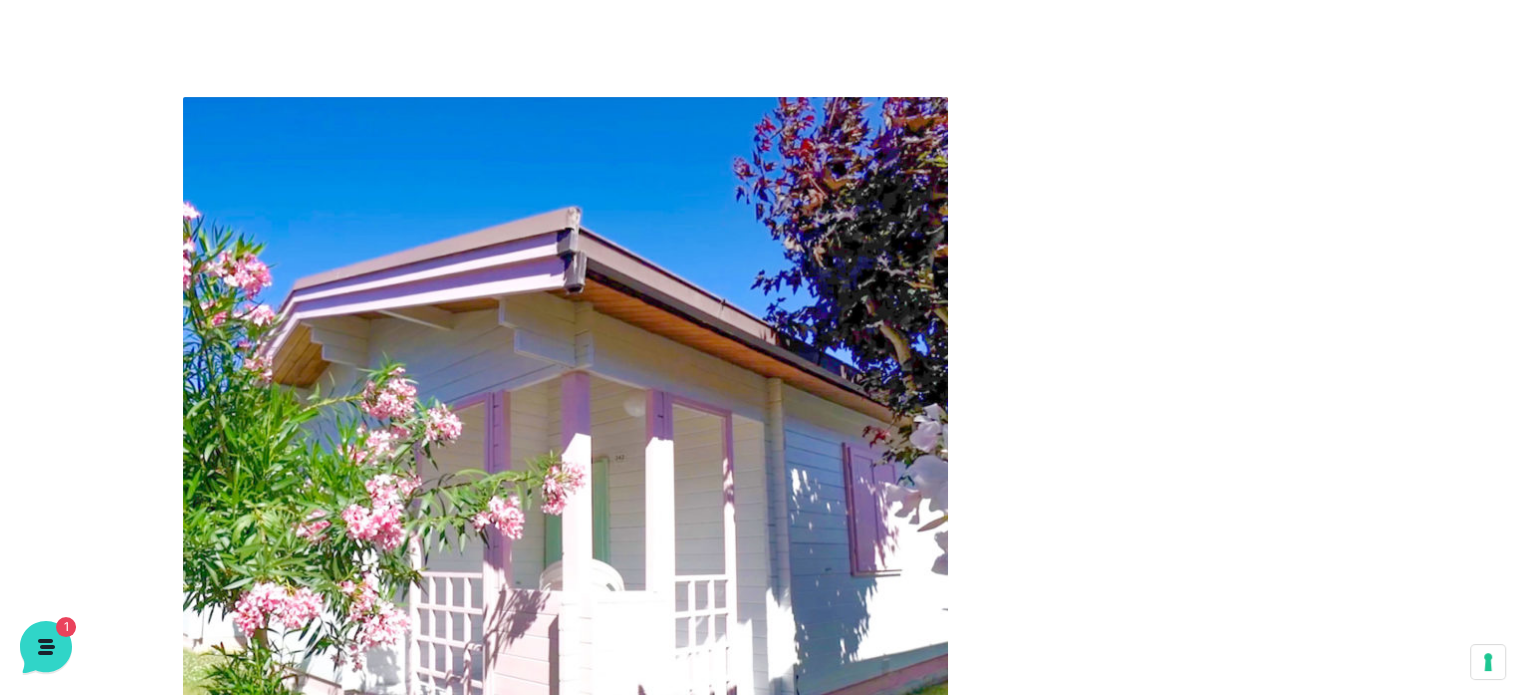 scroll, scrollTop: 695, scrollLeft: 0, axis: vertical 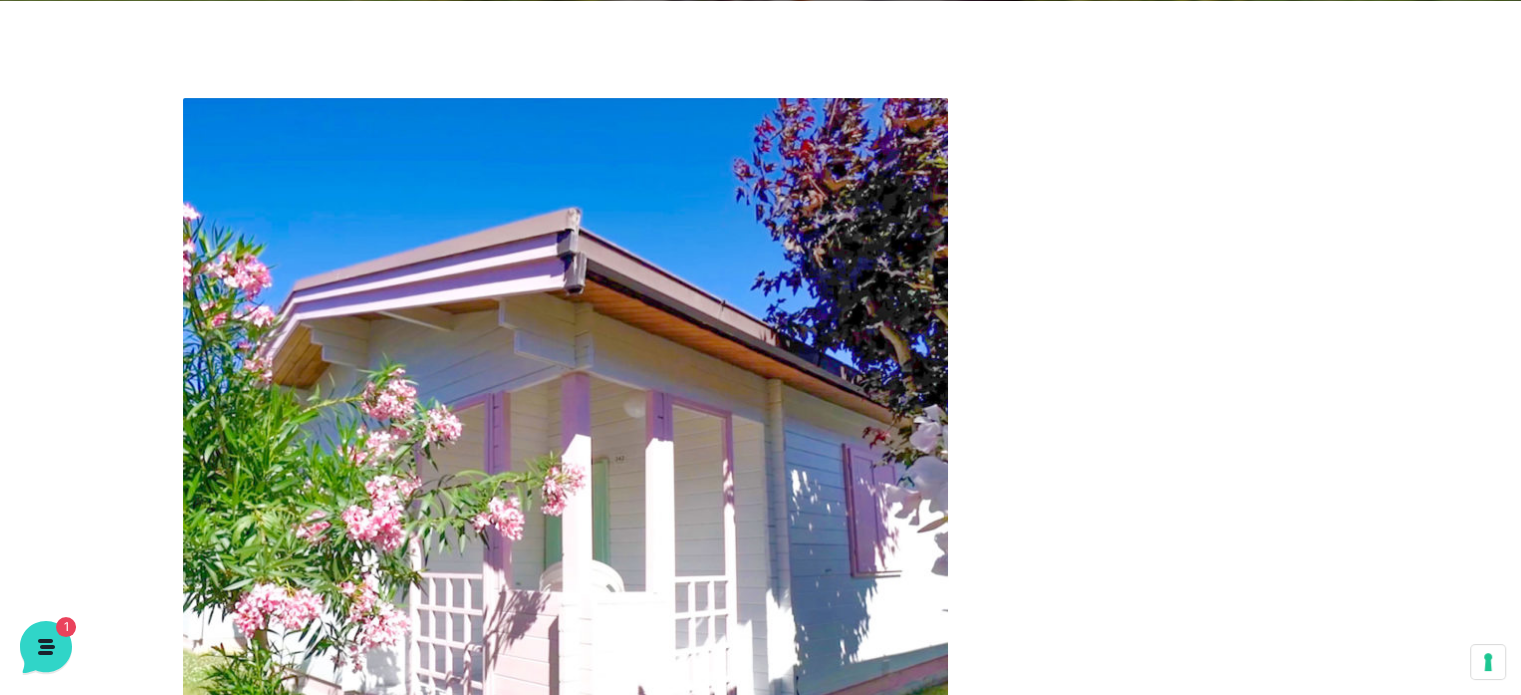 click at bounding box center (565, 480) 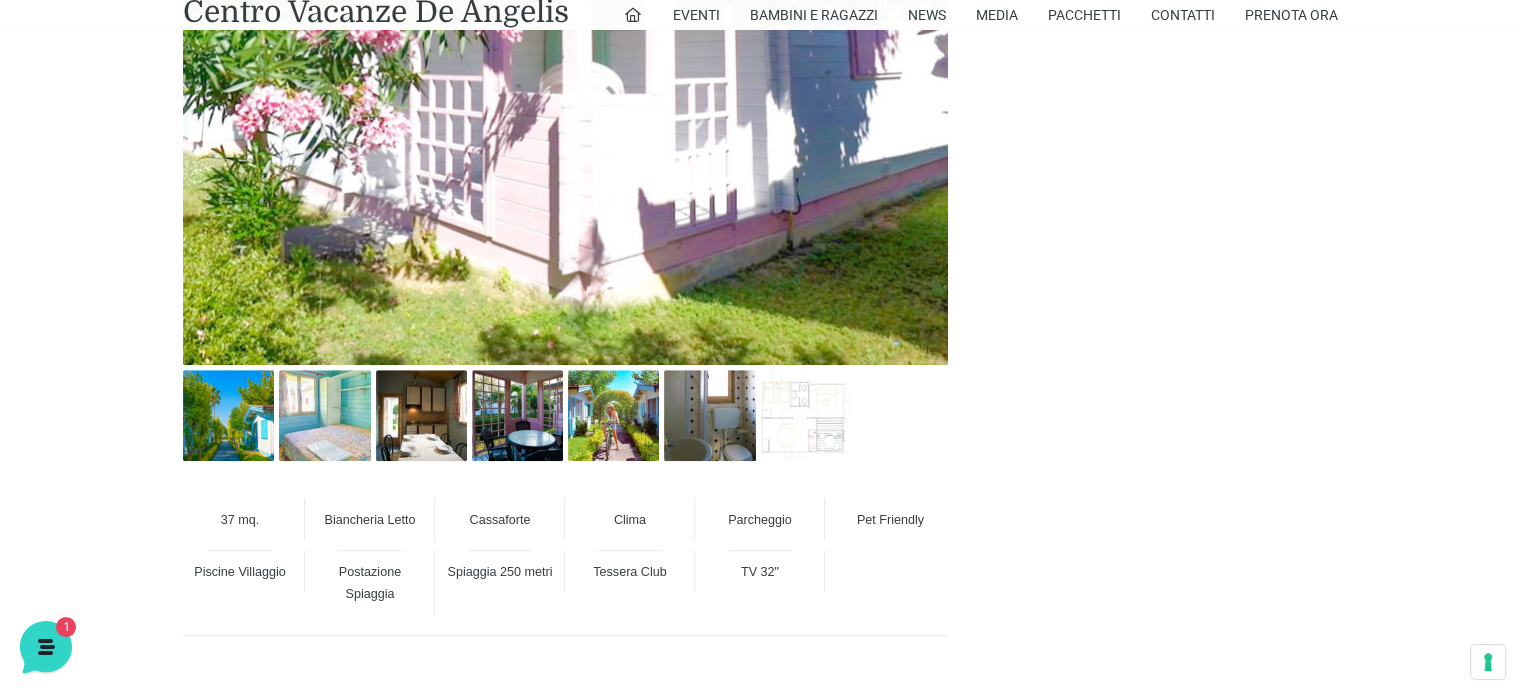 scroll, scrollTop: 1195, scrollLeft: 0, axis: vertical 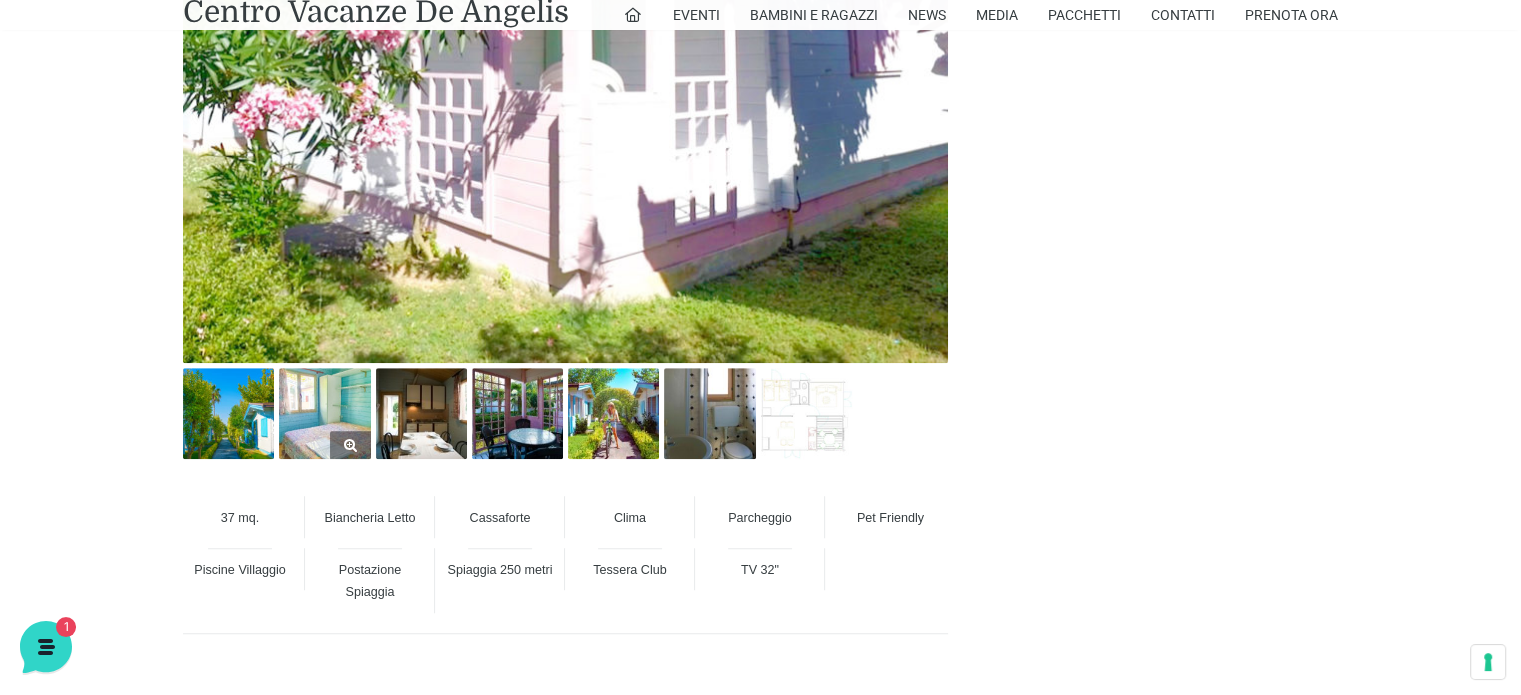 click at bounding box center (324, 413) 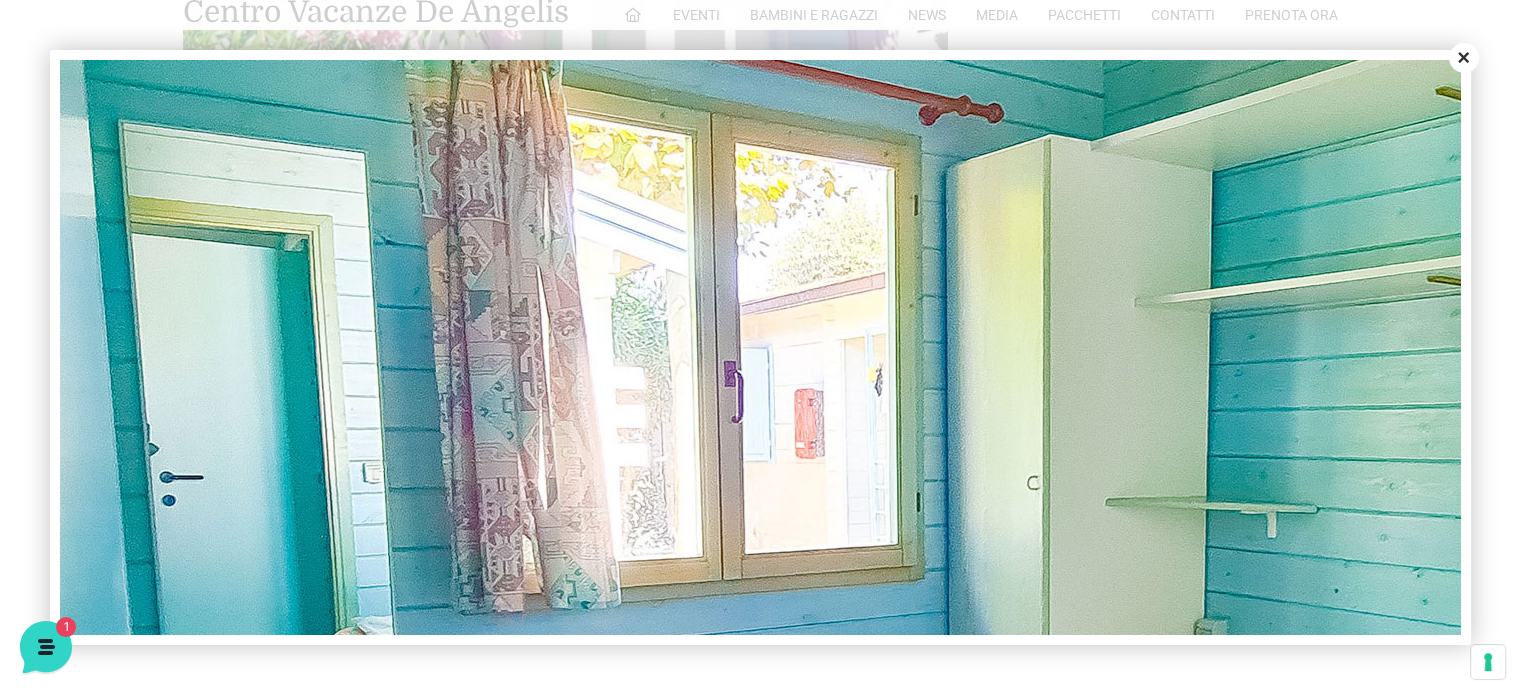scroll, scrollTop: 0, scrollLeft: 0, axis: both 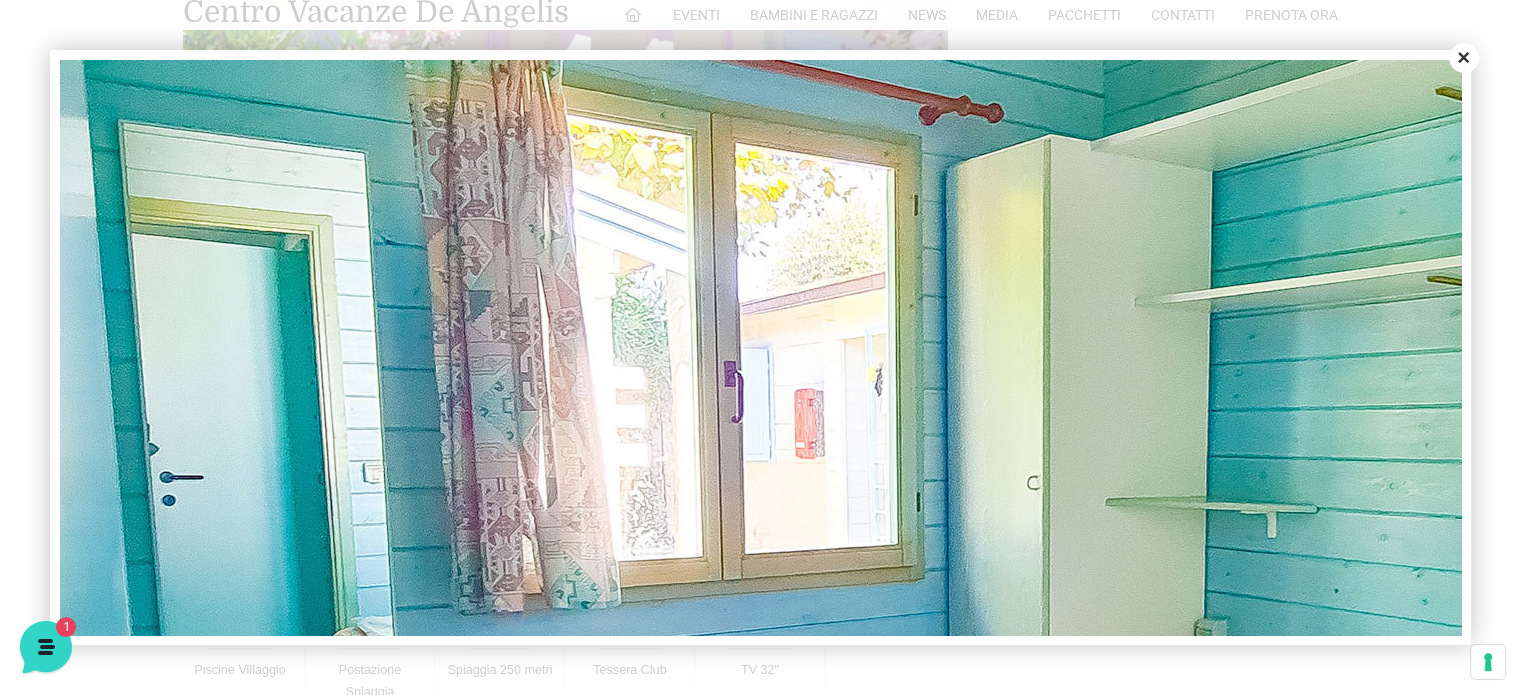 click on "Close" at bounding box center (1464, 58) 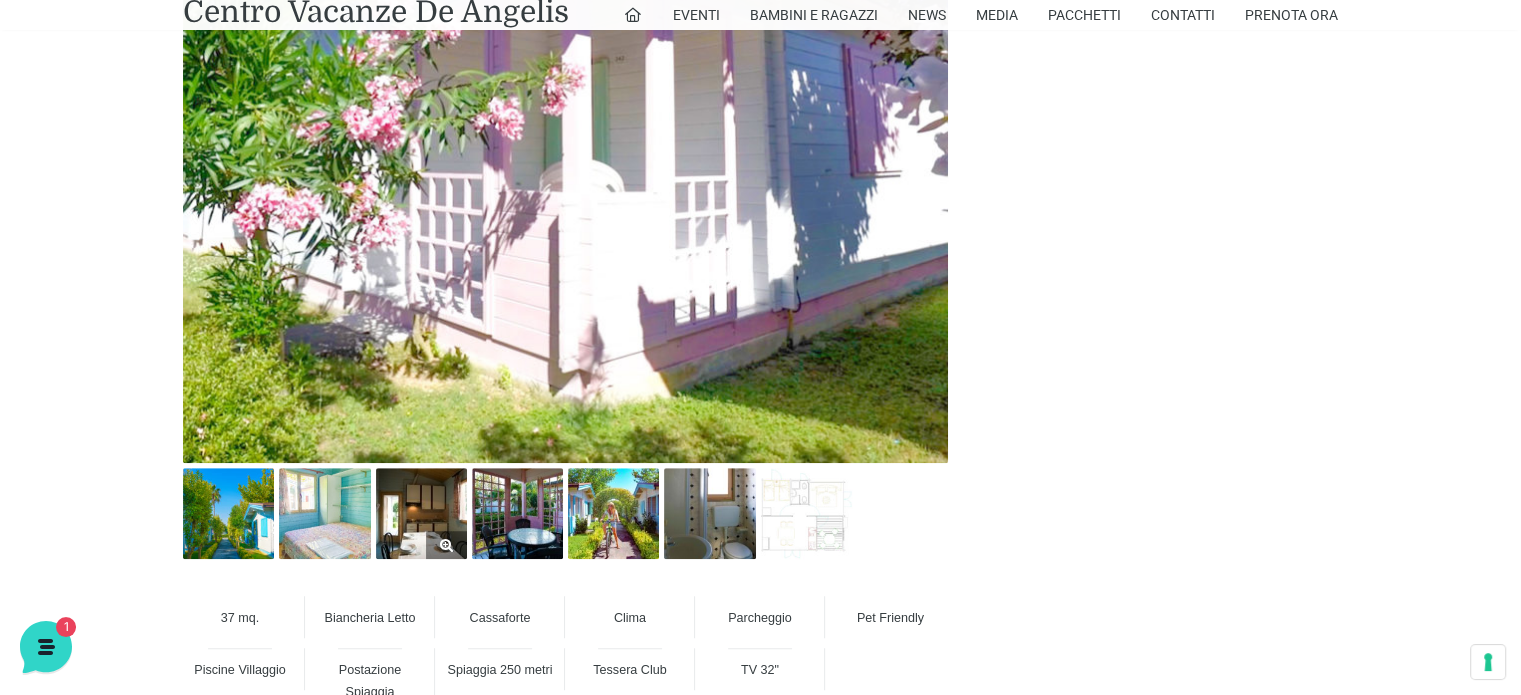 click at bounding box center (421, 513) 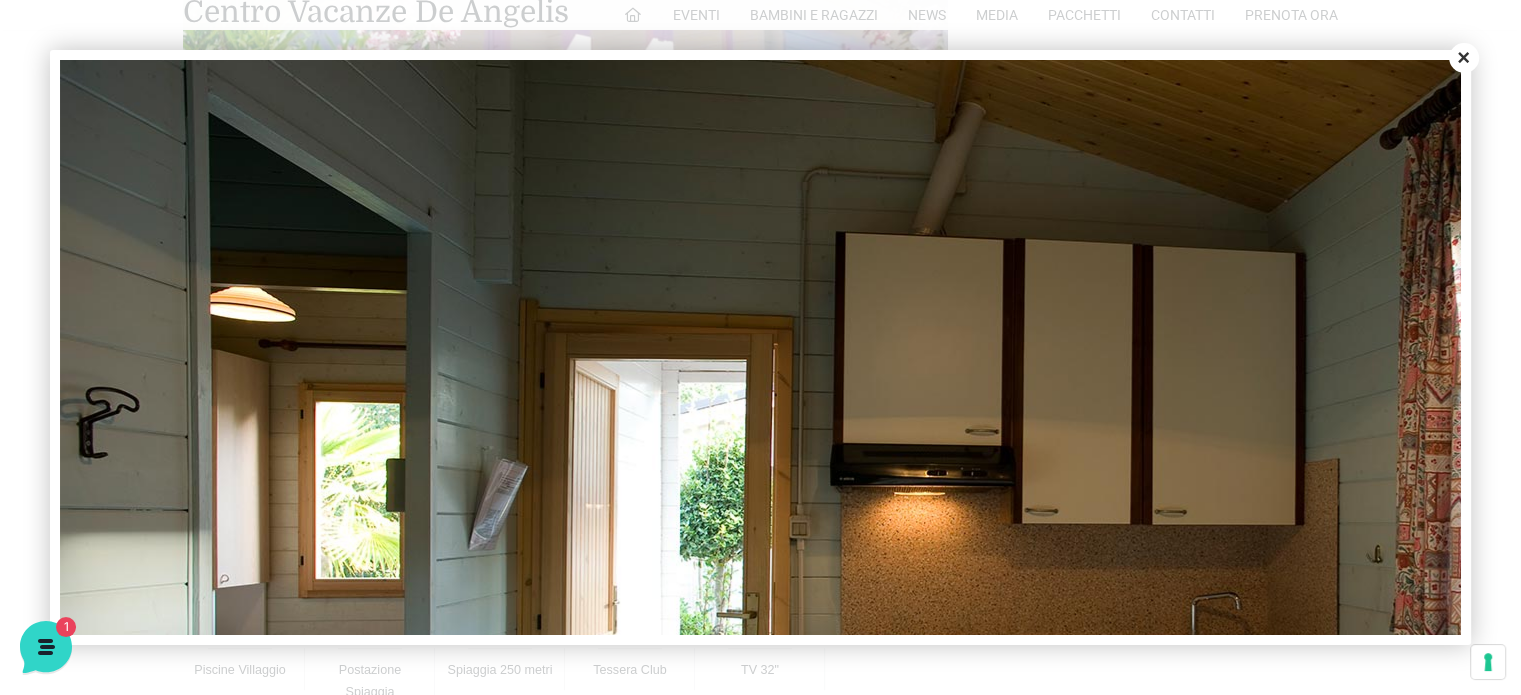 scroll, scrollTop: 0, scrollLeft: 0, axis: both 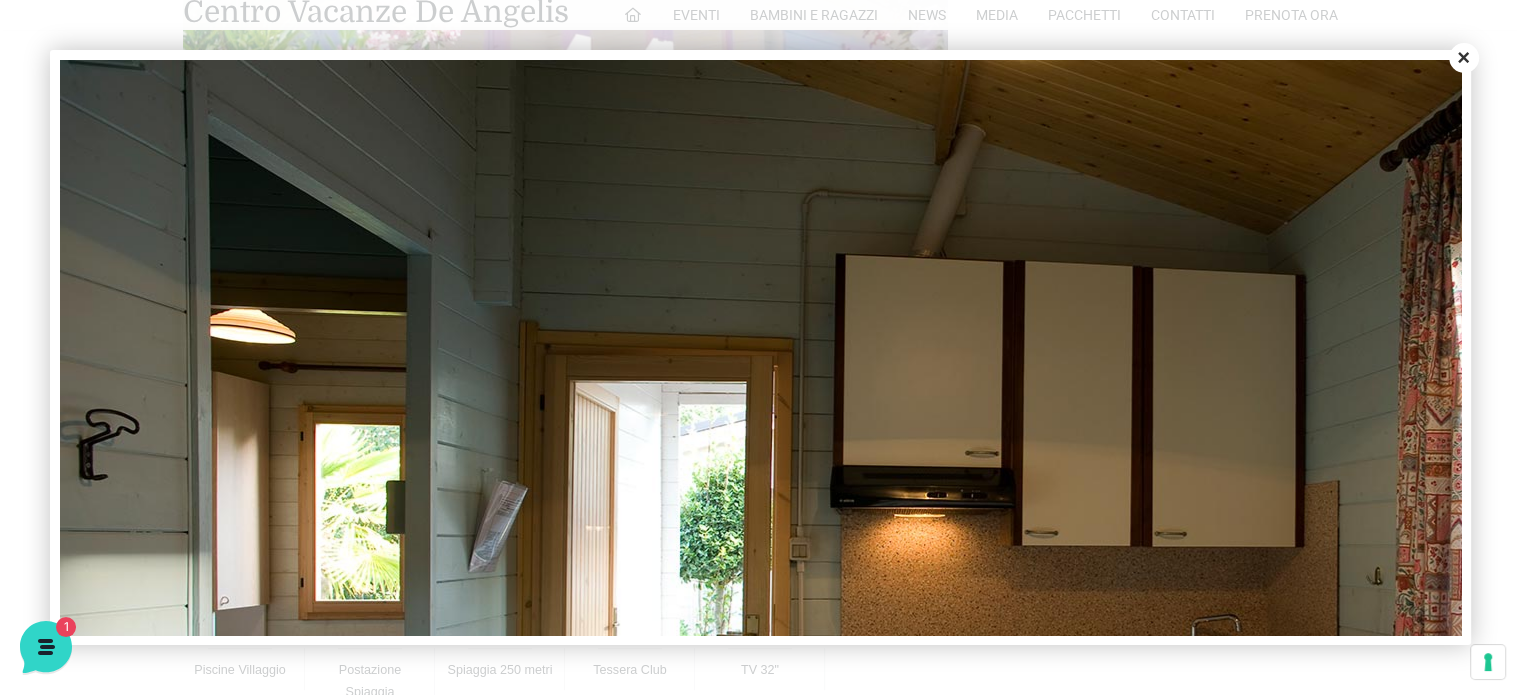 click on "Close" at bounding box center (1464, 58) 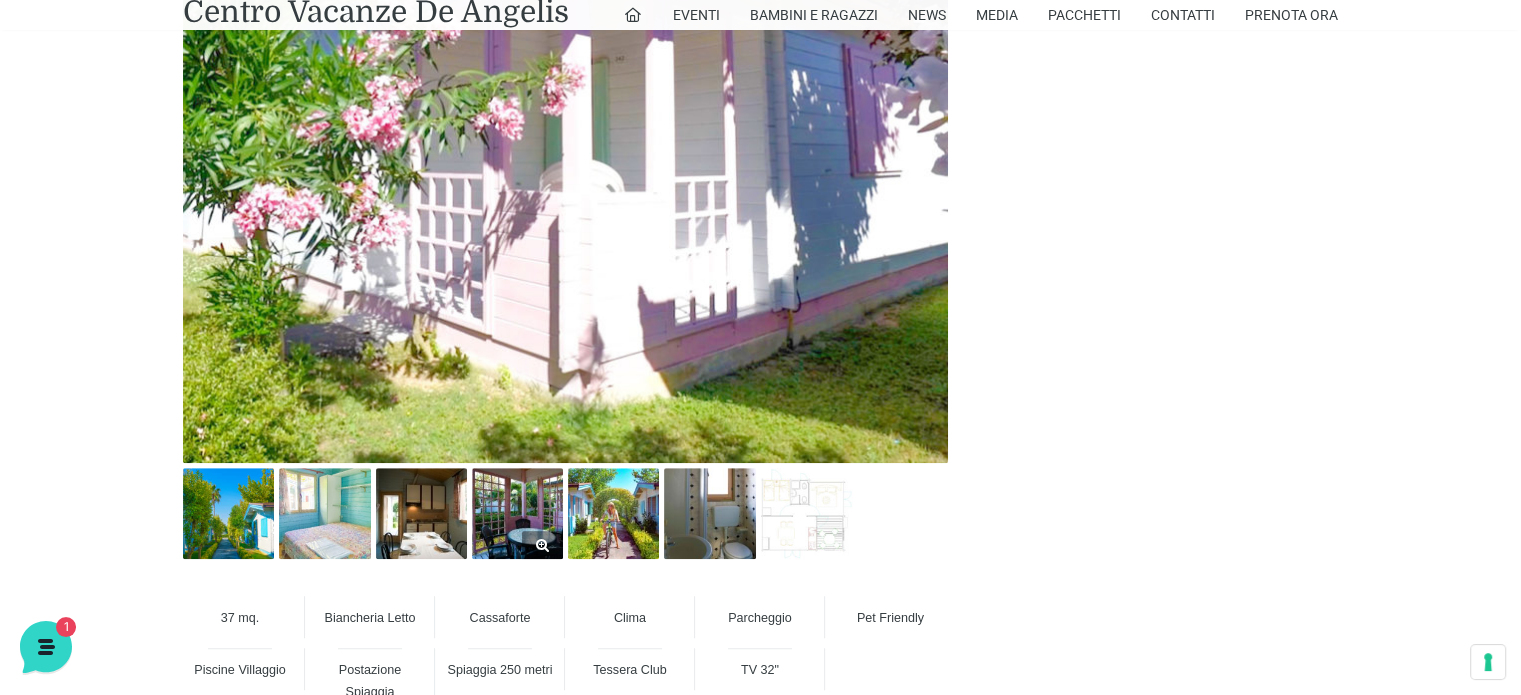 click at bounding box center (517, 513) 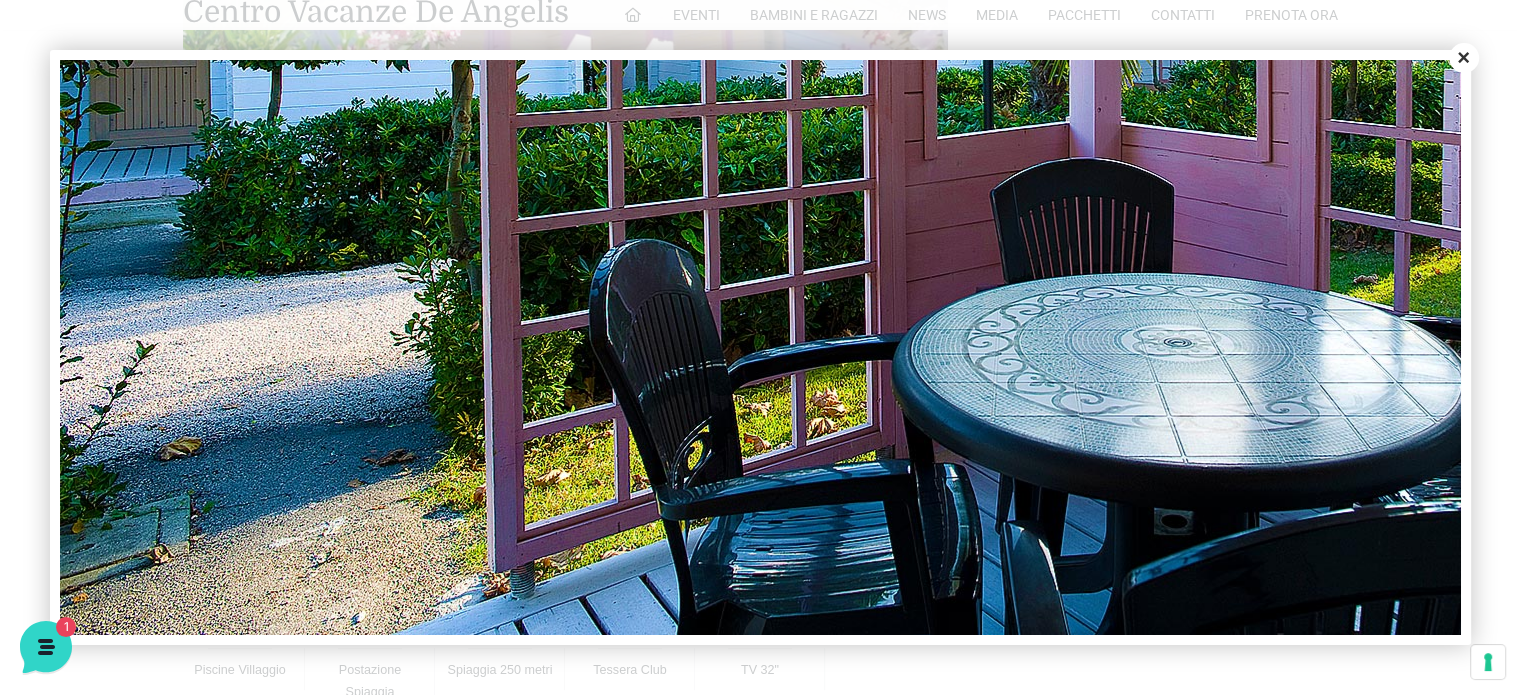scroll, scrollTop: 520, scrollLeft: 0, axis: vertical 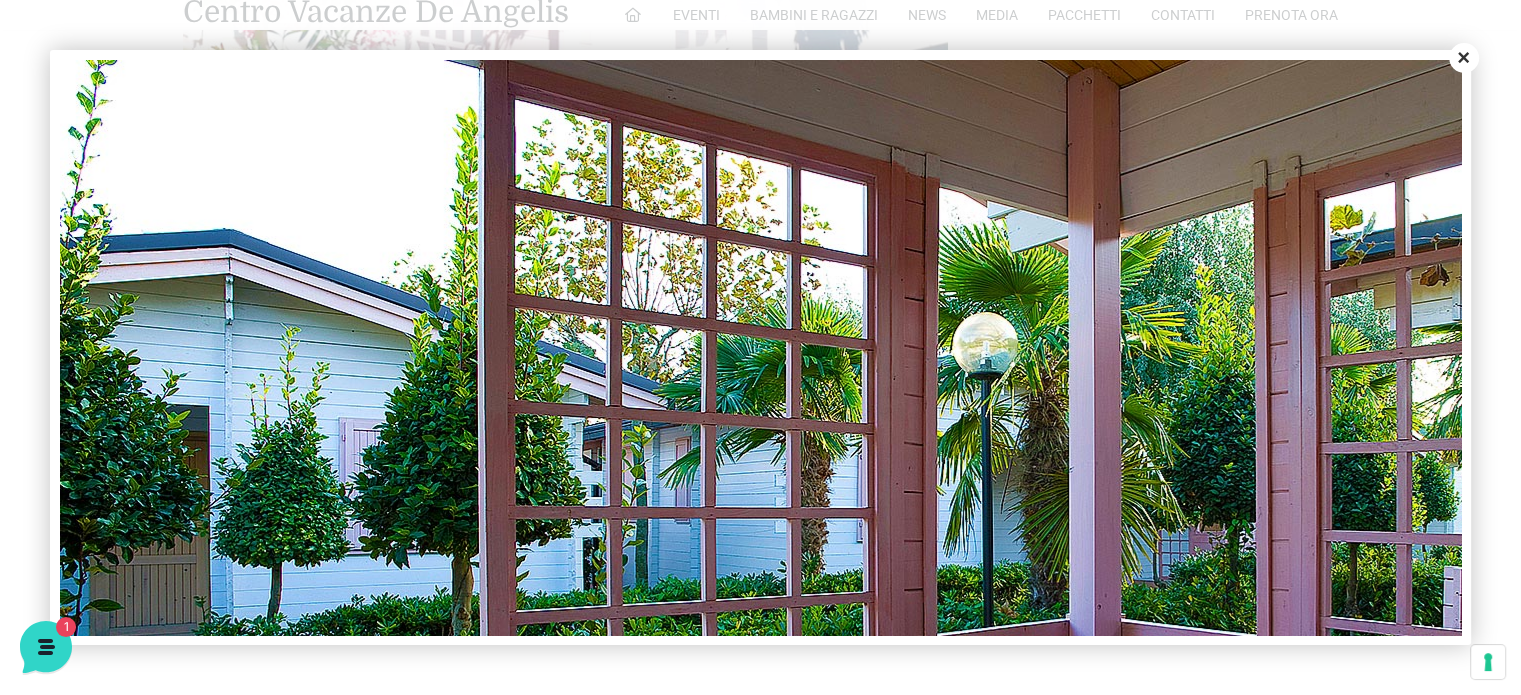click on "Close" at bounding box center (1464, 58) 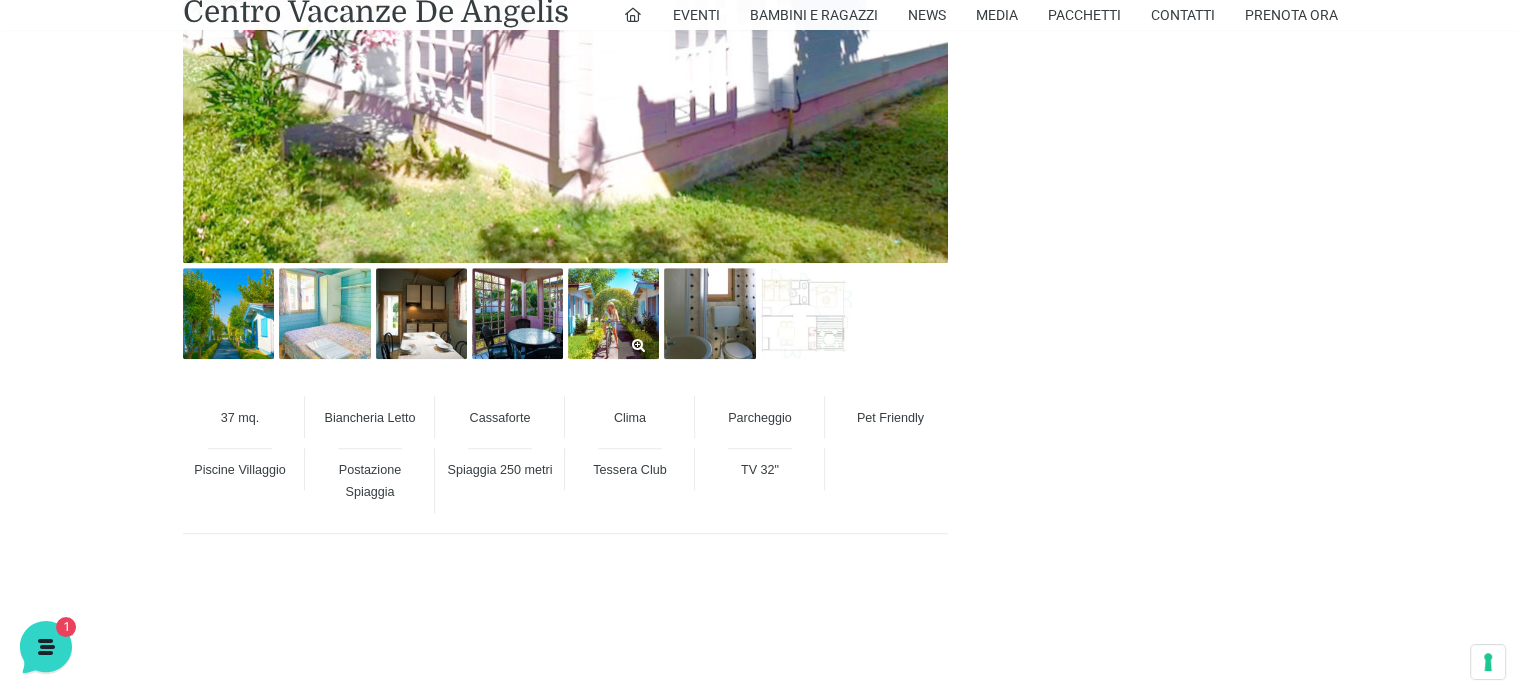 click at bounding box center [613, 313] 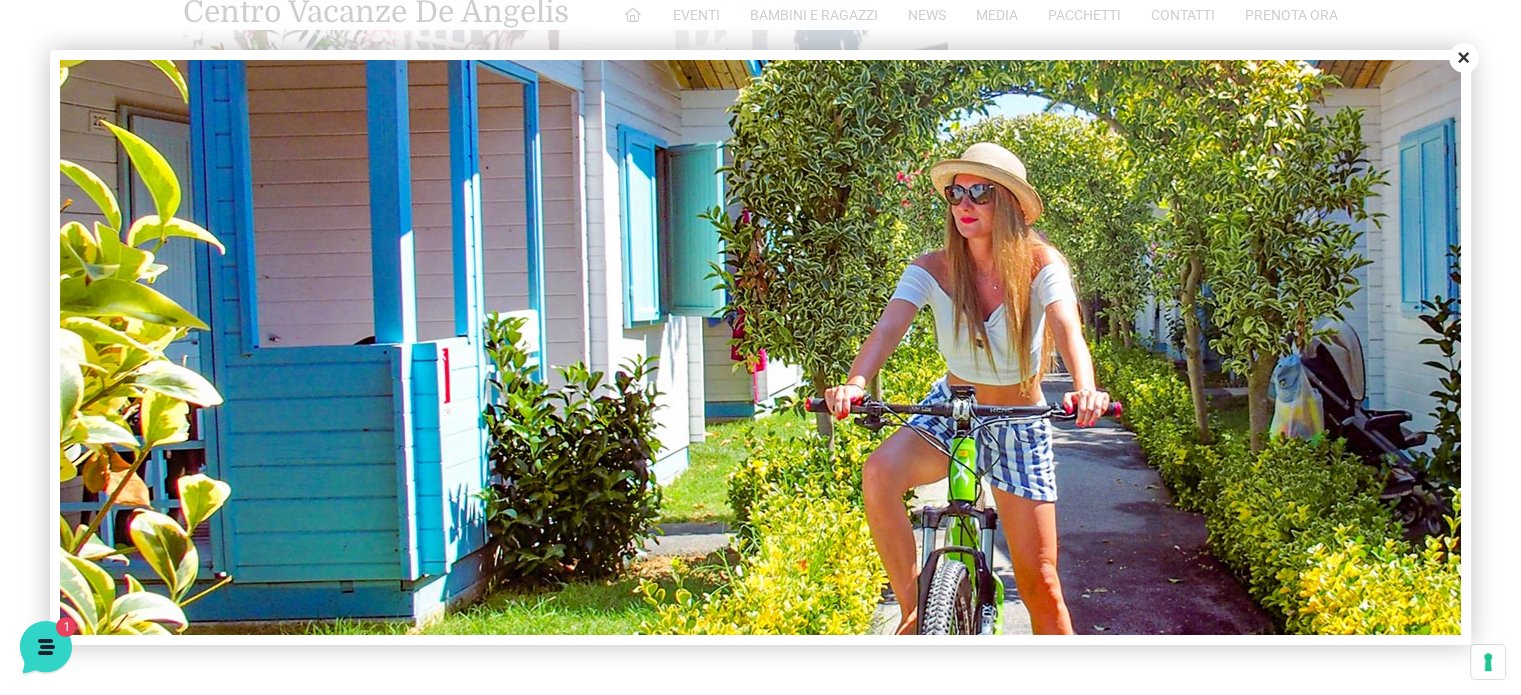 scroll, scrollTop: 0, scrollLeft: 0, axis: both 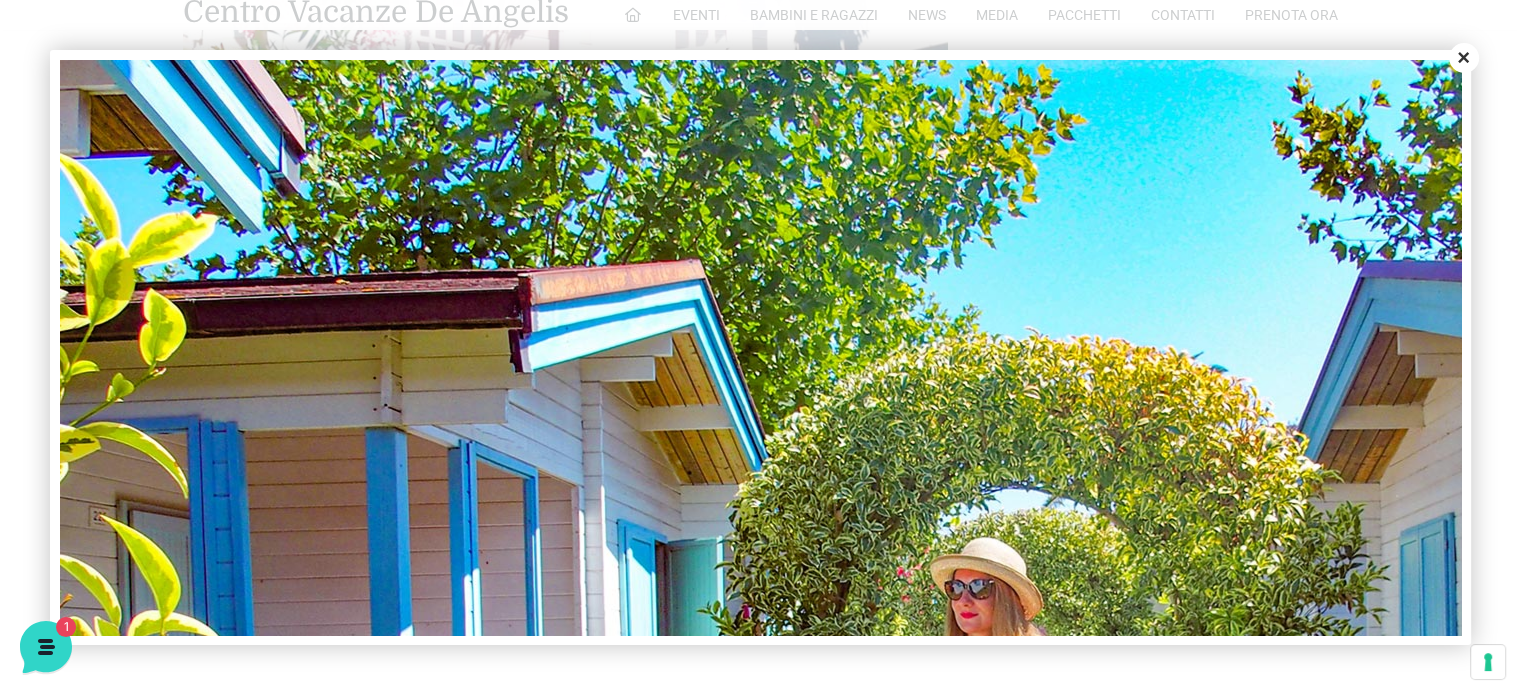click on "Close" at bounding box center [1464, 58] 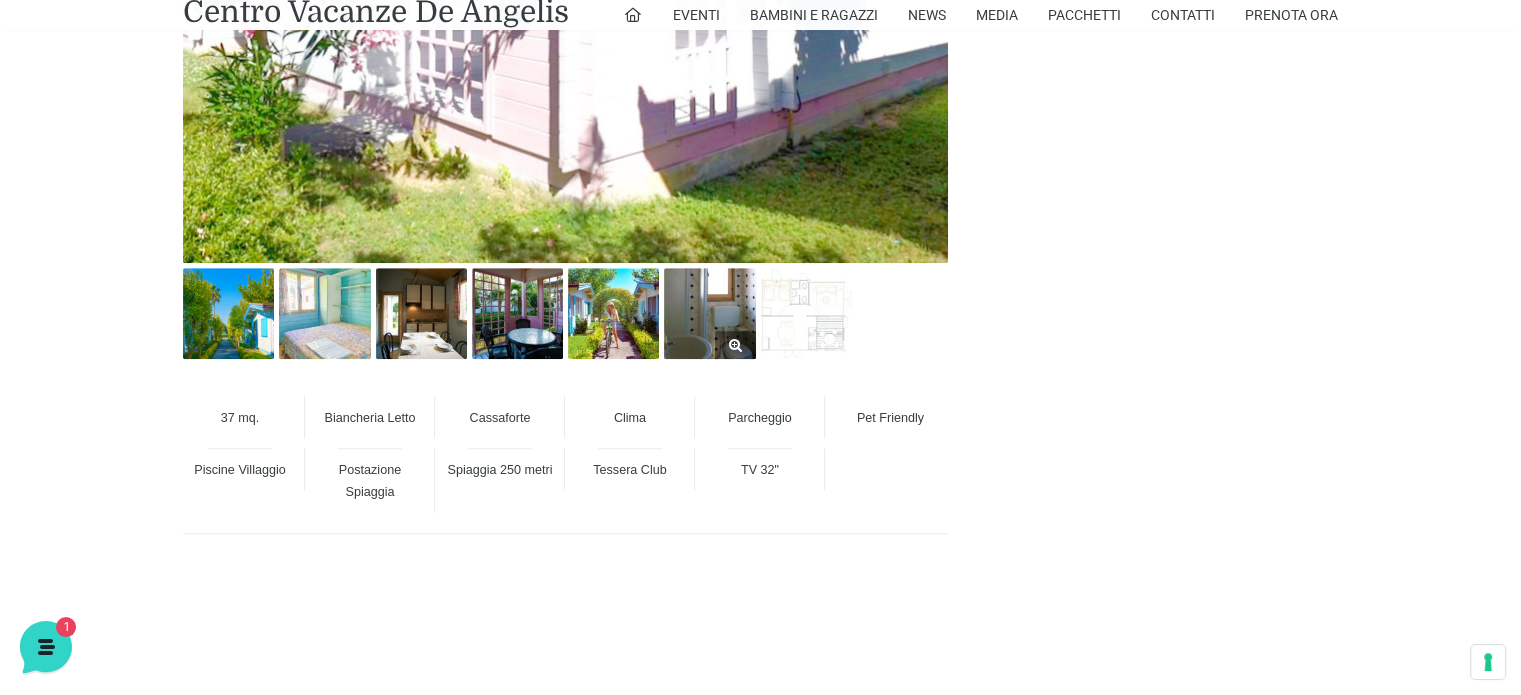 click at bounding box center (709, 313) 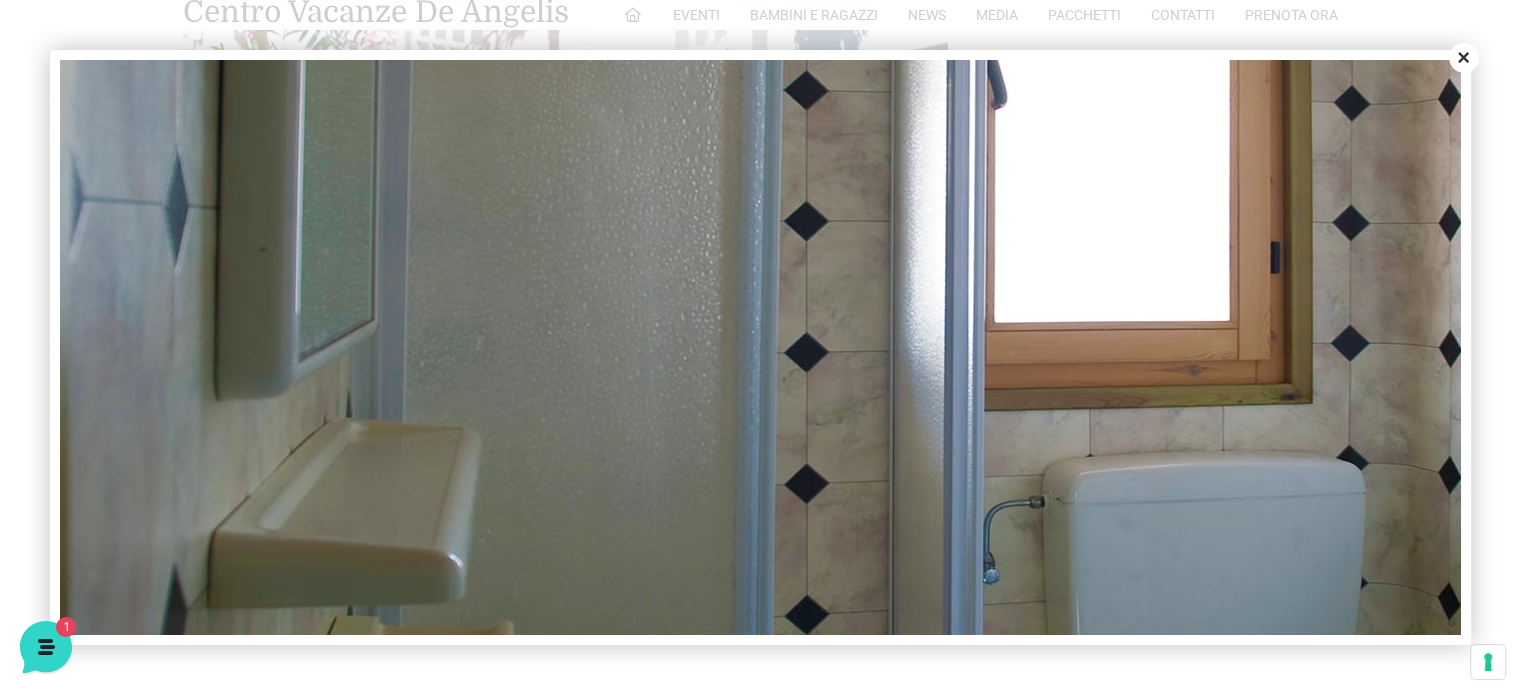 scroll, scrollTop: 0, scrollLeft: 0, axis: both 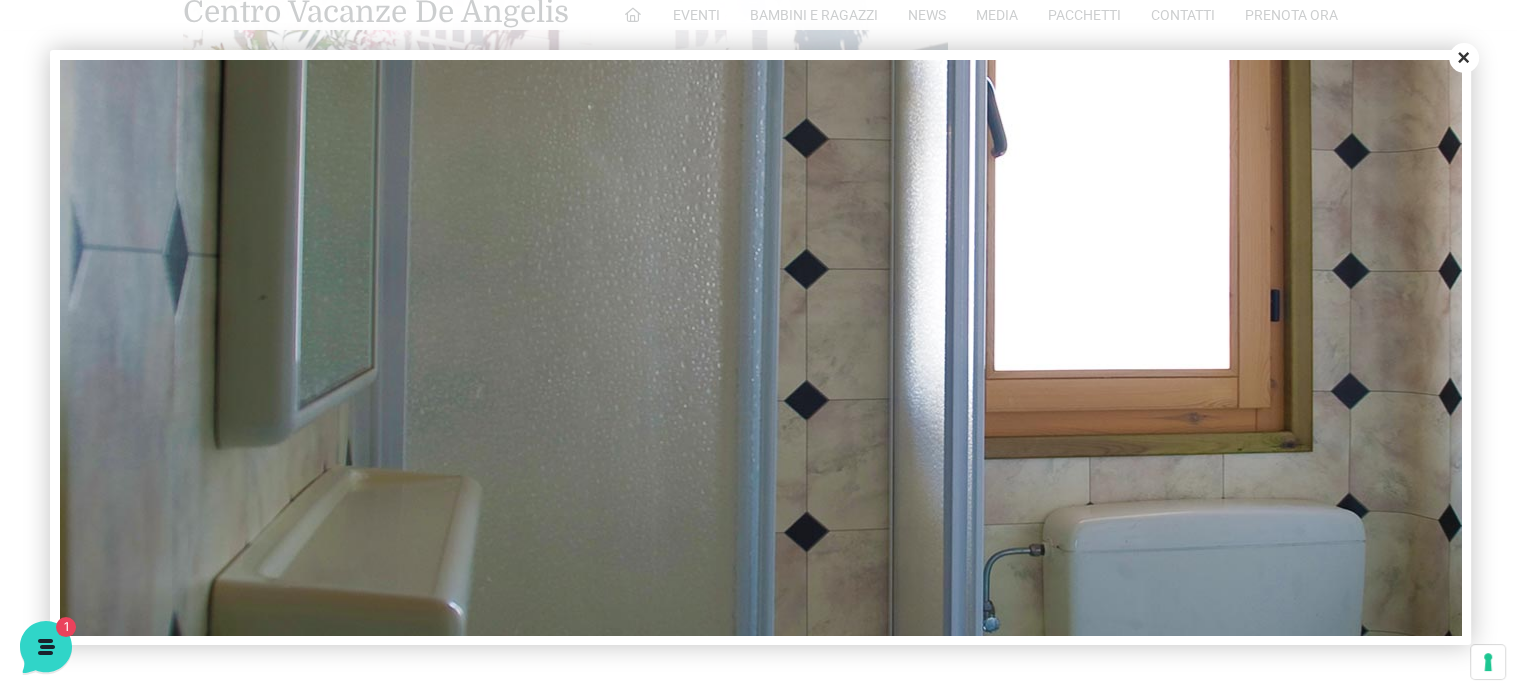click on "Close" at bounding box center [1464, 58] 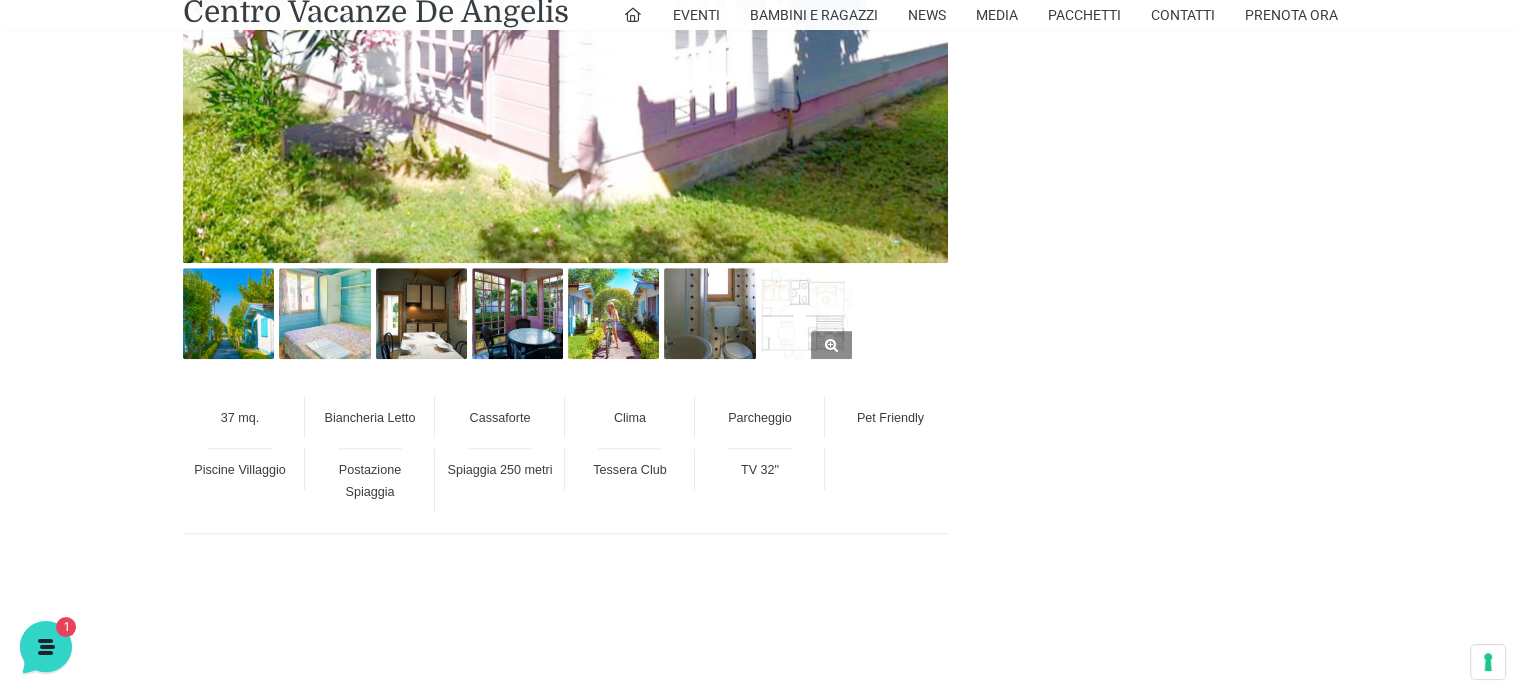 click at bounding box center [806, 313] 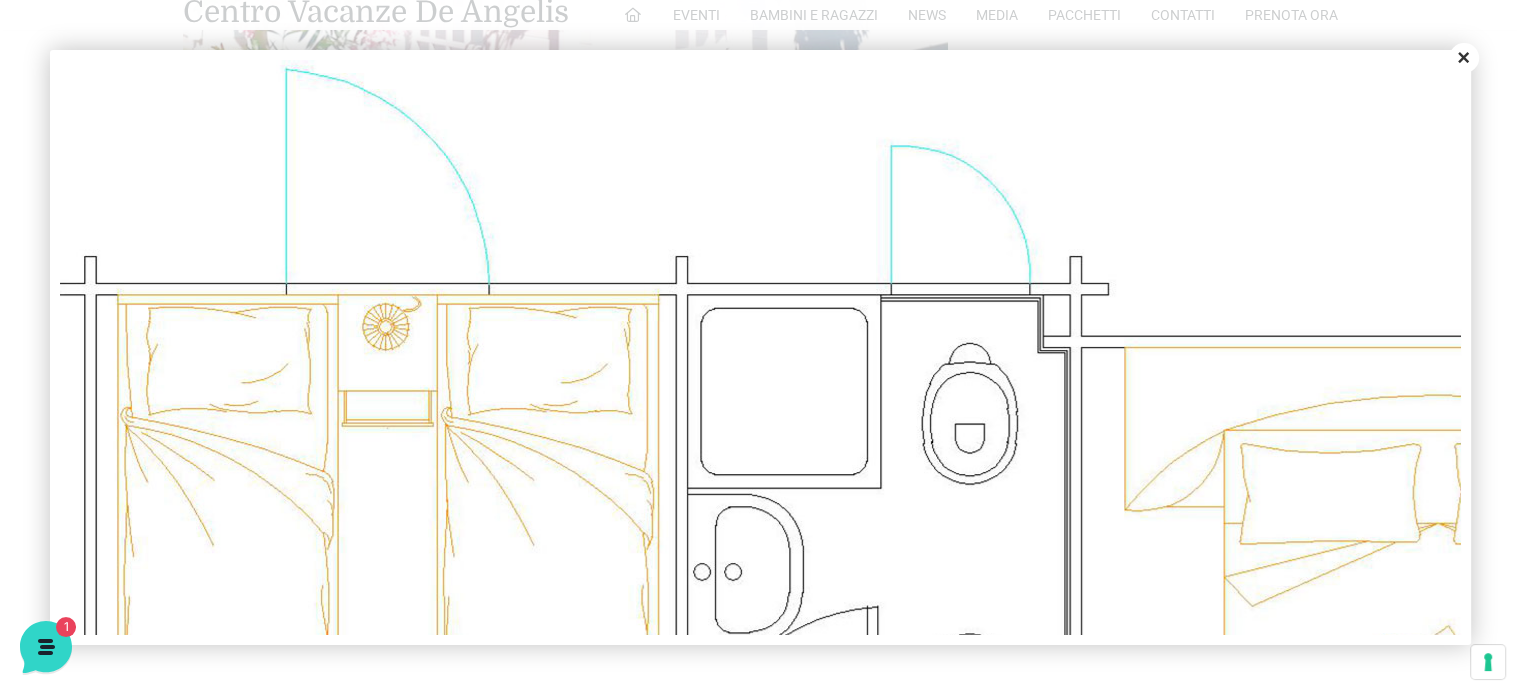 scroll, scrollTop: 0, scrollLeft: 0, axis: both 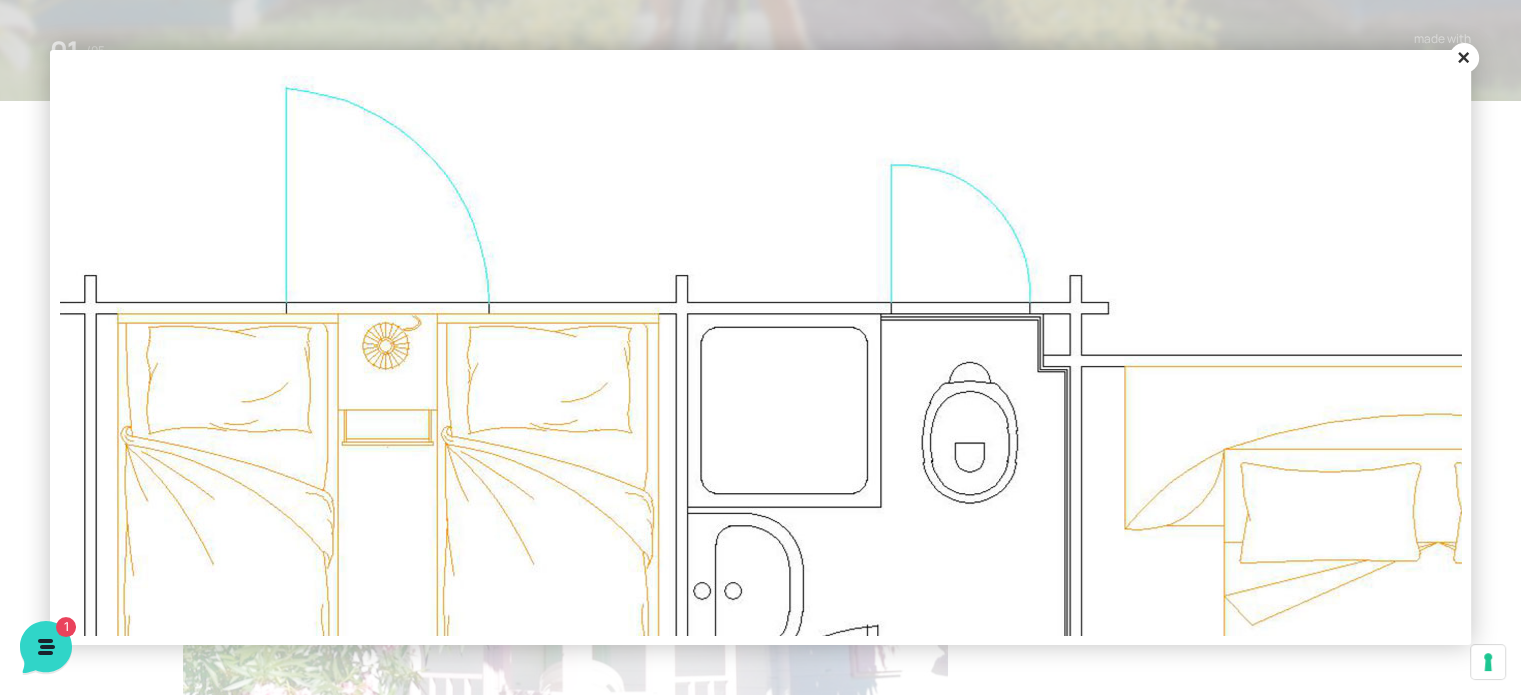 click on "Close" at bounding box center [1464, 58] 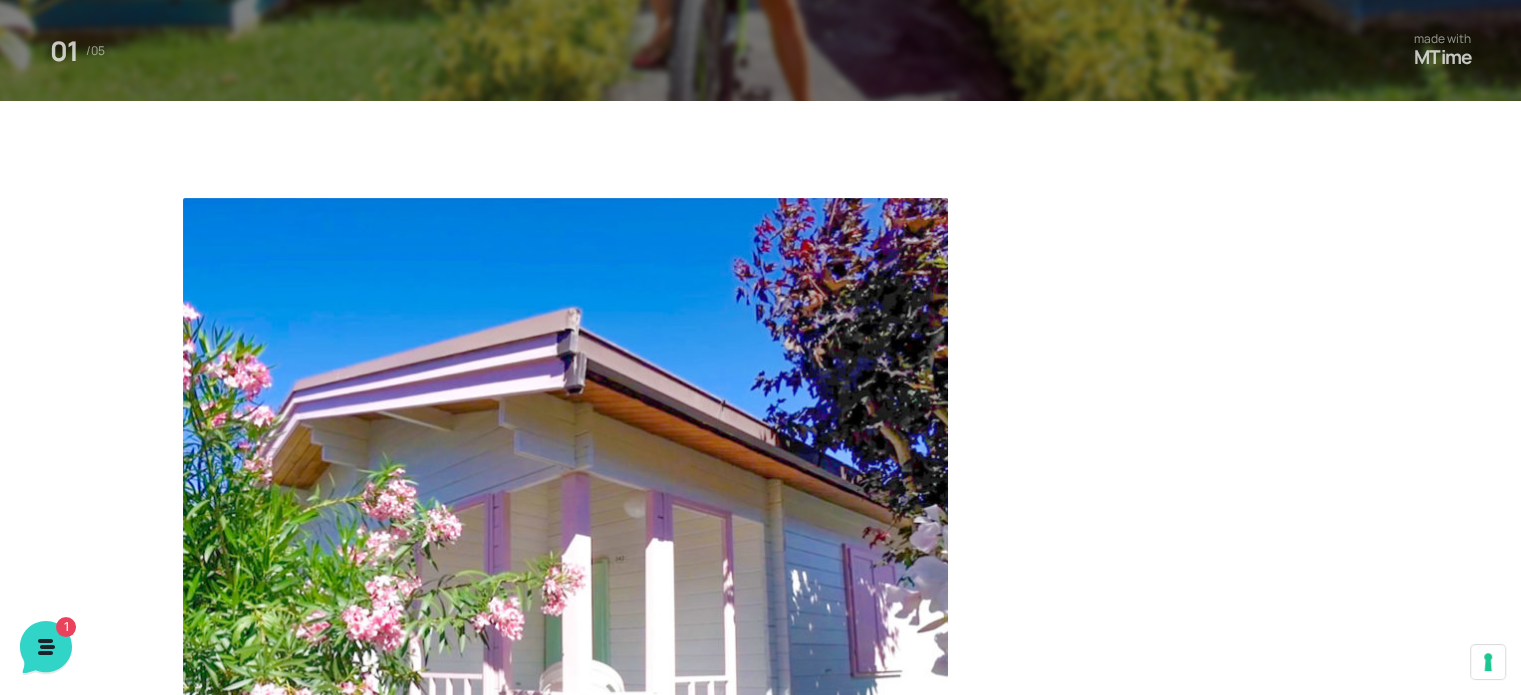 scroll, scrollTop: 0, scrollLeft: 0, axis: both 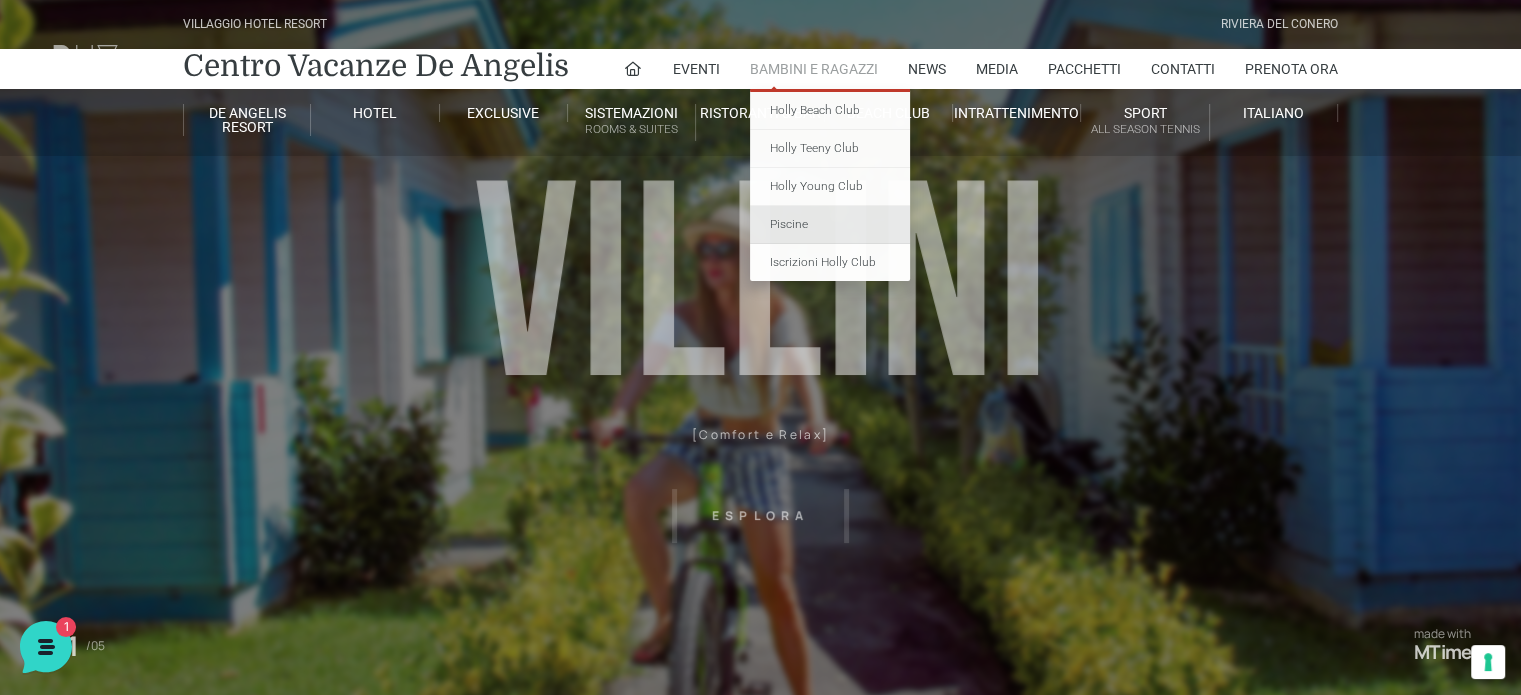 click on "Piscine" at bounding box center [830, 225] 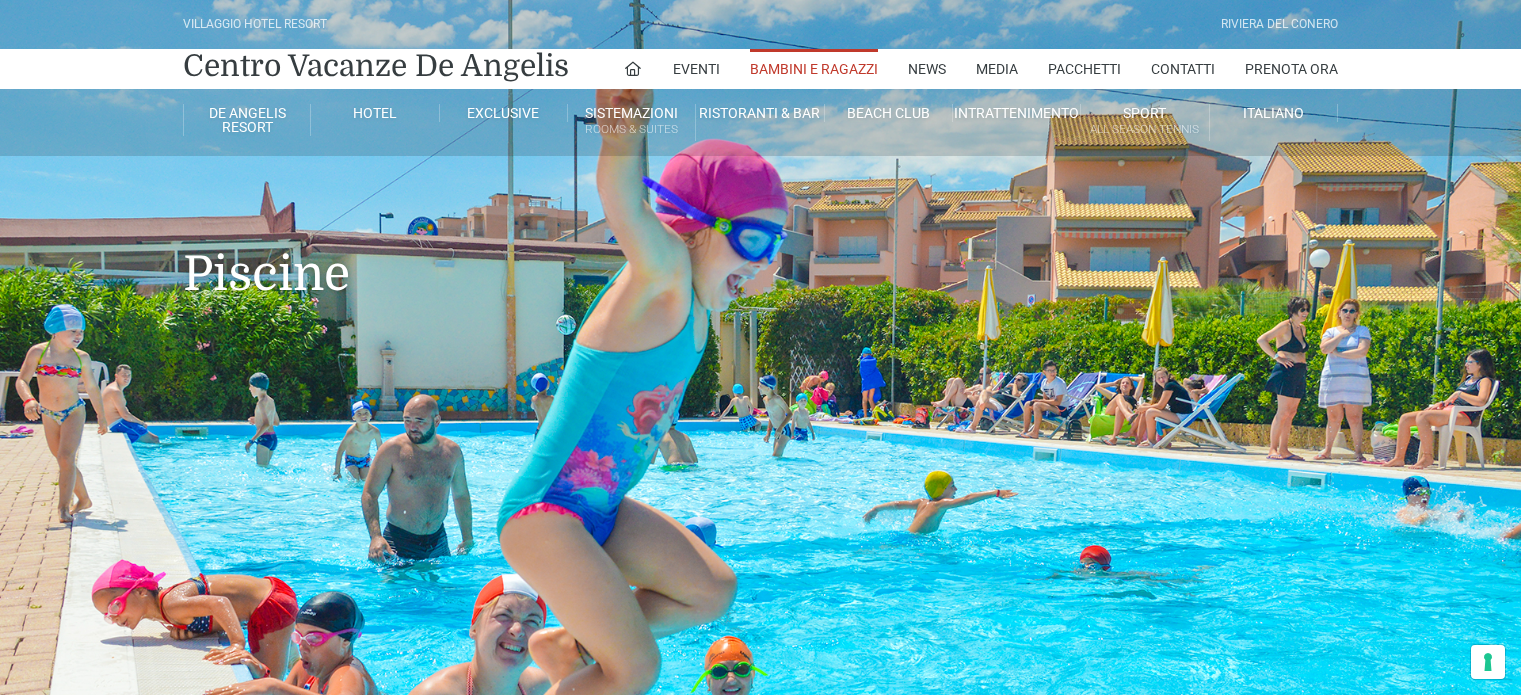 scroll, scrollTop: 0, scrollLeft: 0, axis: both 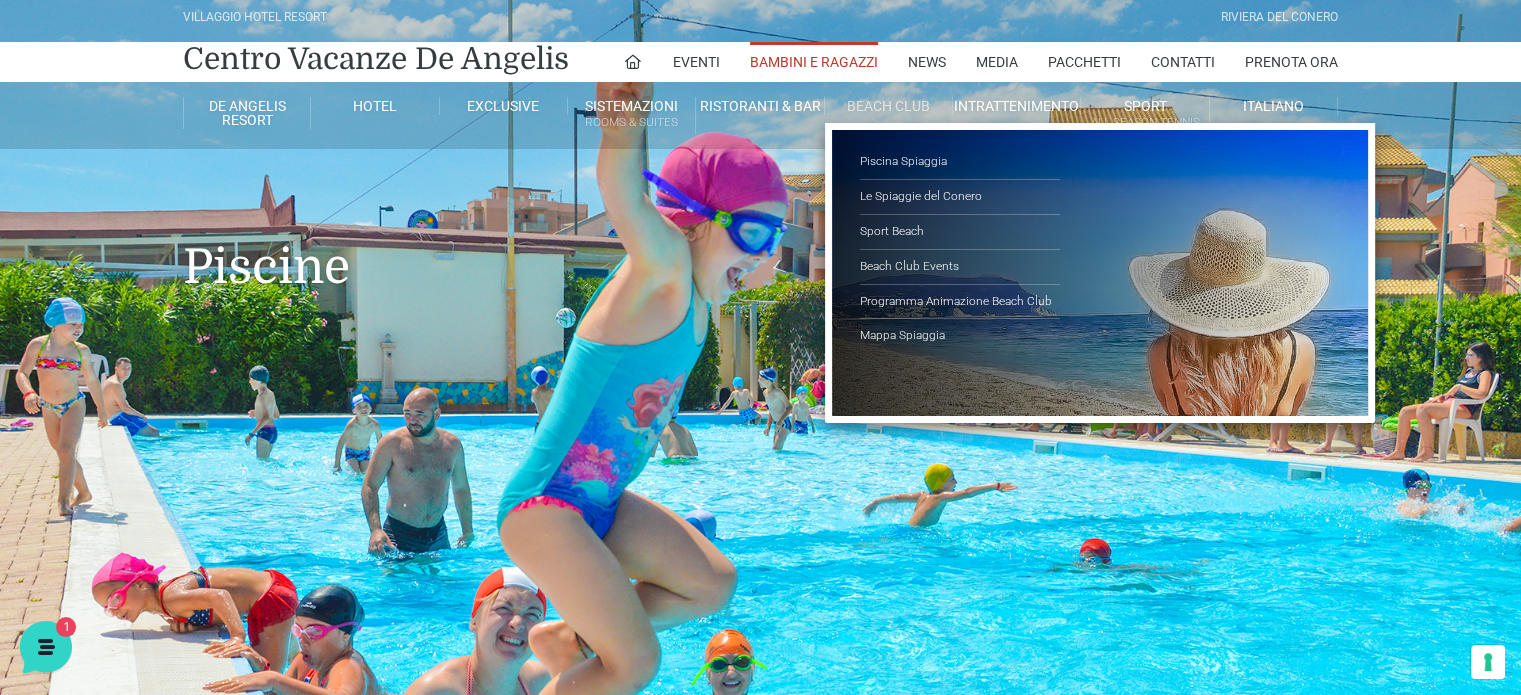 click on "Beach Club" at bounding box center (889, 106) 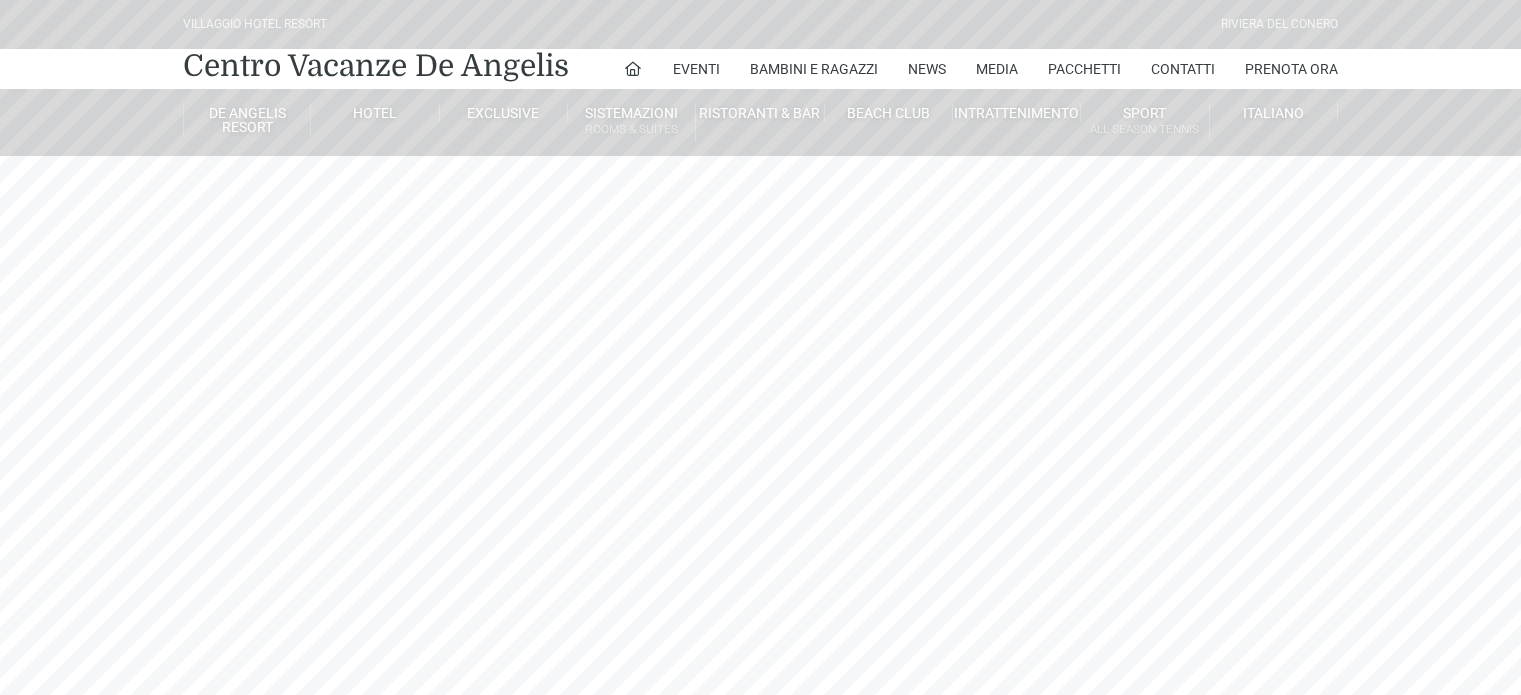 scroll, scrollTop: 0, scrollLeft: 0, axis: both 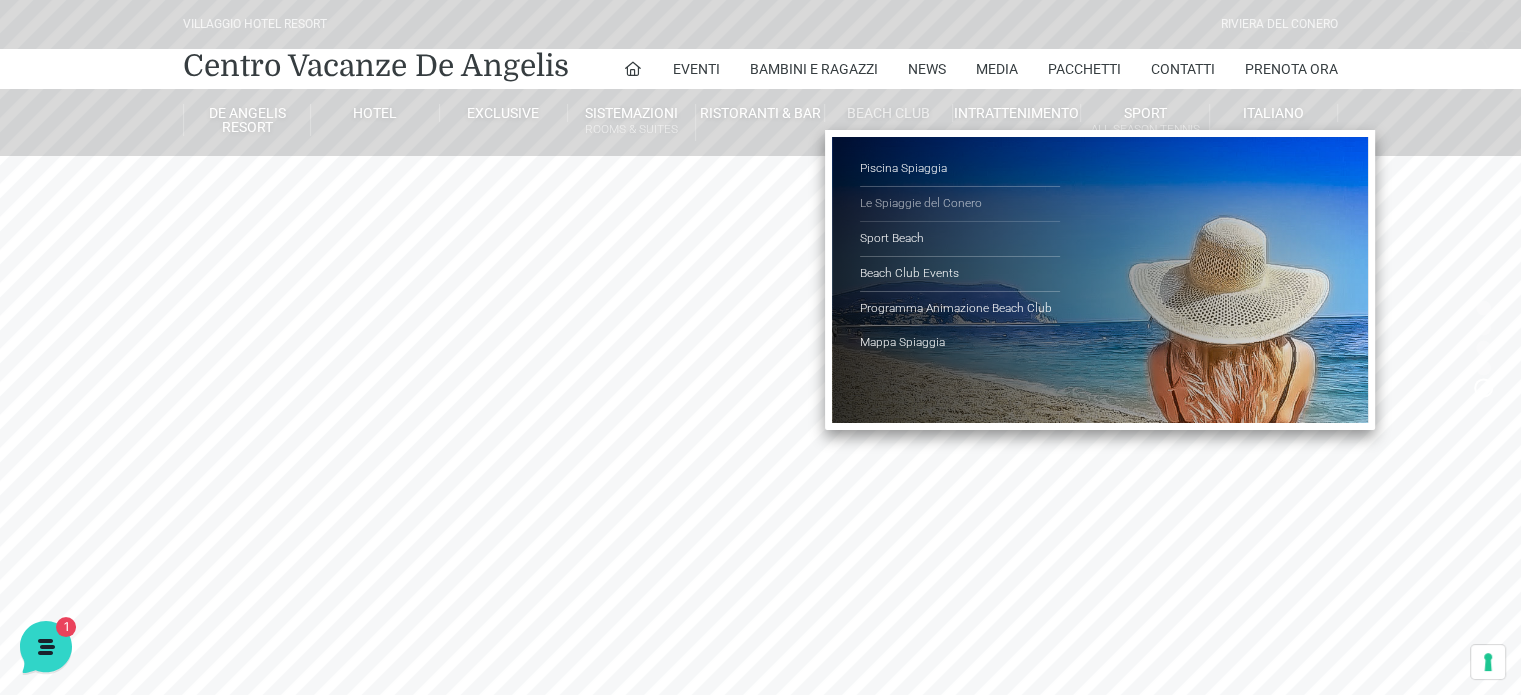 click on "Le Spiaggie del Conero" at bounding box center [960, 204] 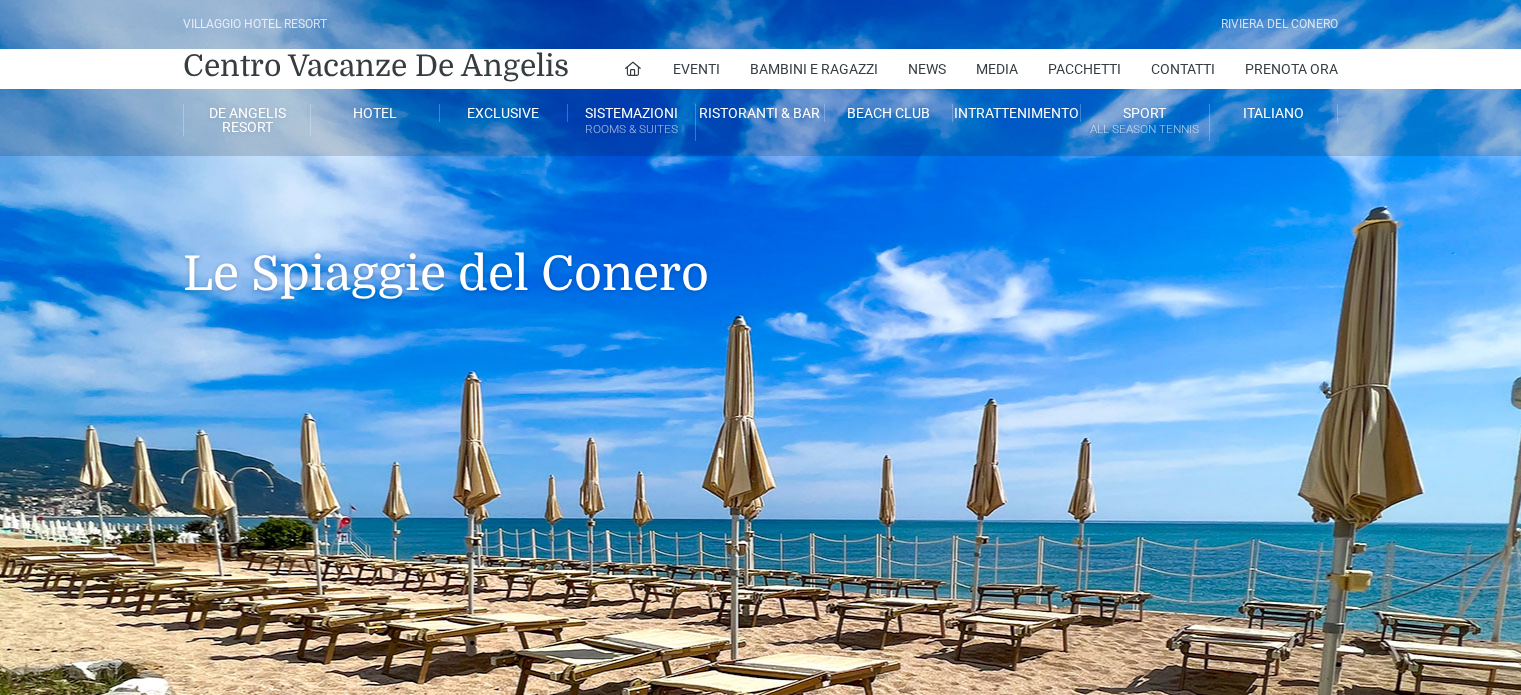 scroll, scrollTop: 0, scrollLeft: 0, axis: both 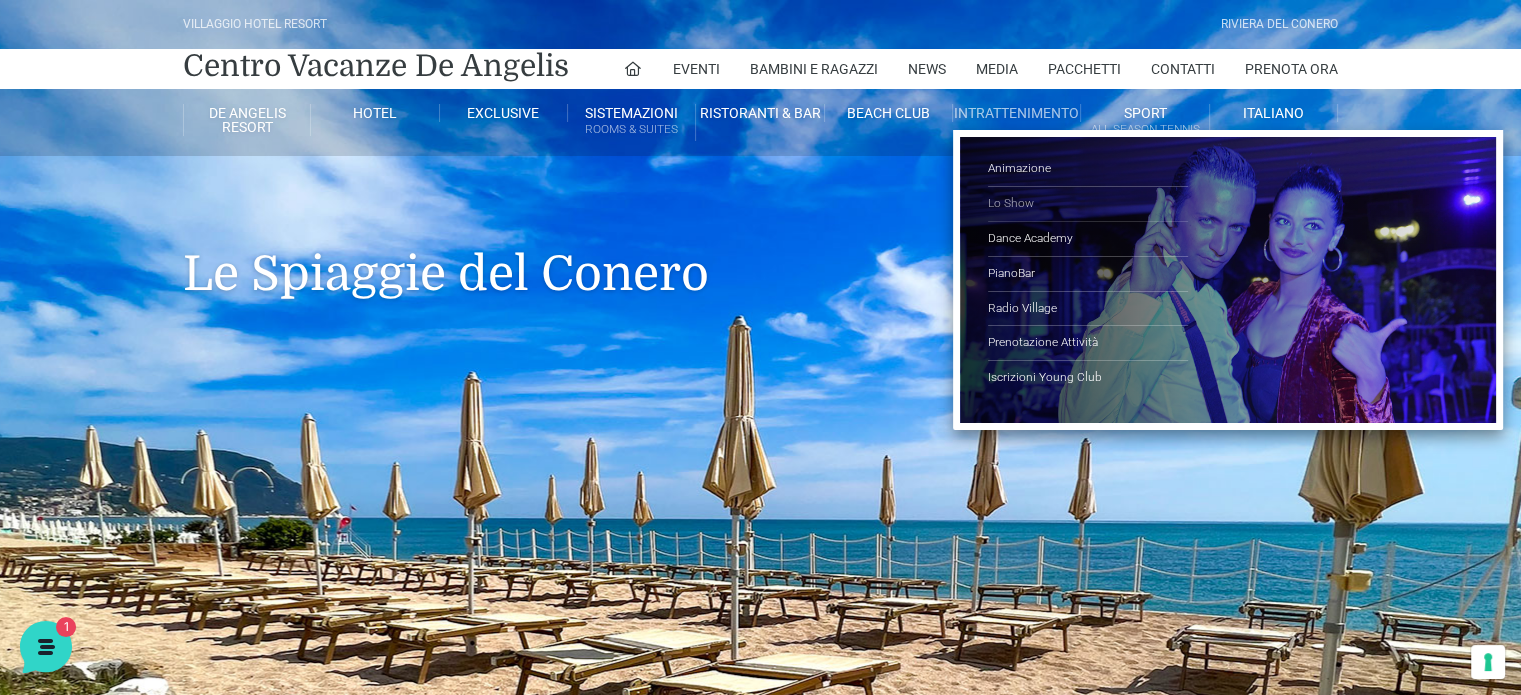 click on "Lo Show" at bounding box center [1088, 204] 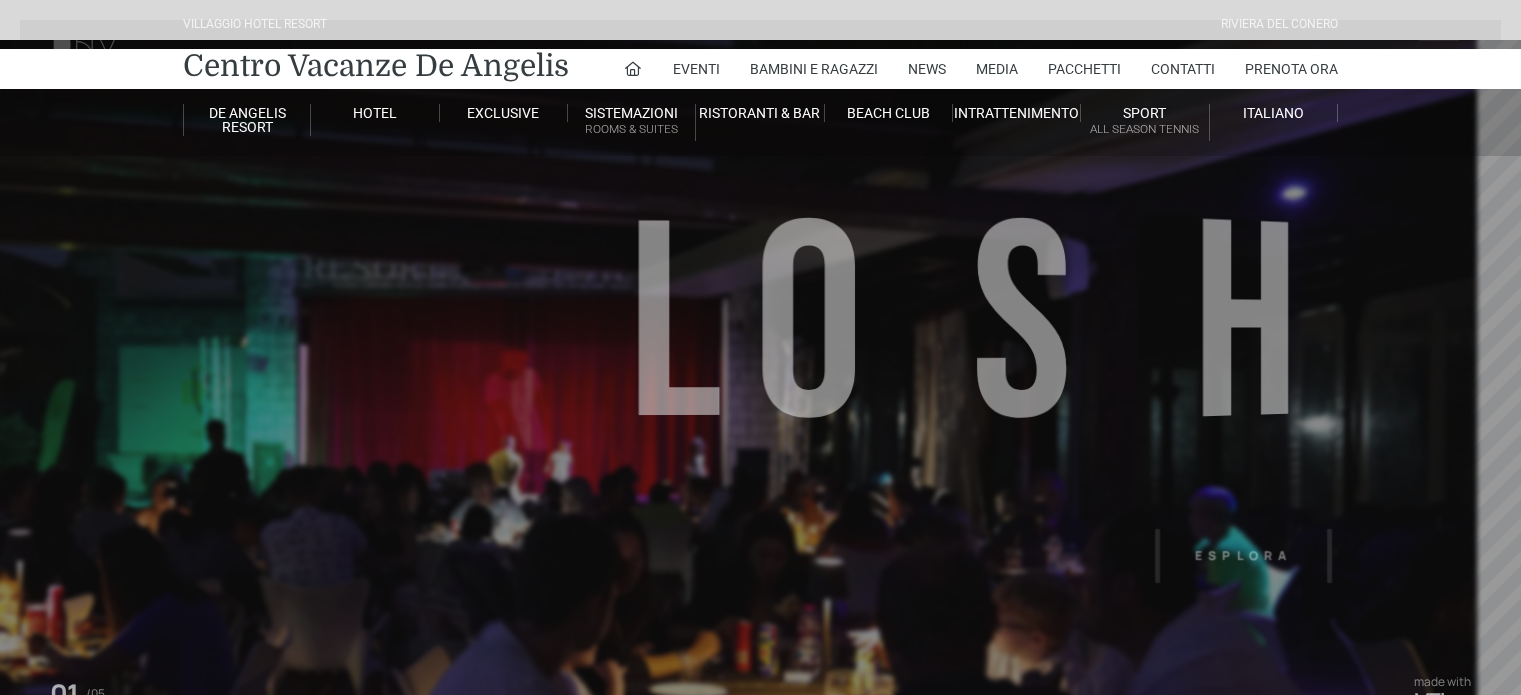 scroll, scrollTop: 0, scrollLeft: 0, axis: both 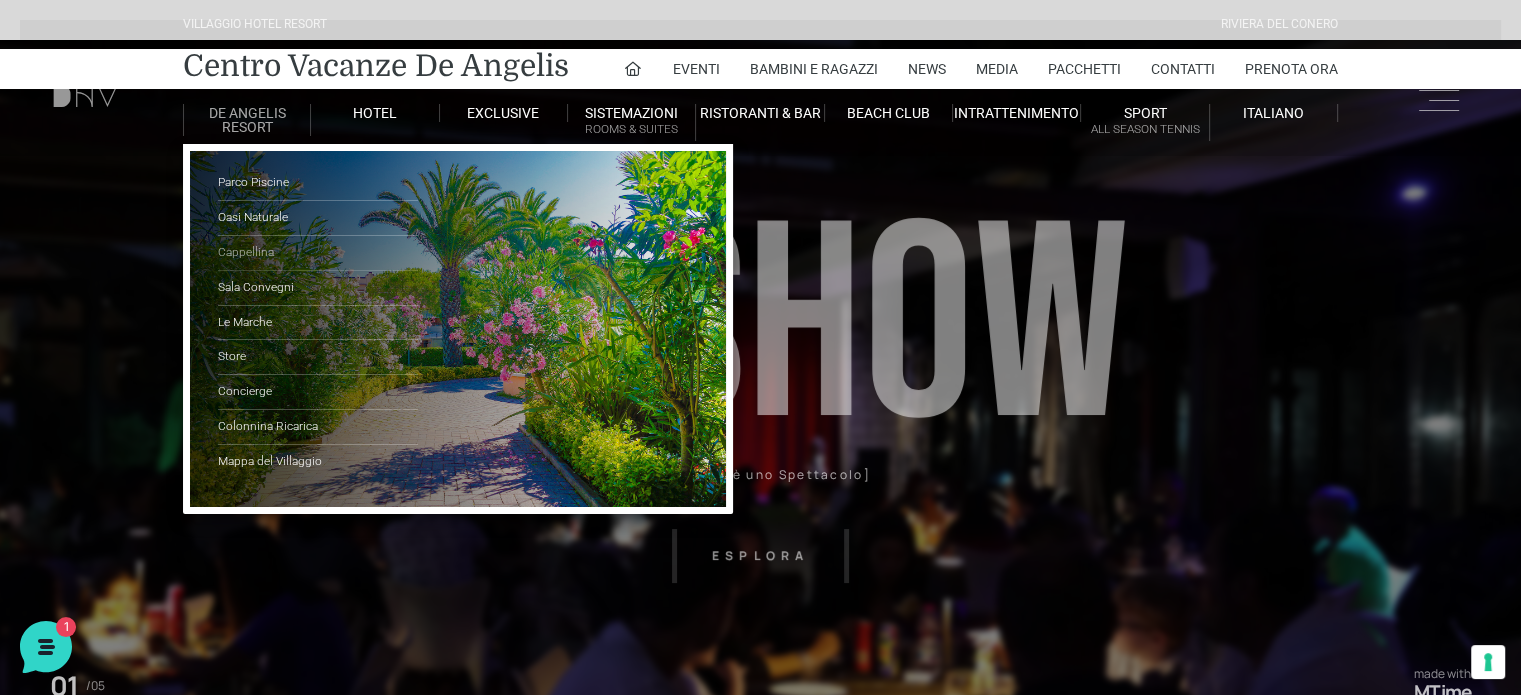 click on "Cappellina" at bounding box center [318, 253] 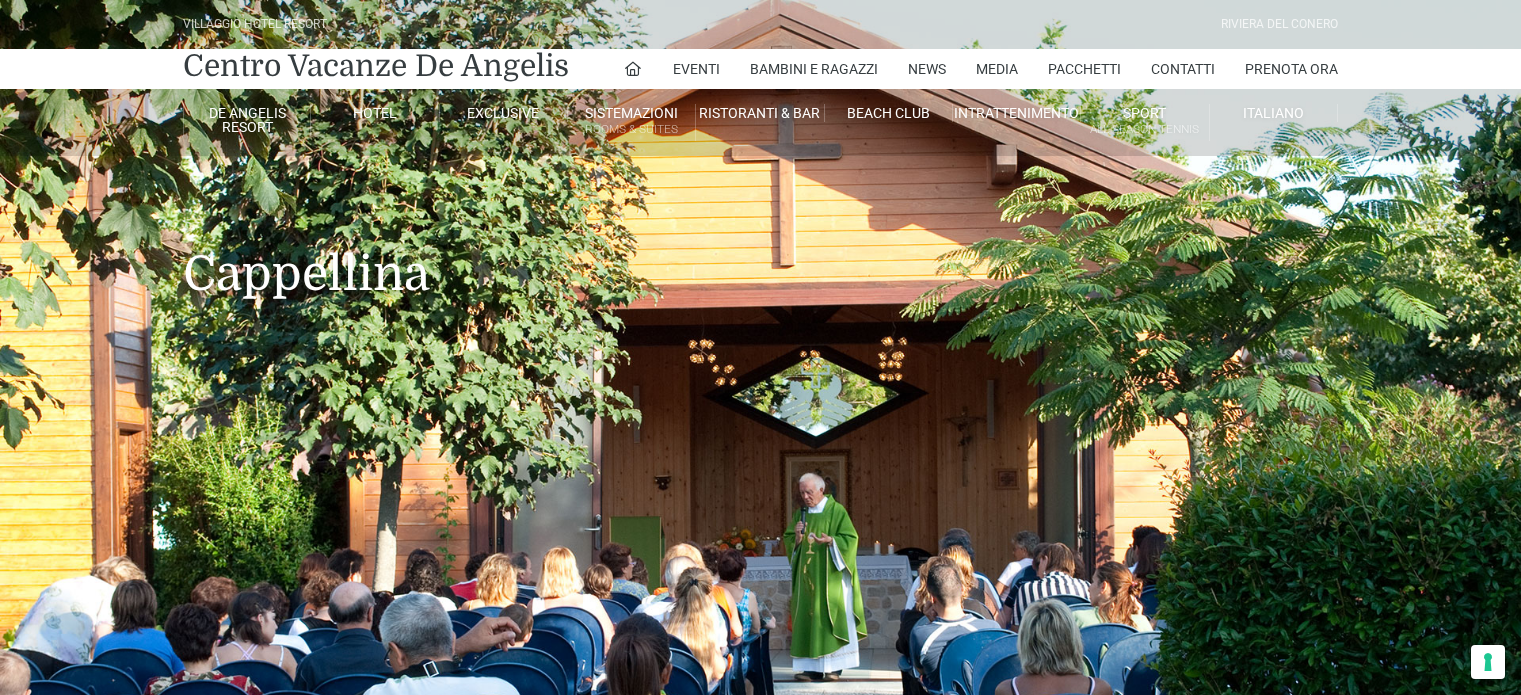 scroll, scrollTop: 0, scrollLeft: 0, axis: both 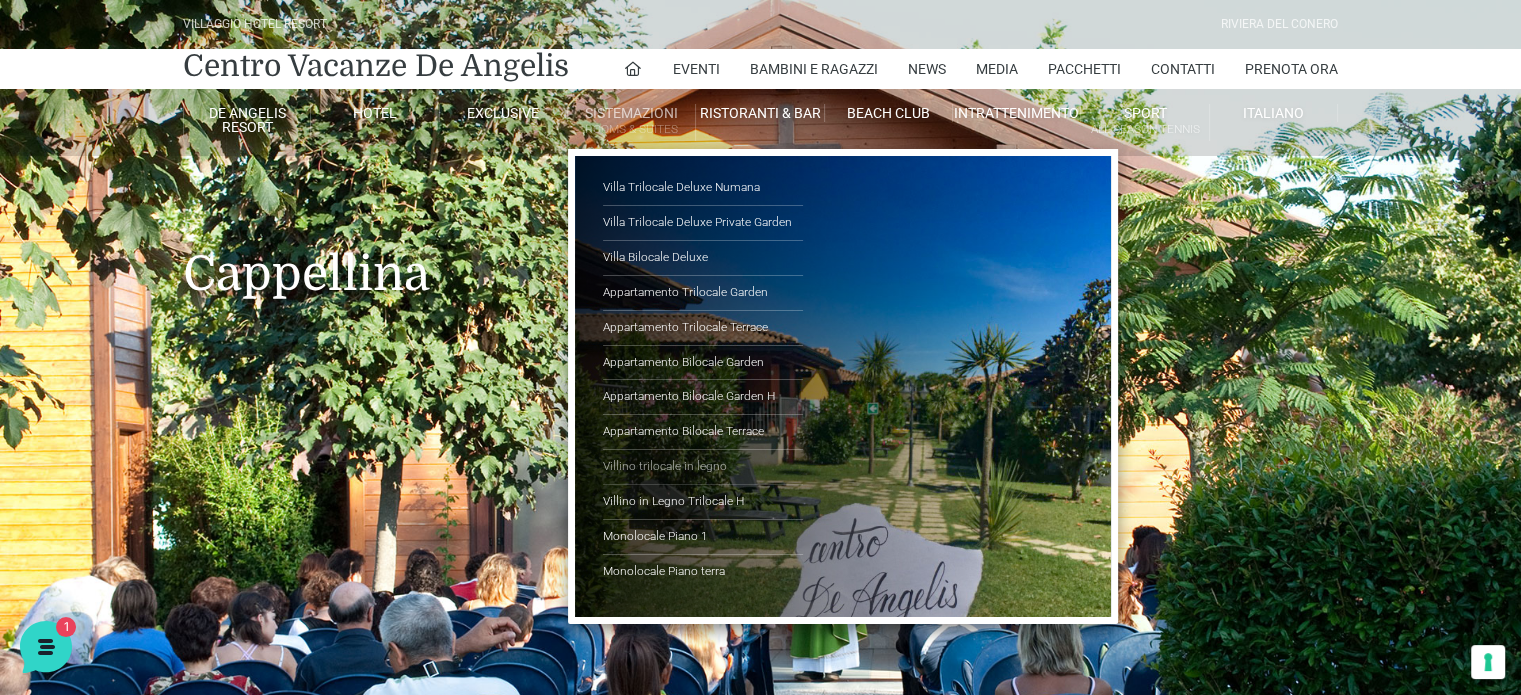 click on "Villino trilocale in legno" at bounding box center [703, 467] 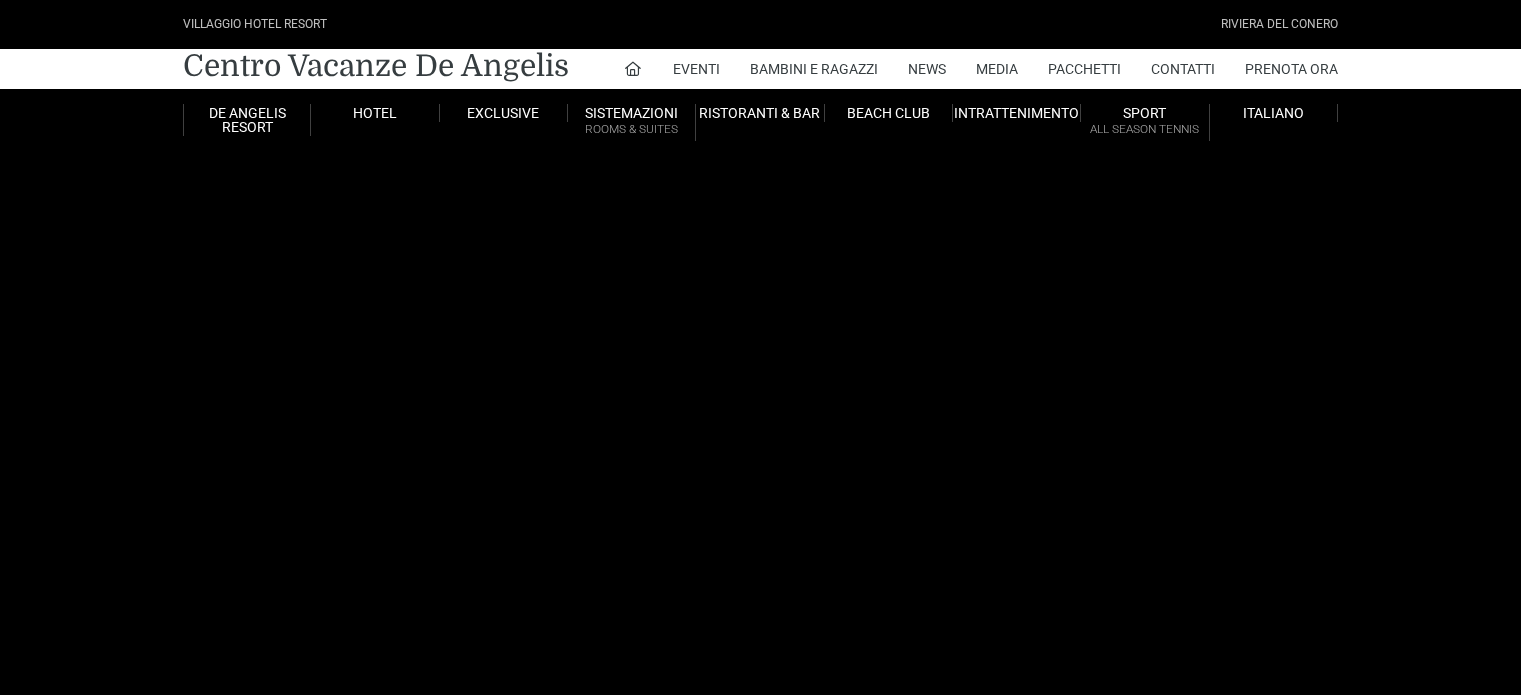 scroll, scrollTop: 0, scrollLeft: 0, axis: both 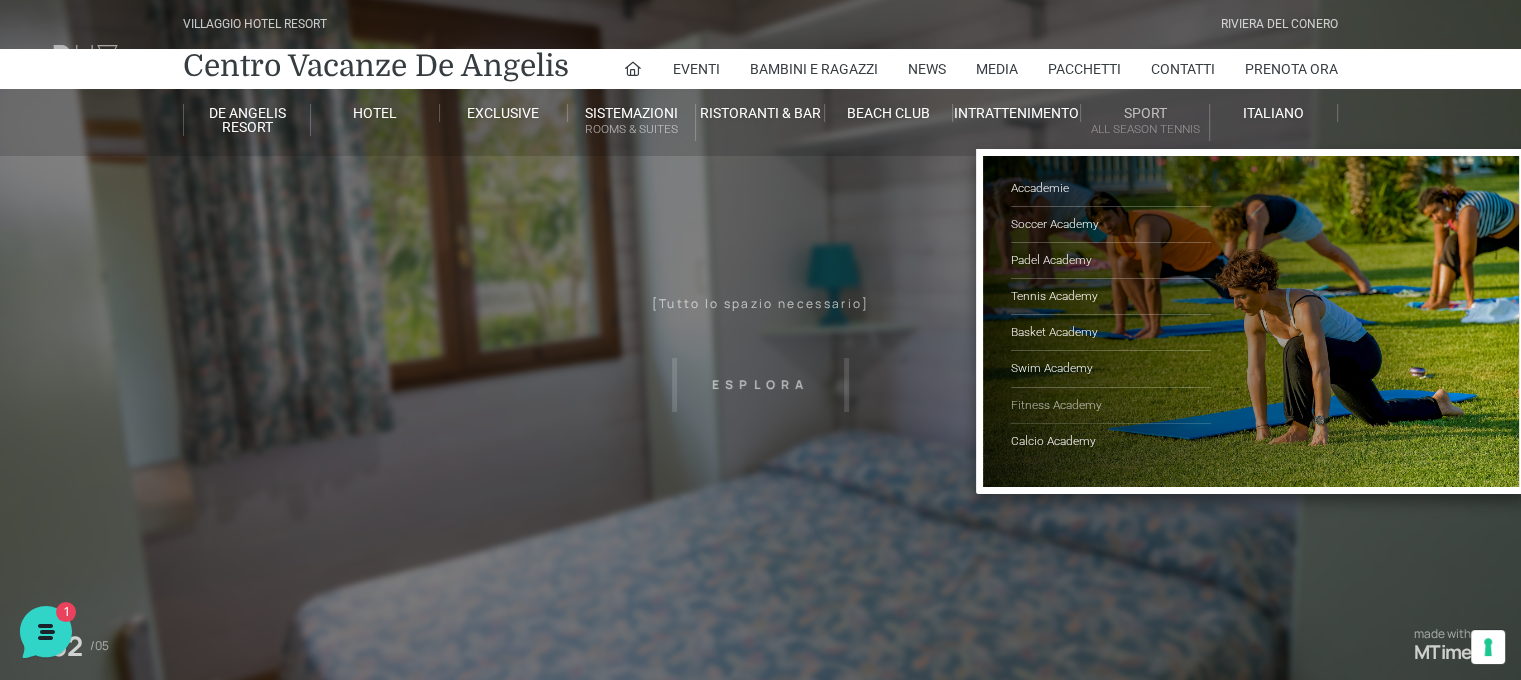 click on "Fitness Academy" at bounding box center [1111, 406] 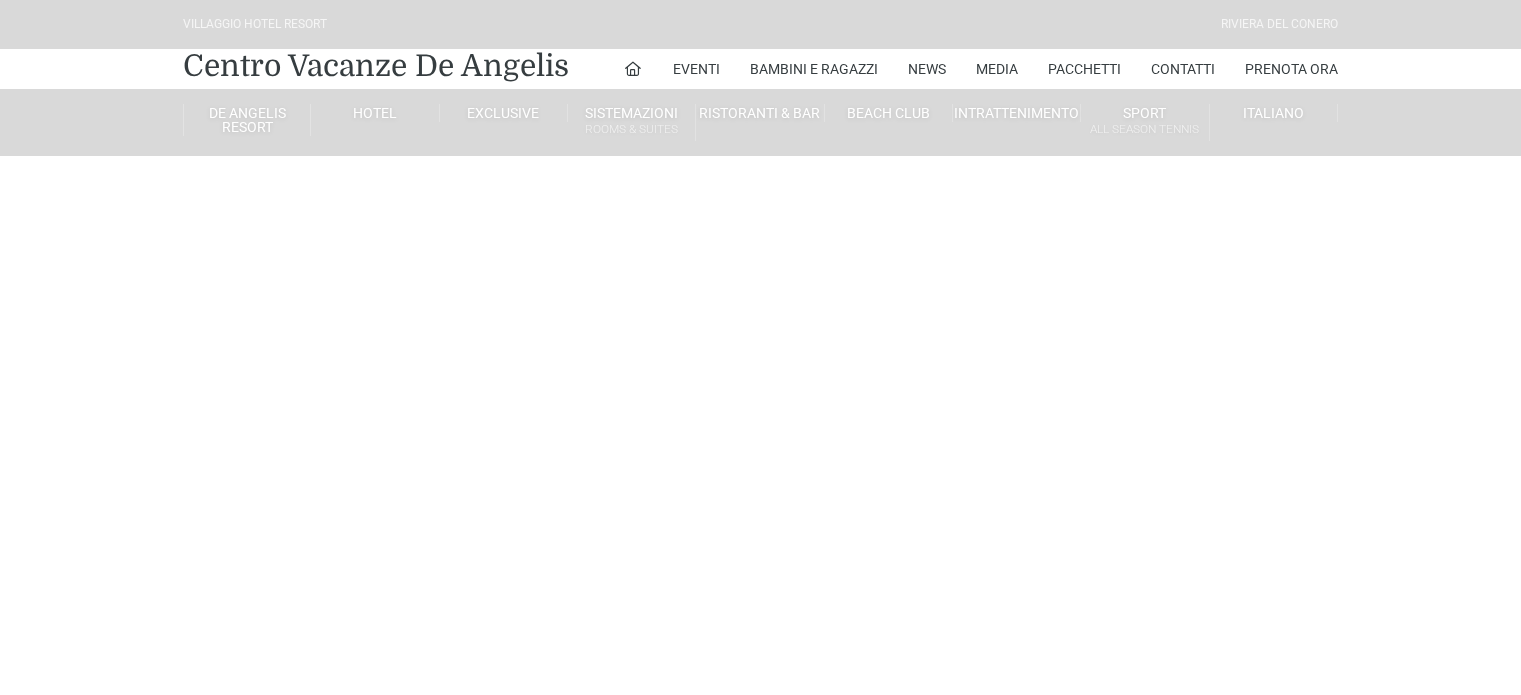 scroll, scrollTop: 0, scrollLeft: 0, axis: both 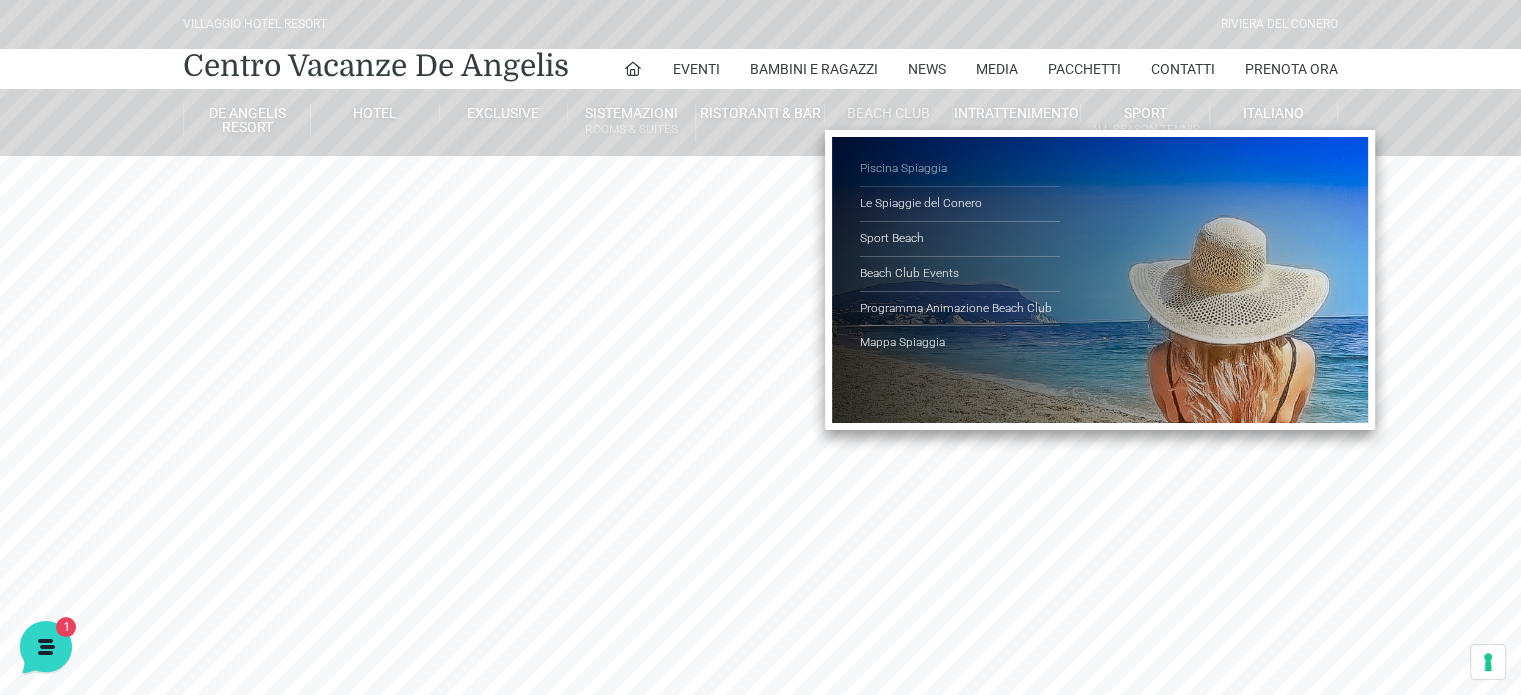 click on "Piscina Spiaggia" at bounding box center [960, 169] 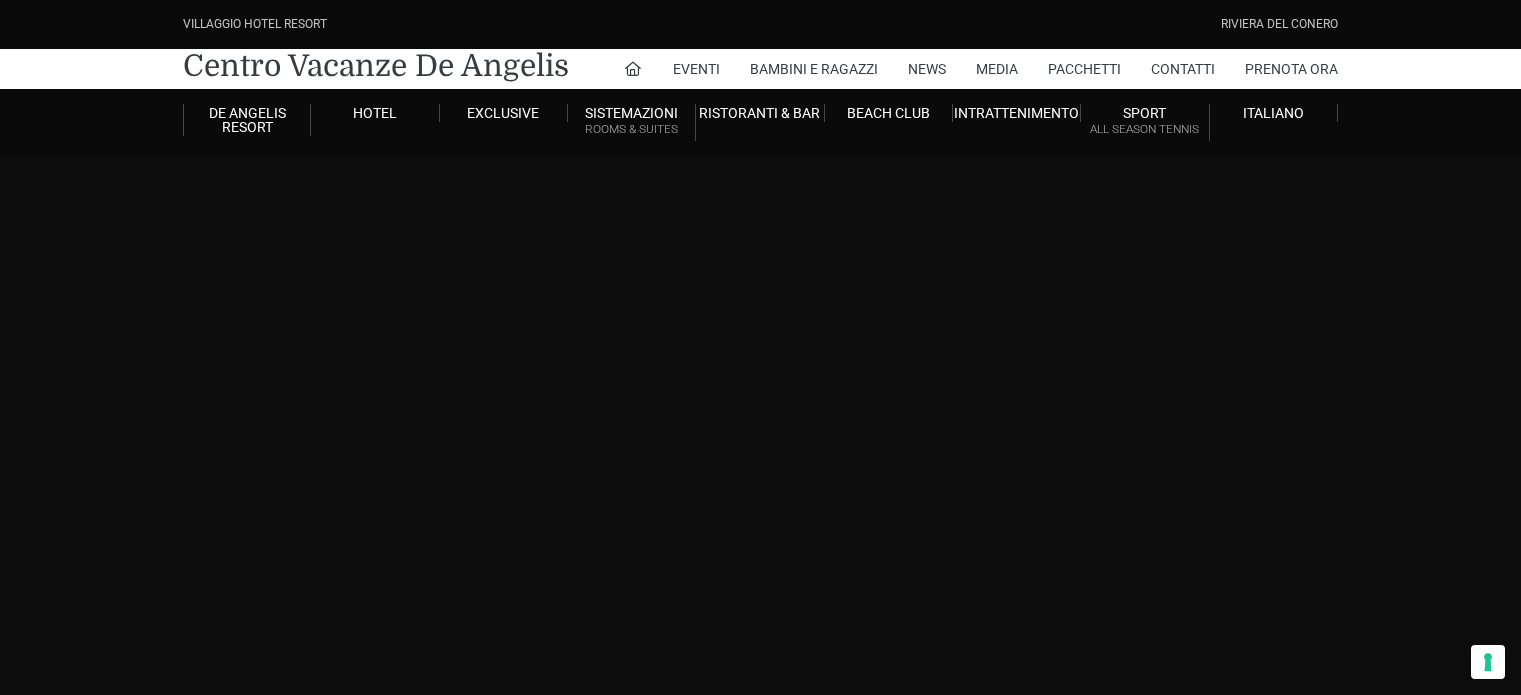 scroll, scrollTop: 0, scrollLeft: 0, axis: both 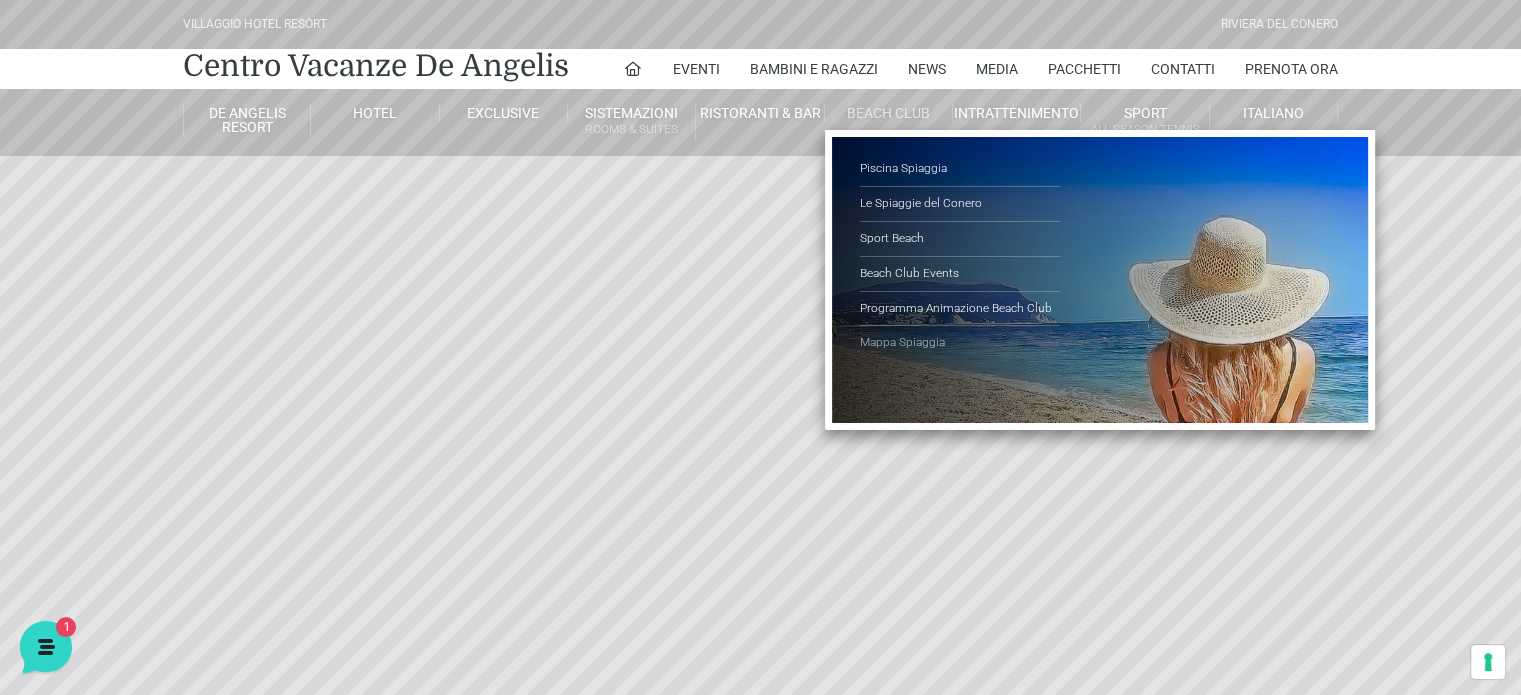 click on "Mappa Spiaggia" at bounding box center [960, 343] 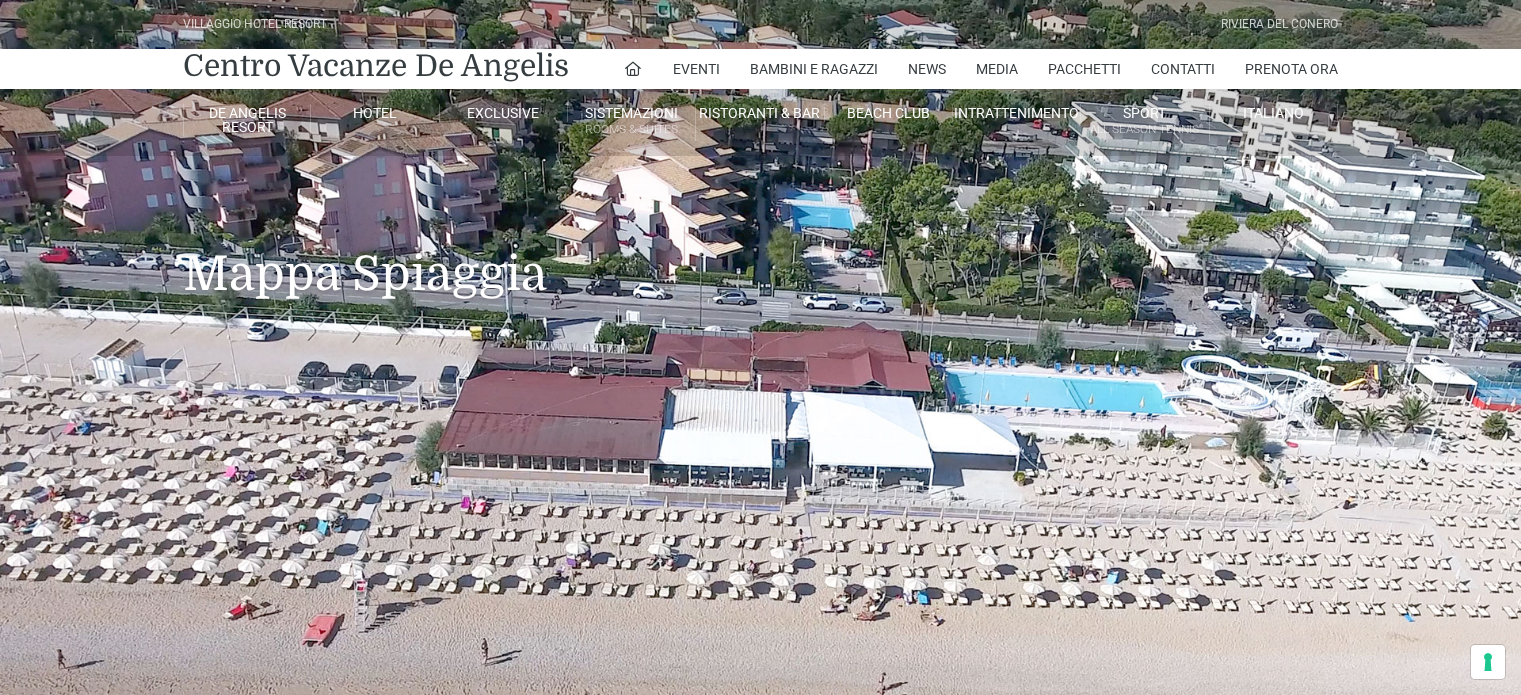 scroll, scrollTop: 0, scrollLeft: 0, axis: both 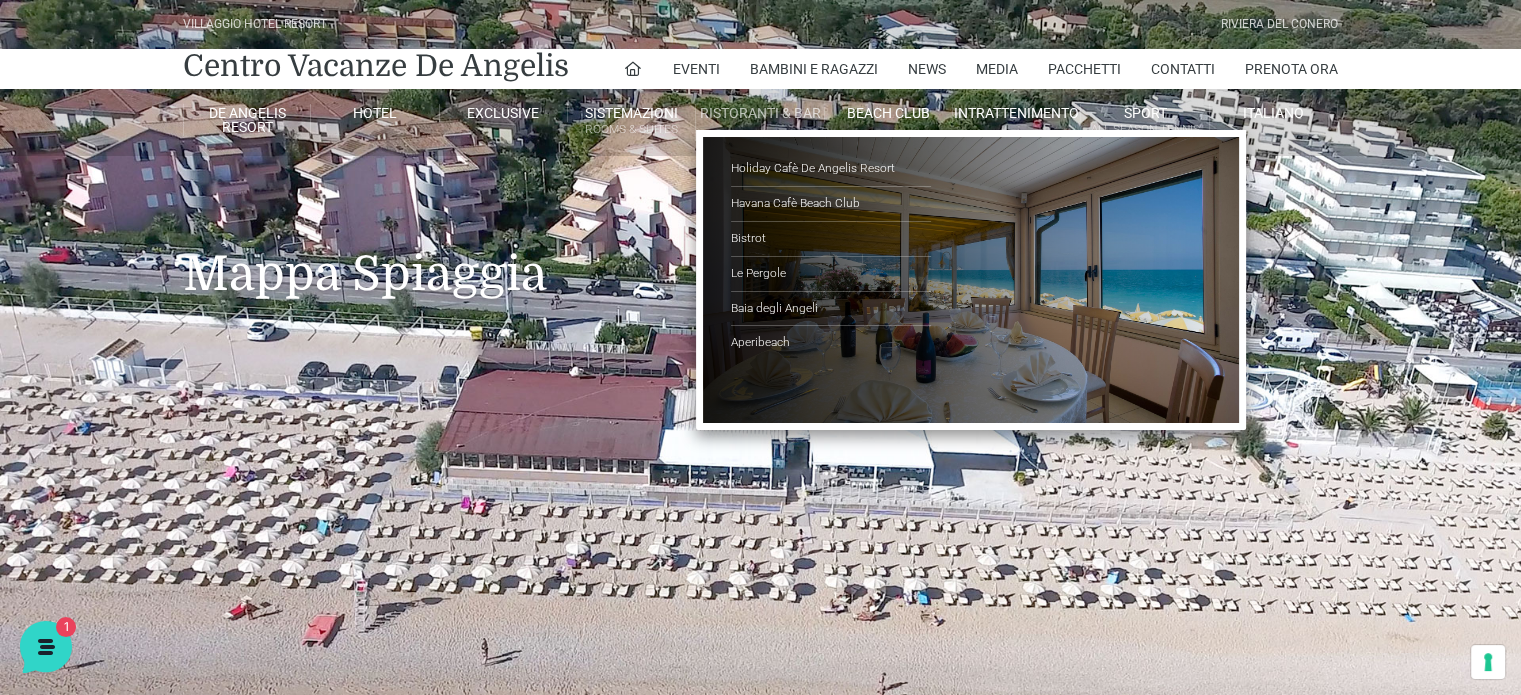 click on "Ristoranti & Bar" at bounding box center (760, 113) 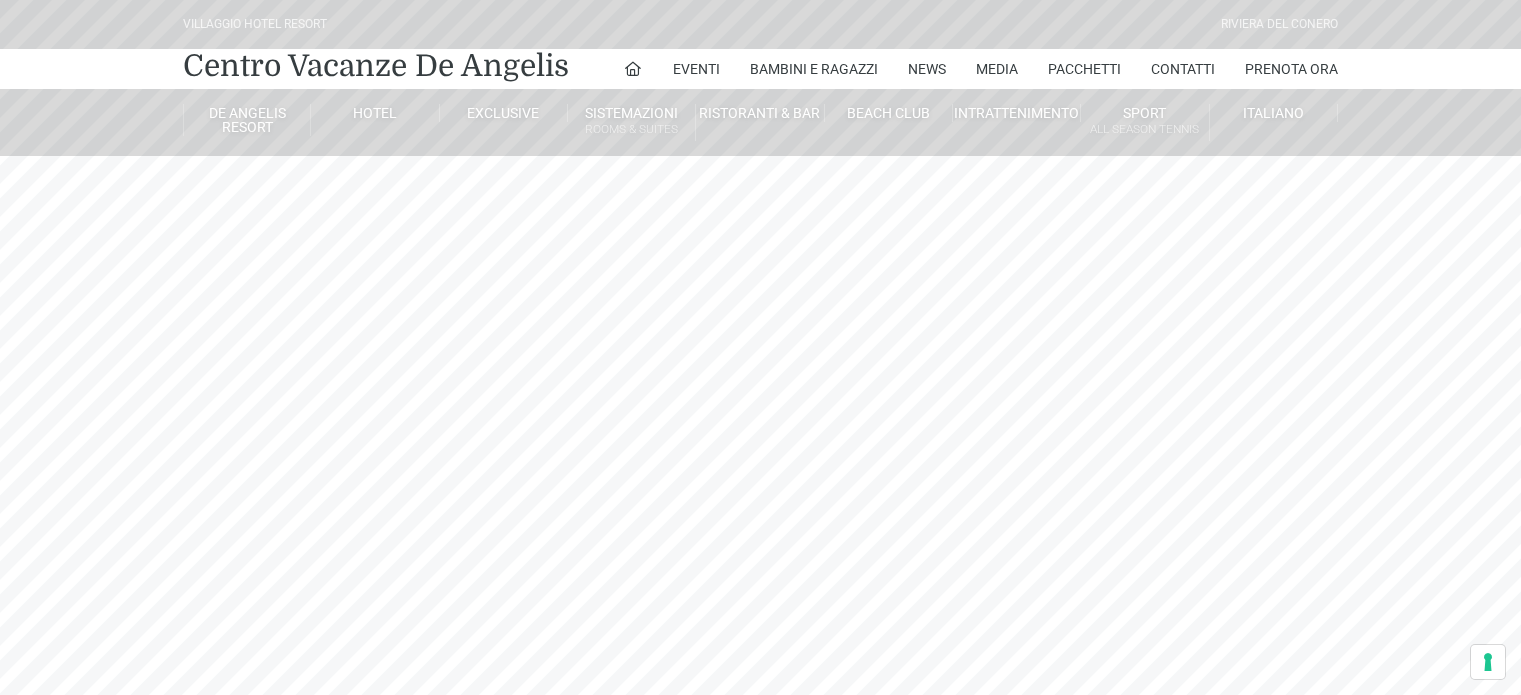 scroll, scrollTop: 0, scrollLeft: 0, axis: both 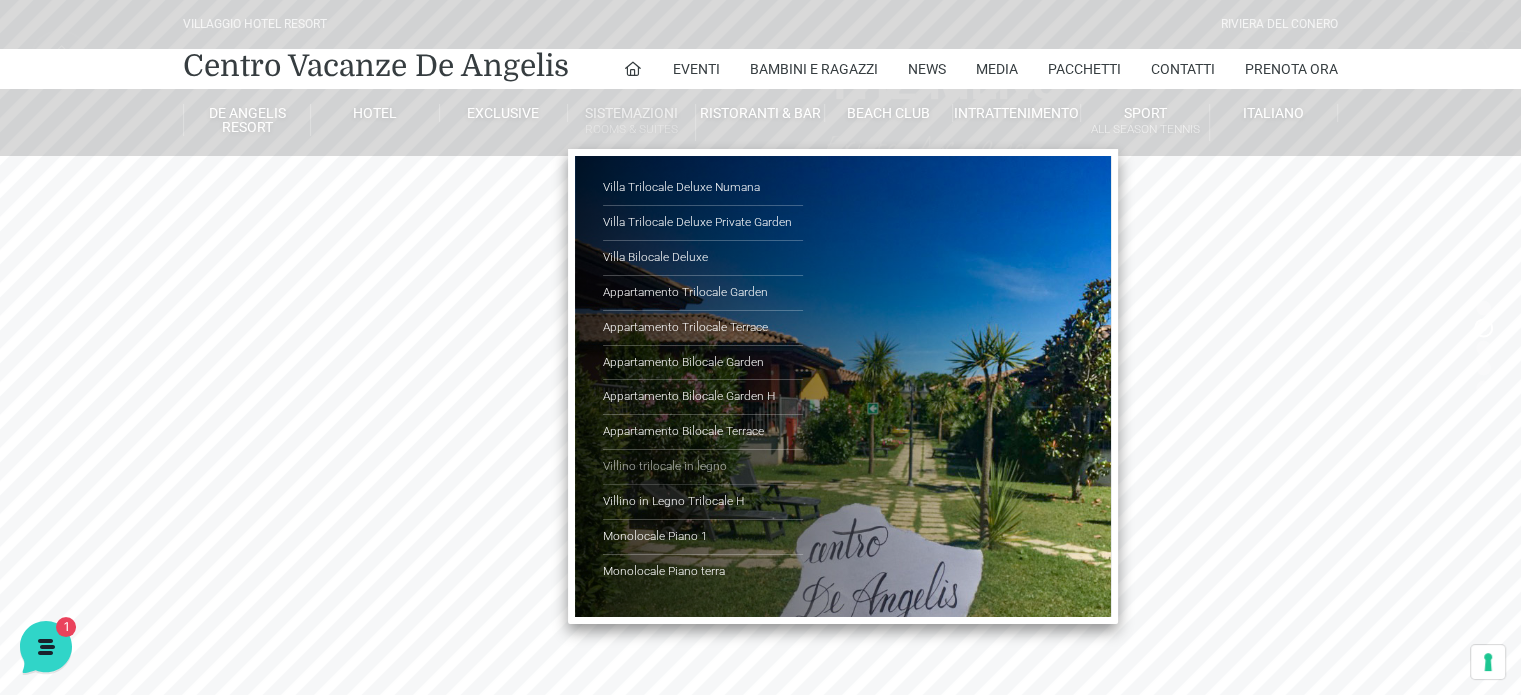 click on "Villino trilocale in legno" at bounding box center [703, 467] 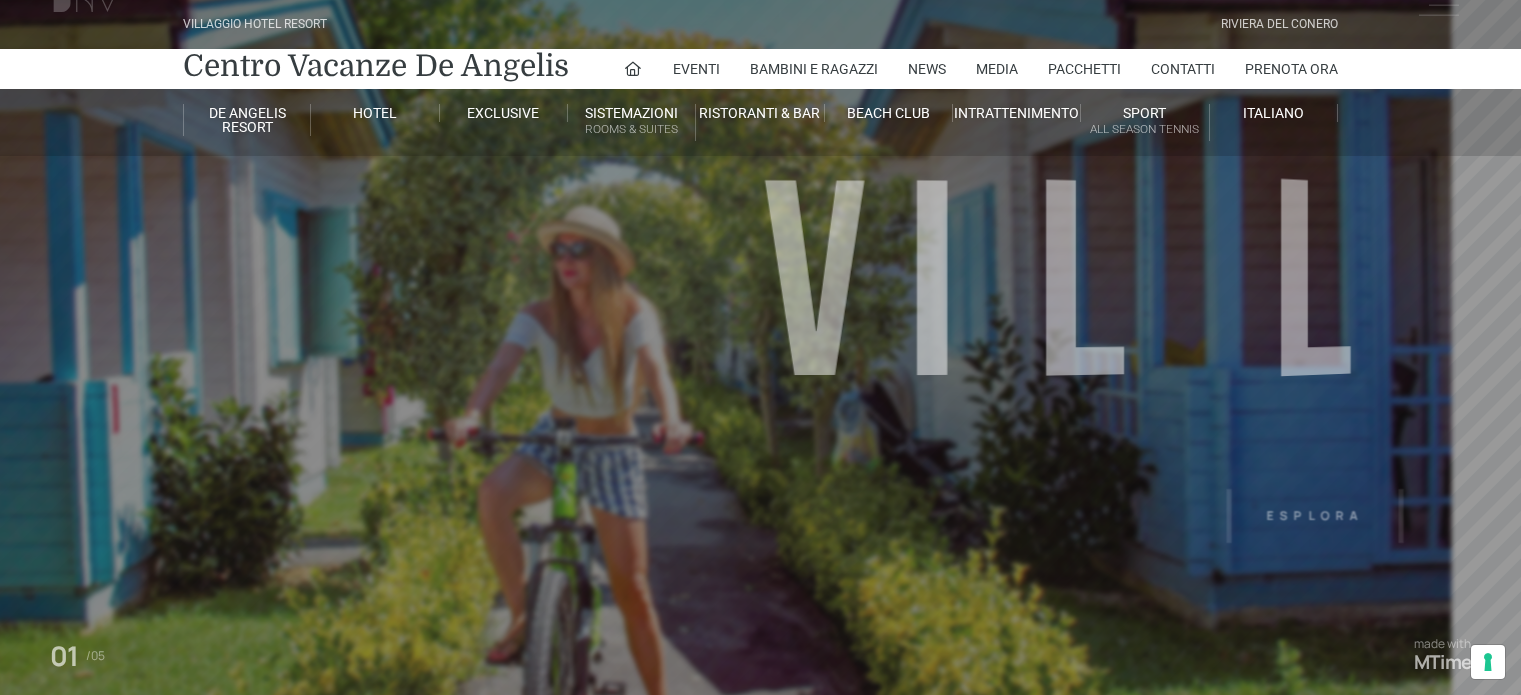 scroll, scrollTop: 0, scrollLeft: 0, axis: both 